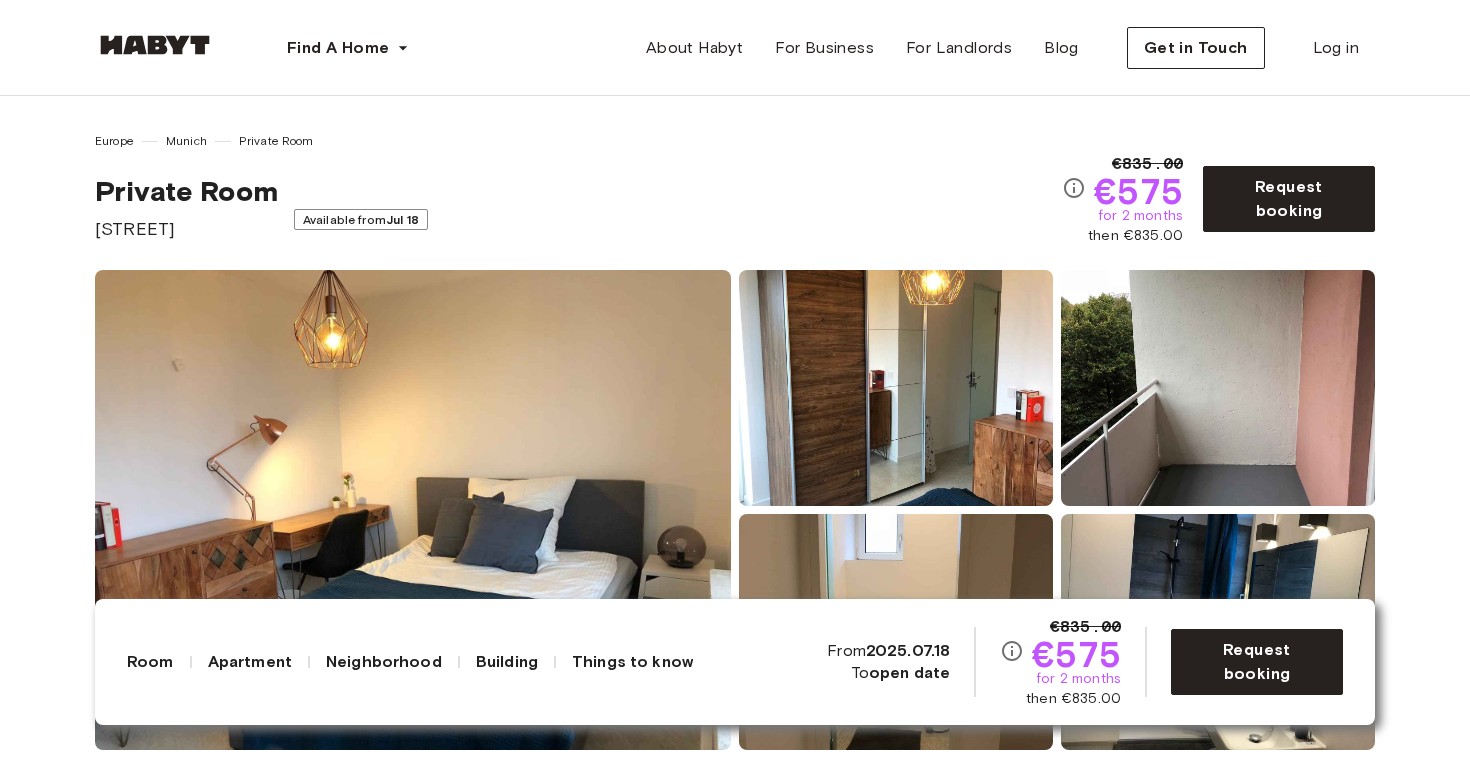 scroll, scrollTop: 208, scrollLeft: 0, axis: vertical 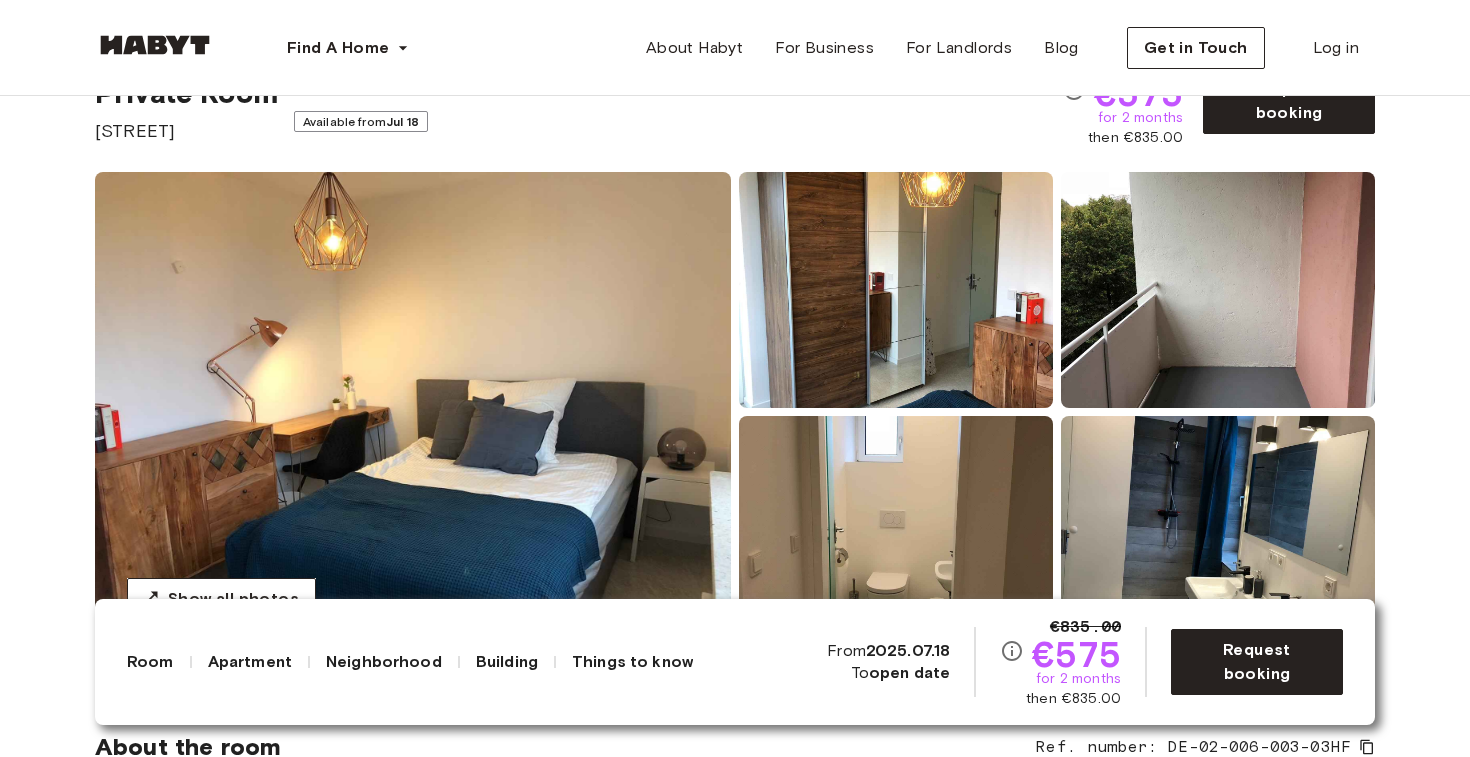 click at bounding box center (413, 412) 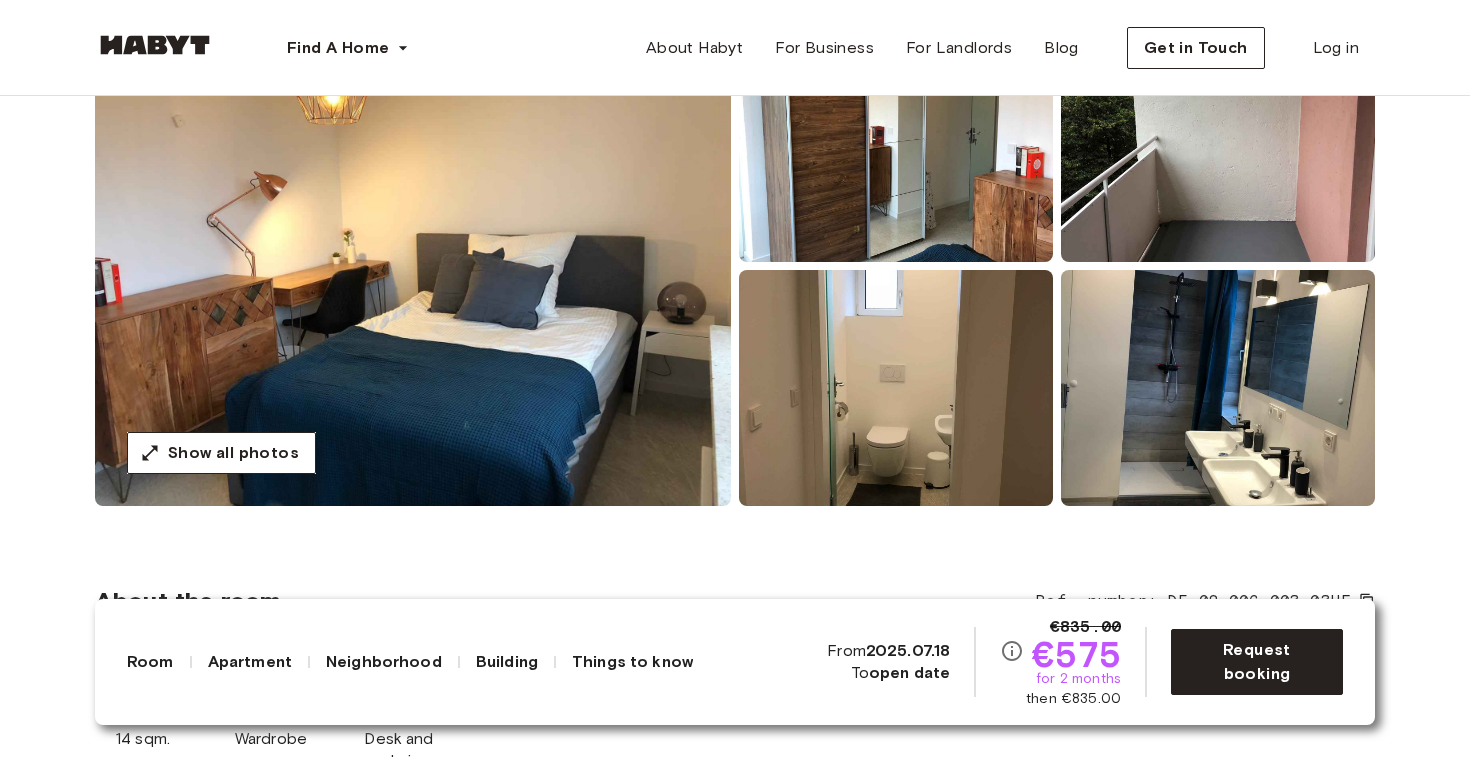 scroll, scrollTop: 245, scrollLeft: 0, axis: vertical 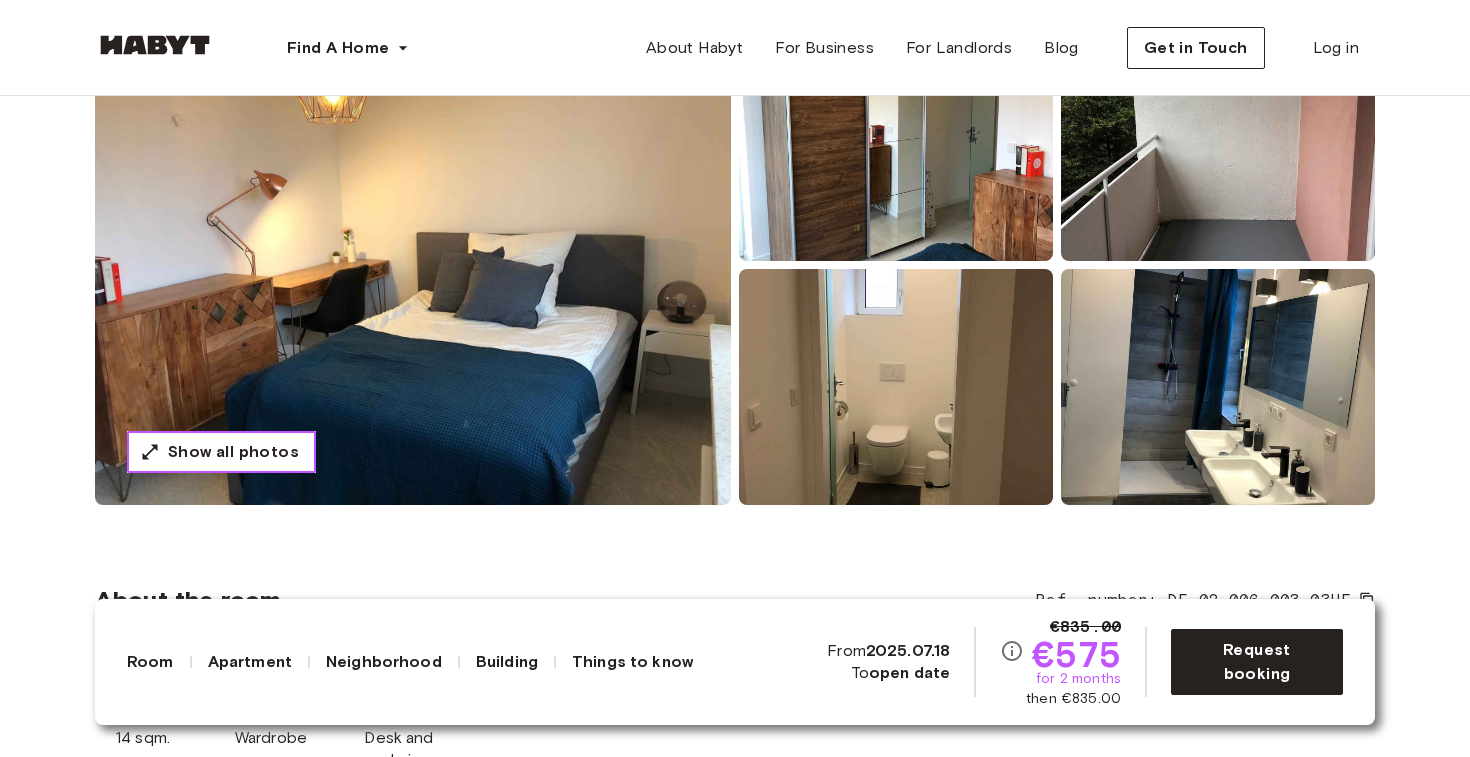 click on "Show all photos" at bounding box center [233, 452] 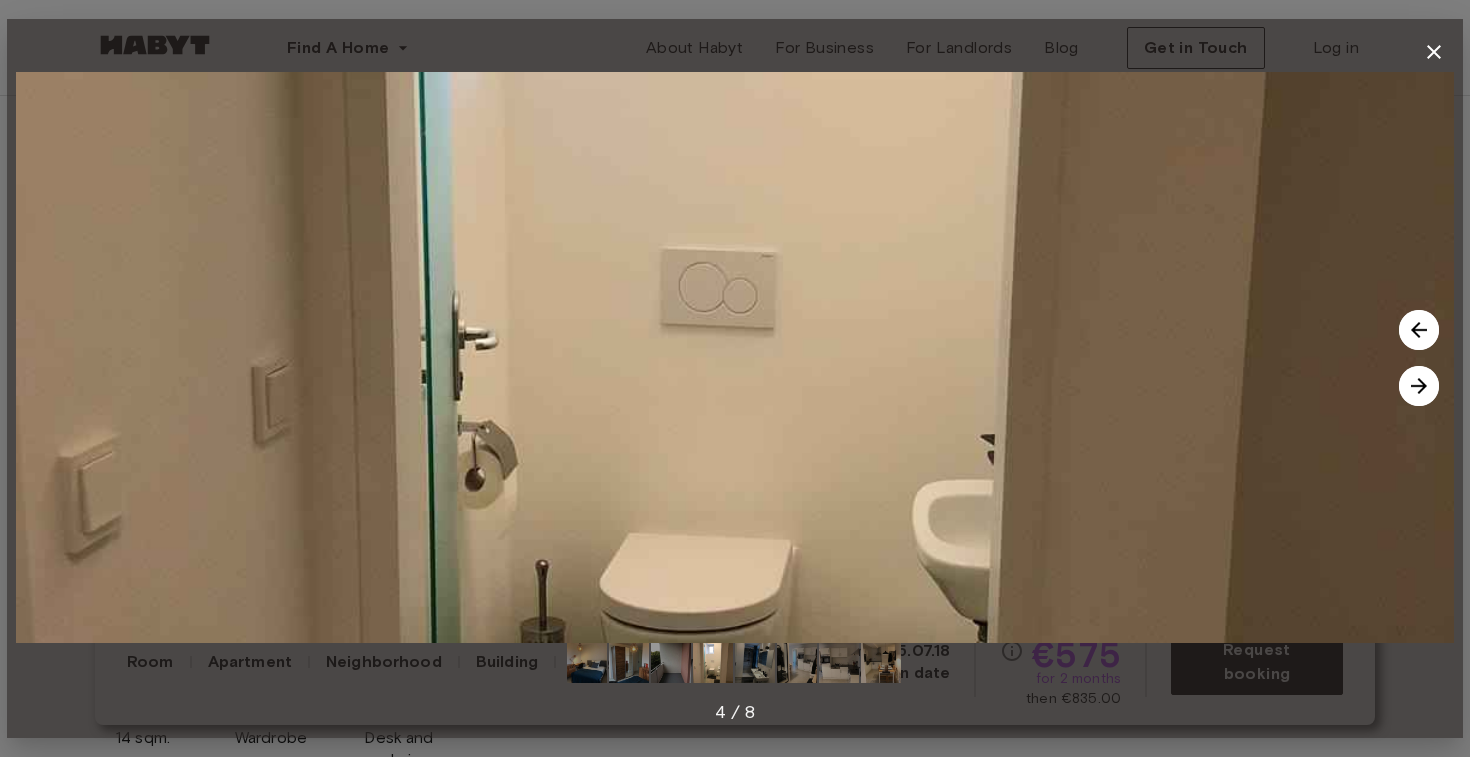 type 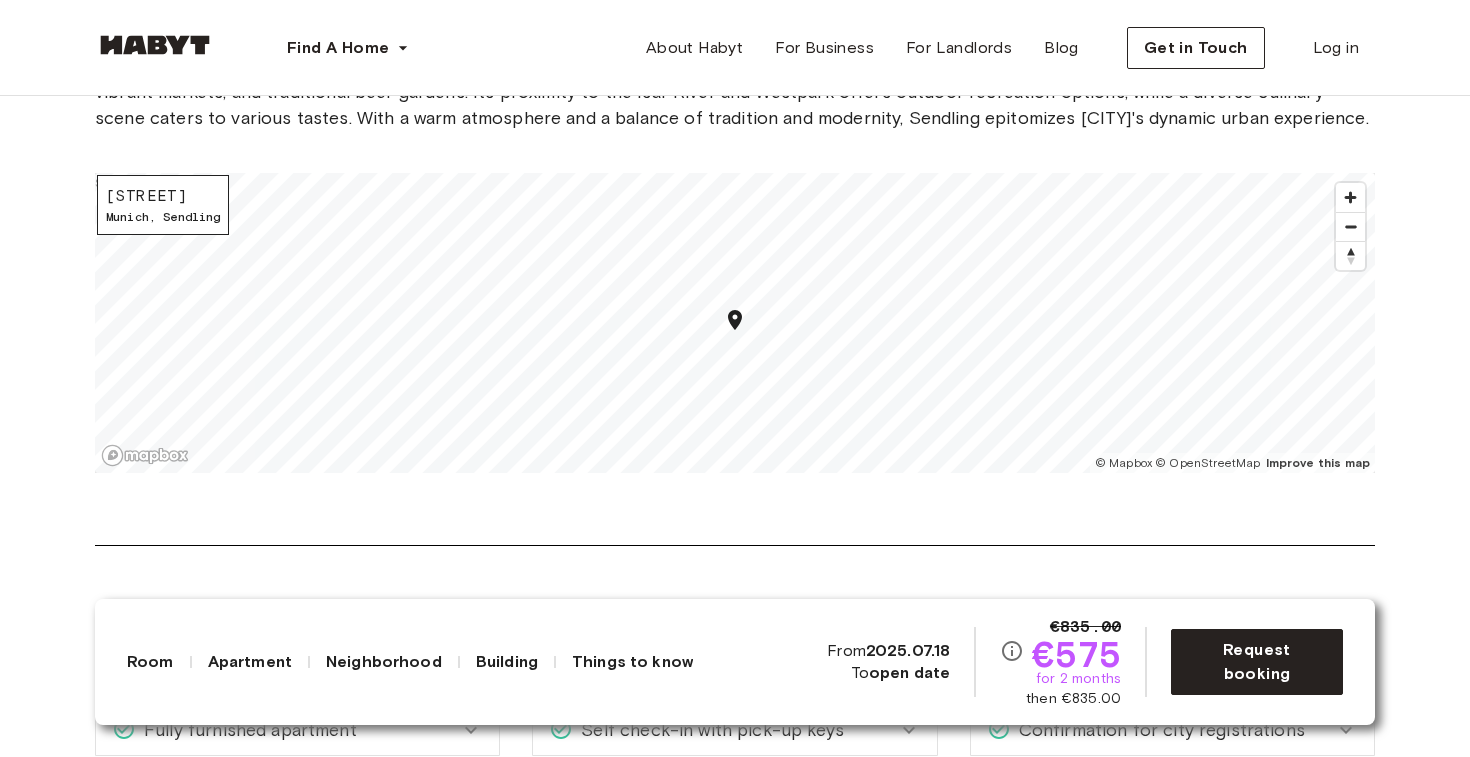 scroll, scrollTop: 1985, scrollLeft: 0, axis: vertical 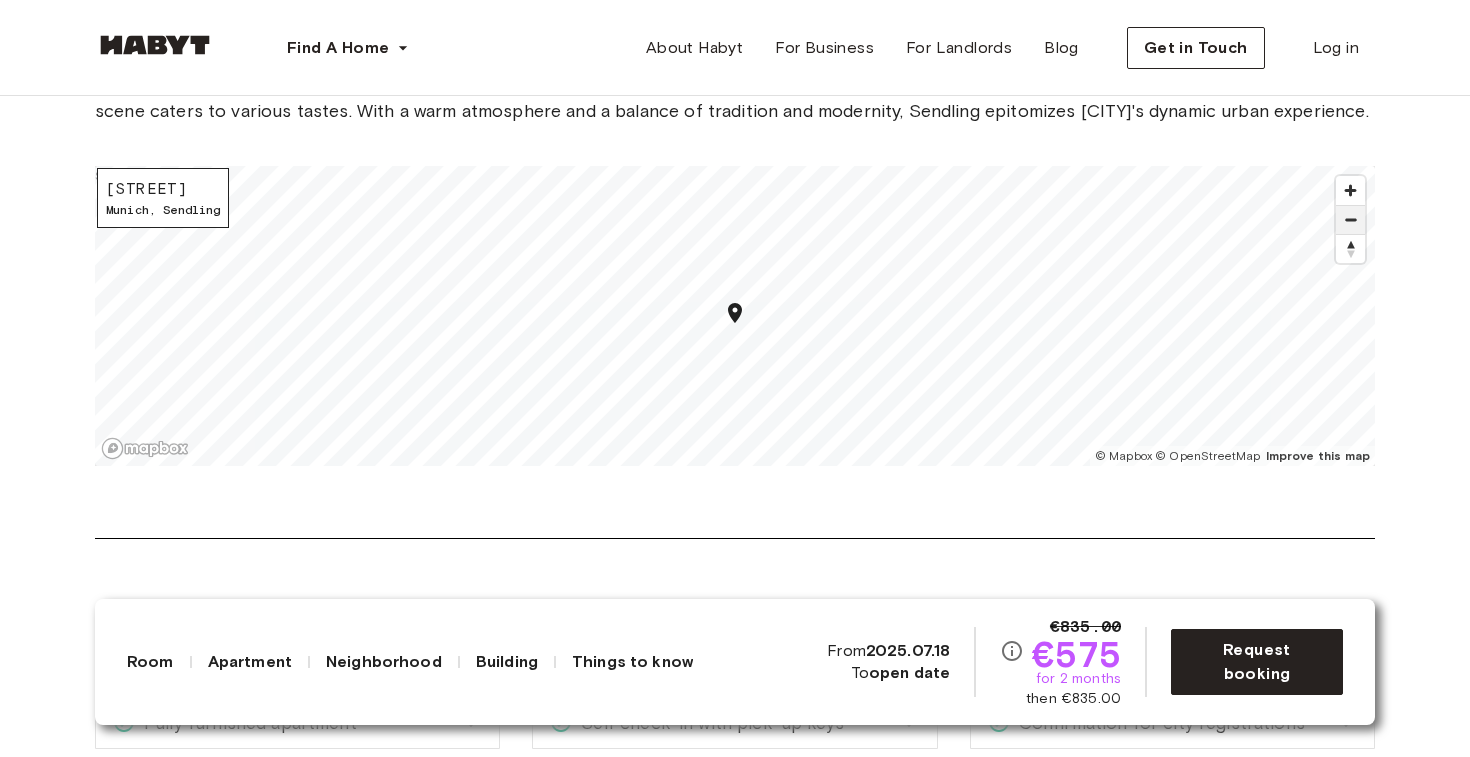 click at bounding box center [1350, 220] 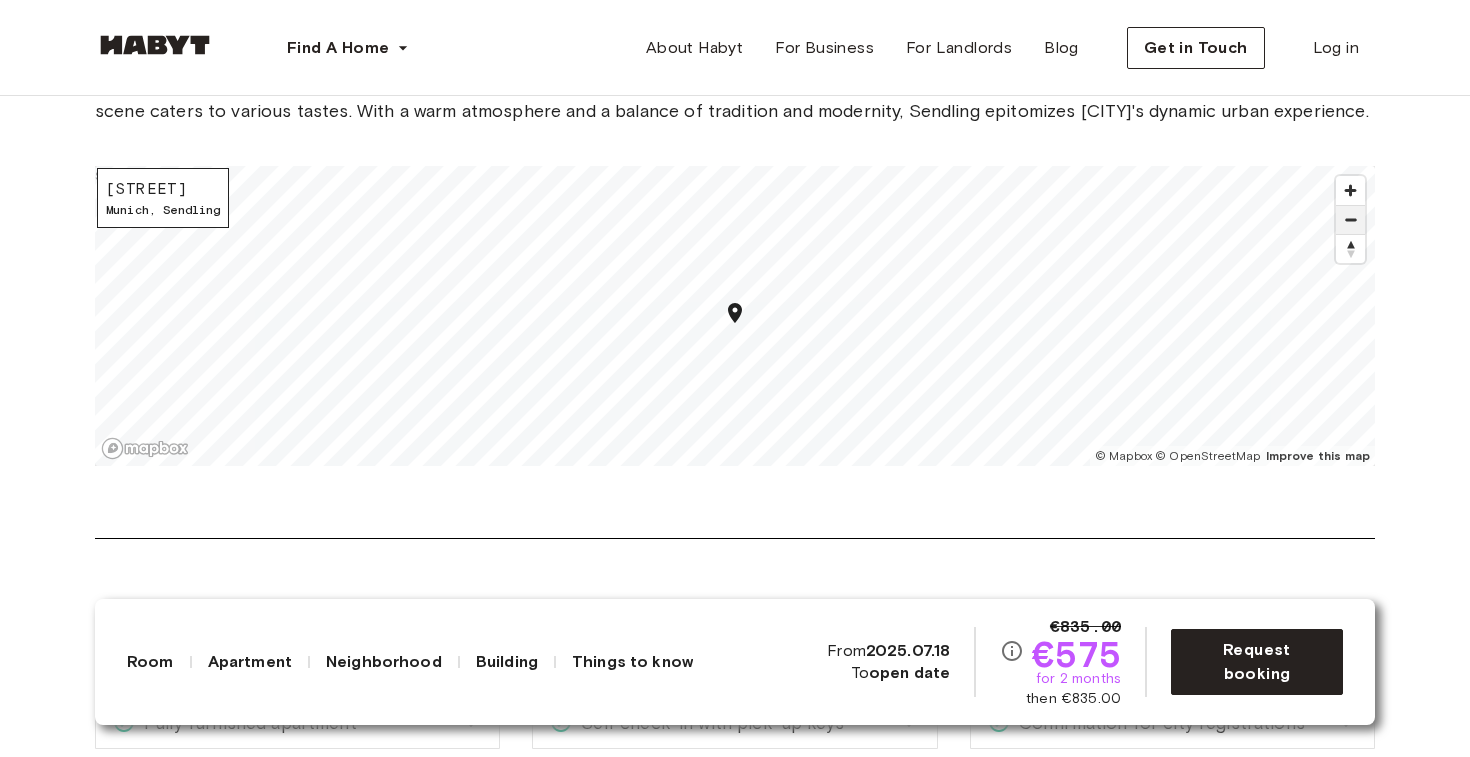 click at bounding box center [1350, 220] 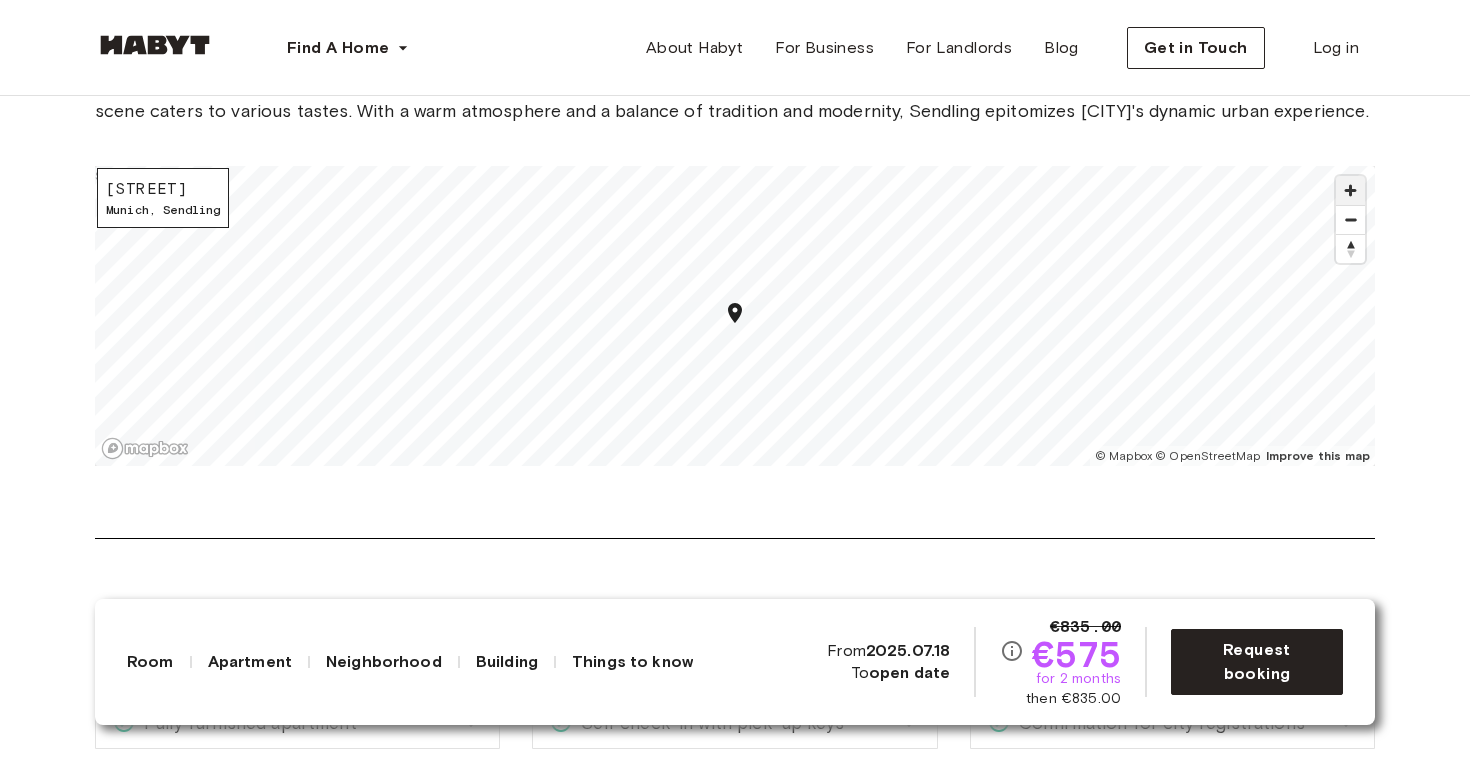 click at bounding box center (1350, 190) 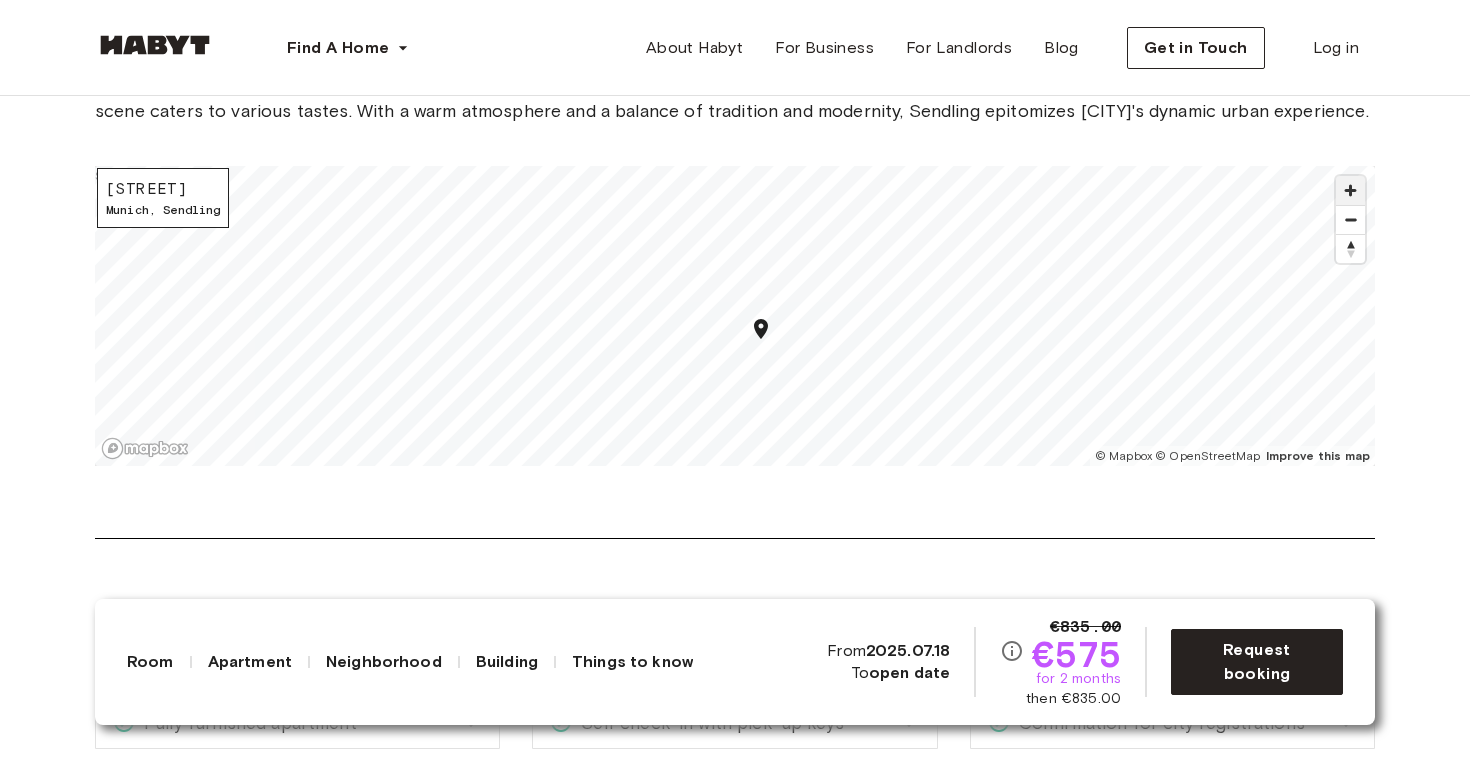 click at bounding box center (1350, 190) 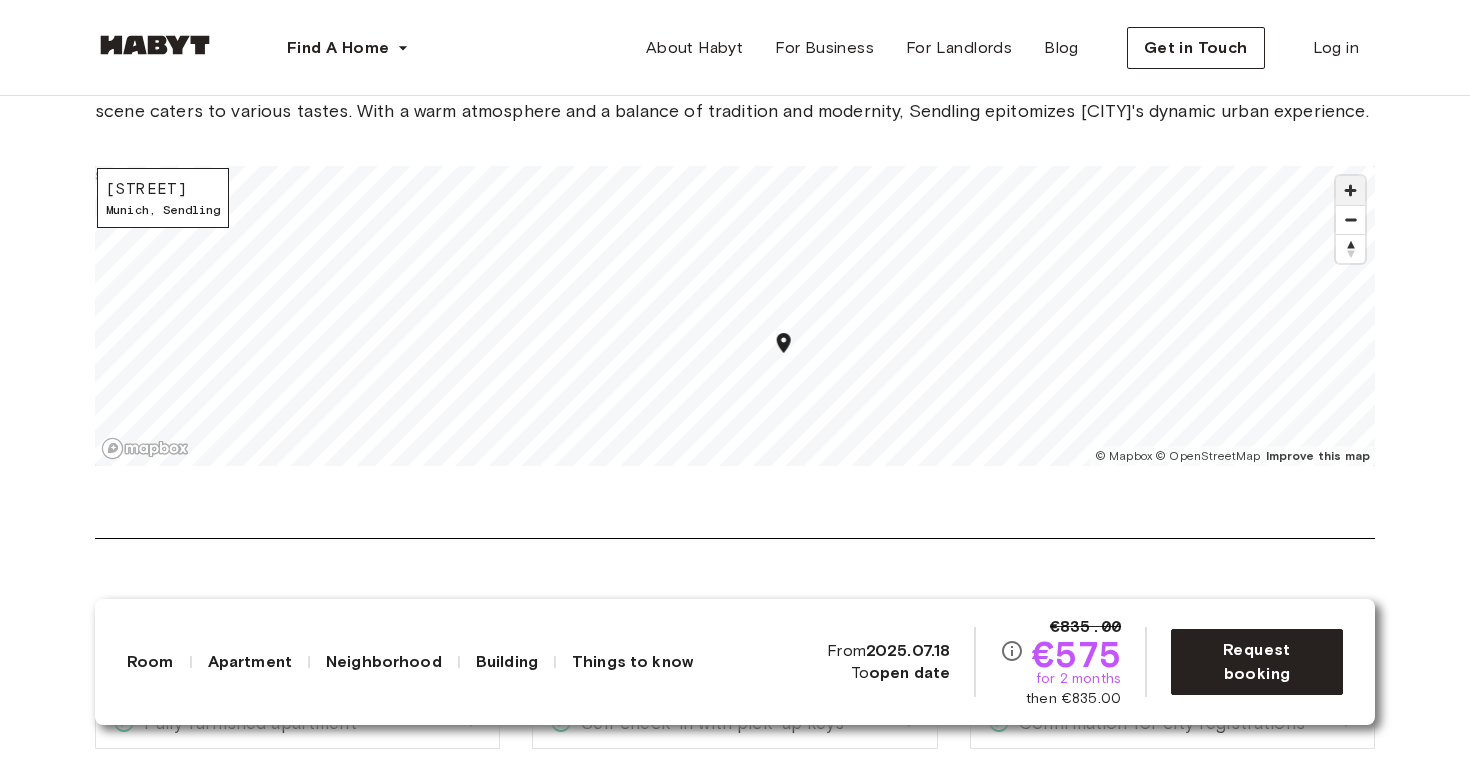 click at bounding box center [1350, 190] 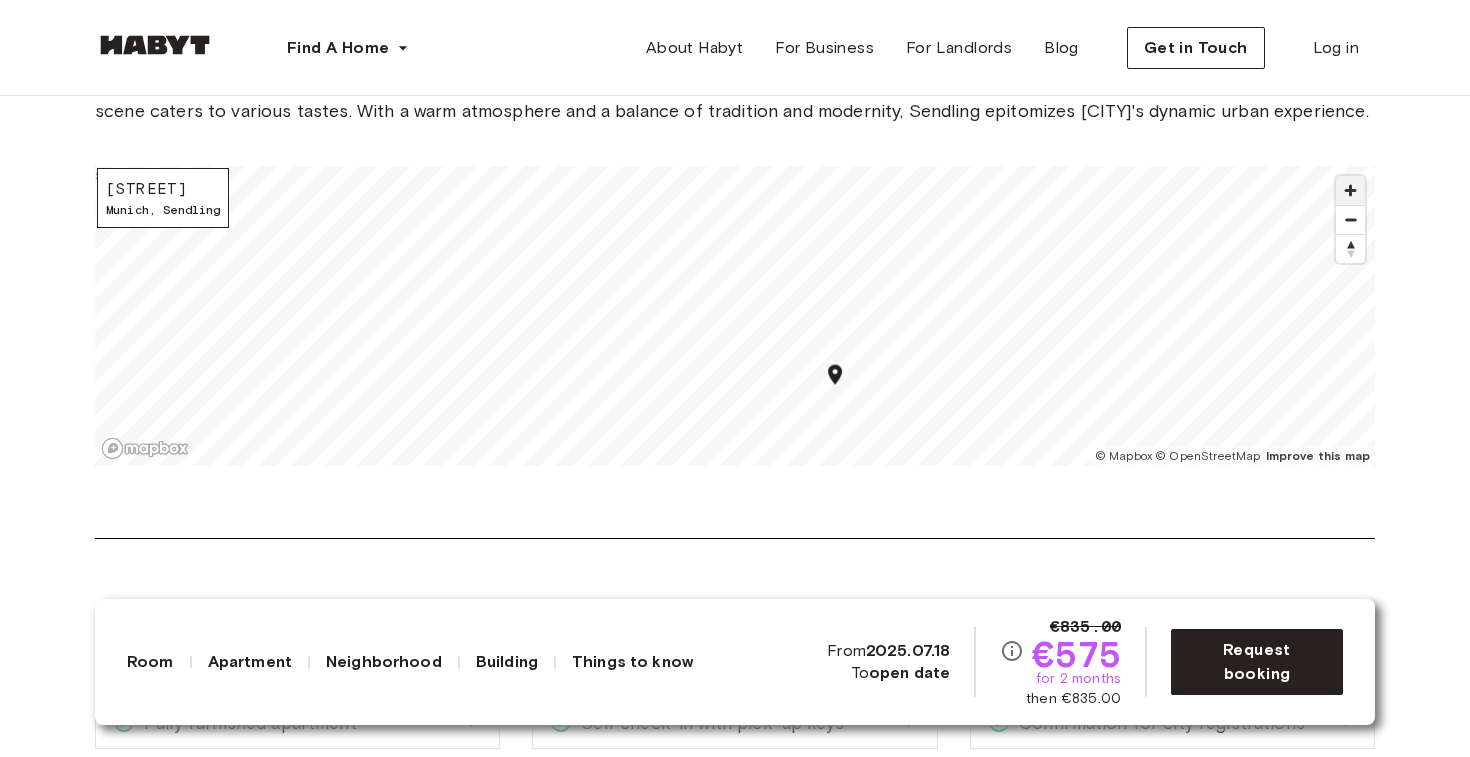 click at bounding box center [1350, 190] 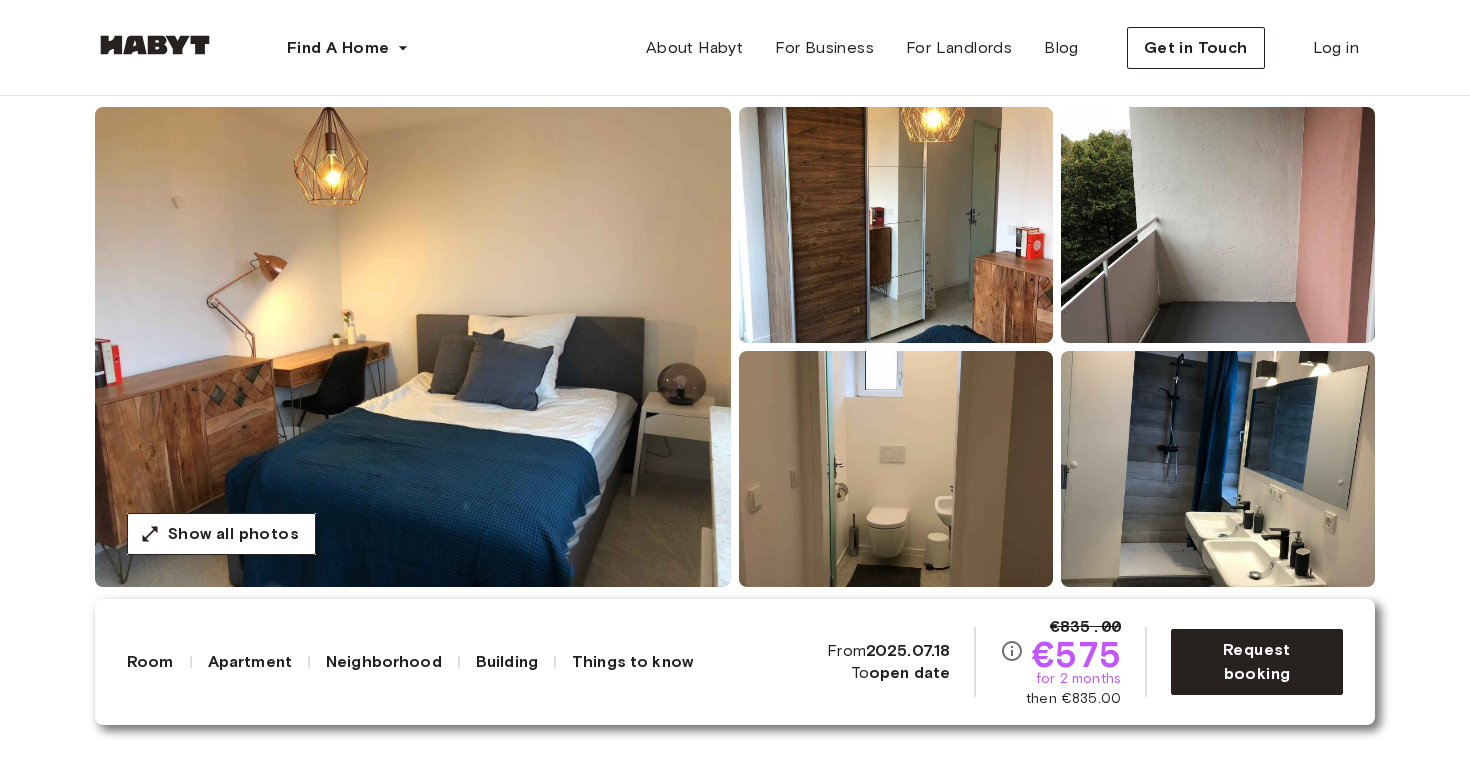 scroll, scrollTop: 171, scrollLeft: 0, axis: vertical 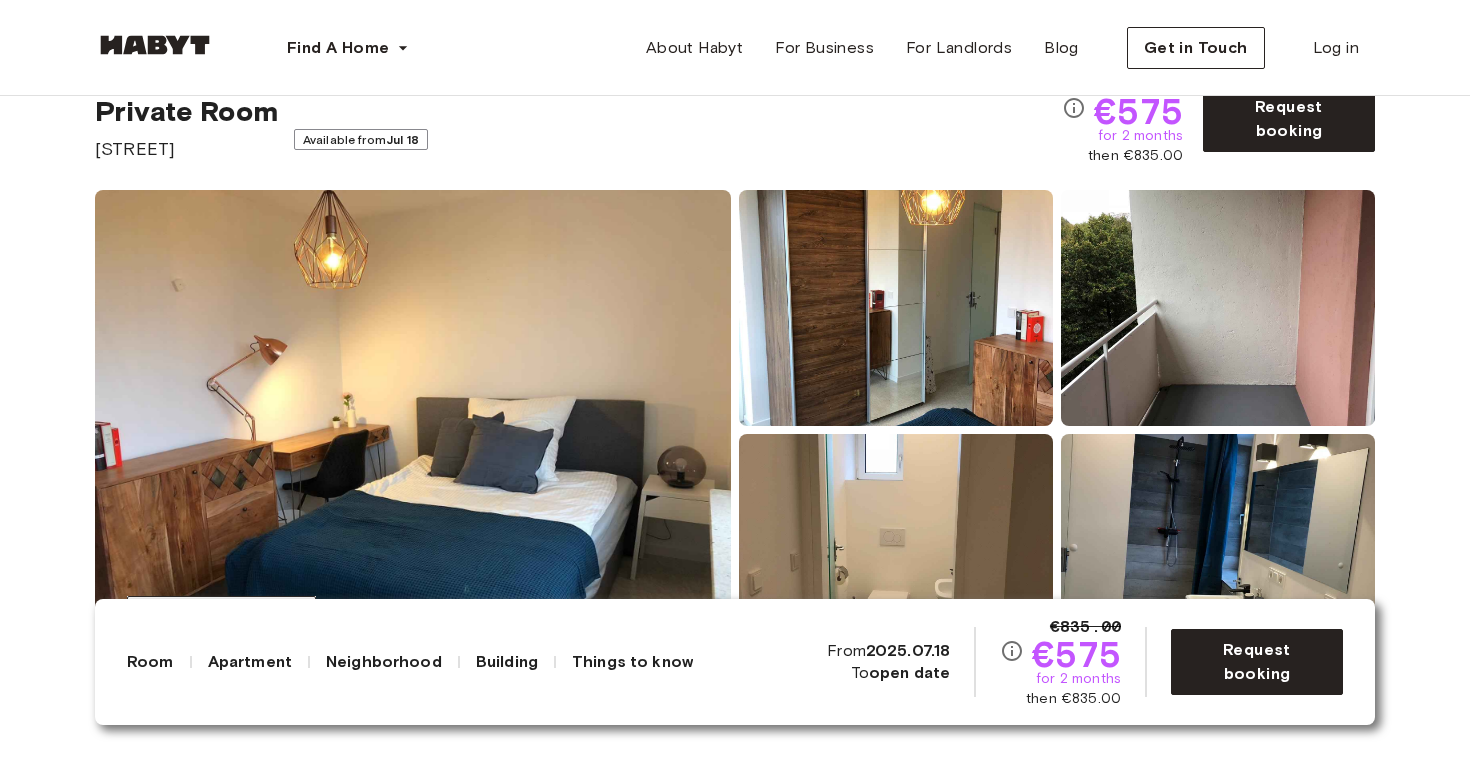 click at bounding box center (413, 430) 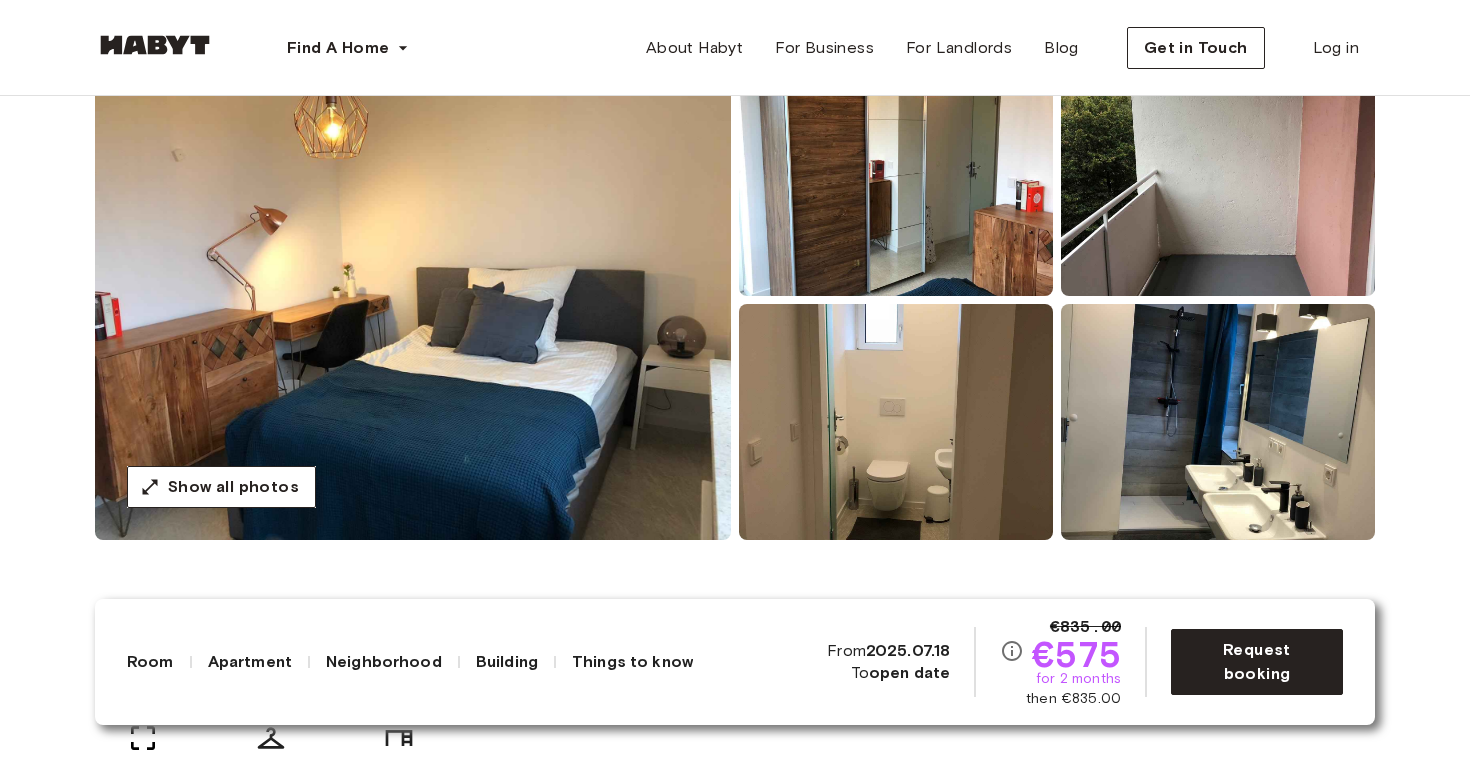 scroll, scrollTop: 217, scrollLeft: 0, axis: vertical 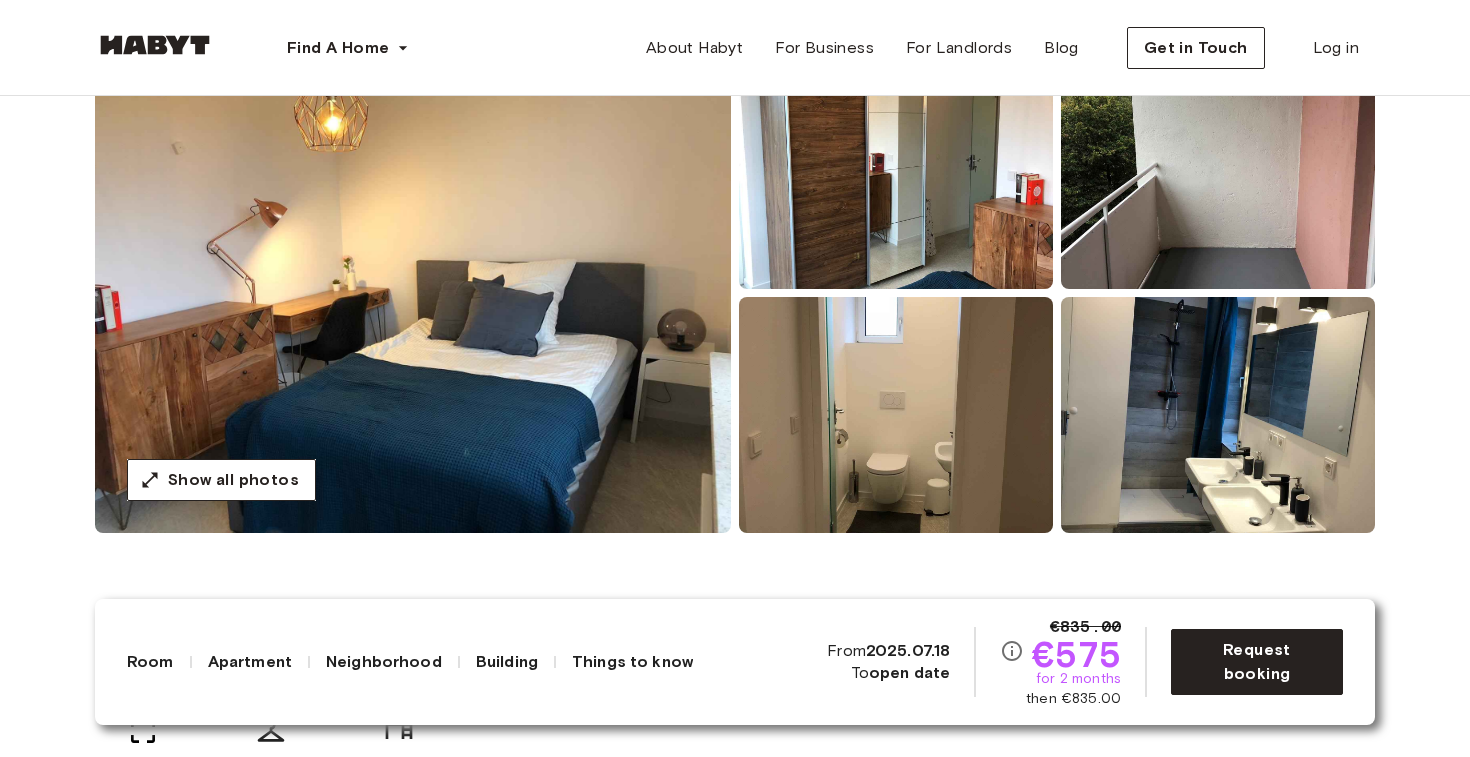 click at bounding box center (1218, 415) 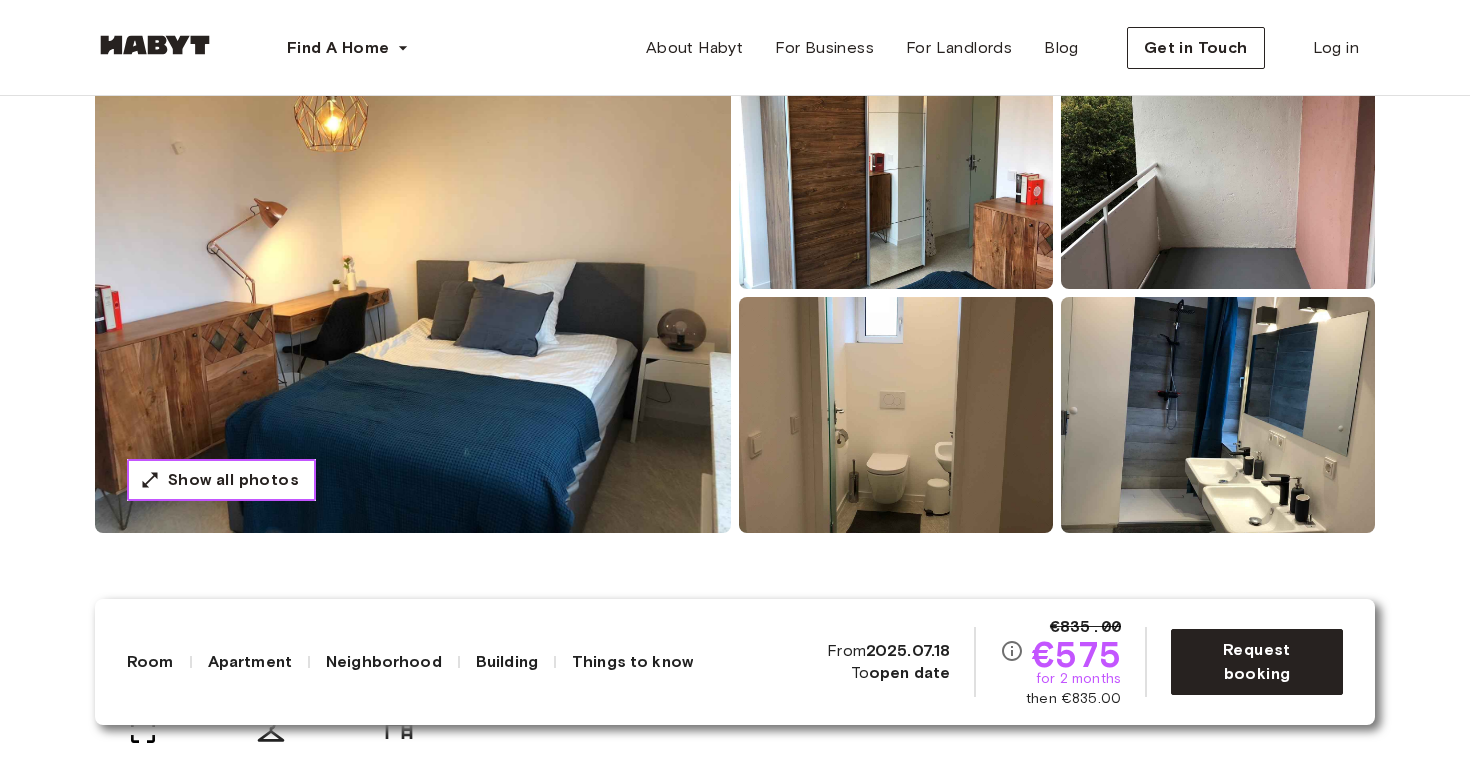click on "Show all photos" at bounding box center (233, 480) 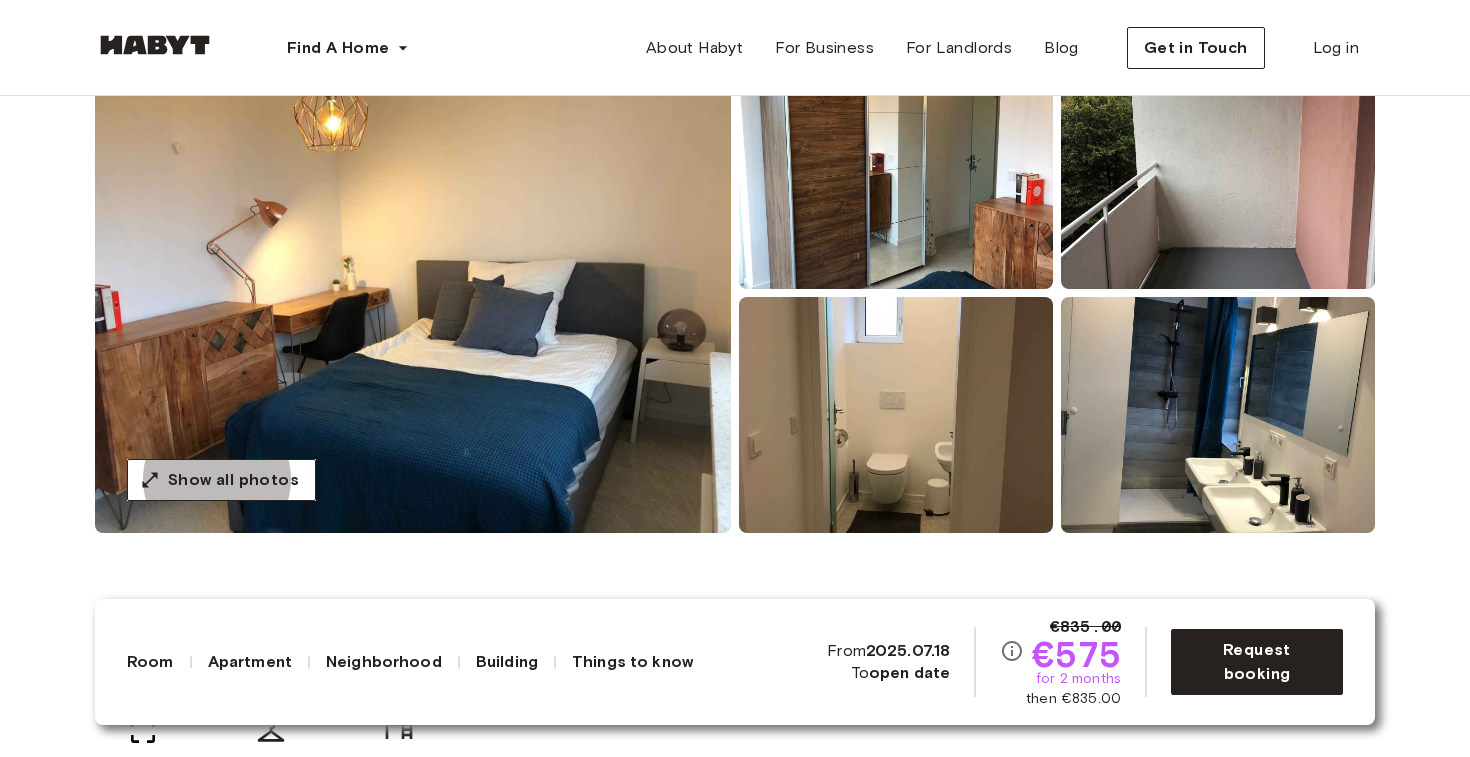 click at bounding box center (1218, 415) 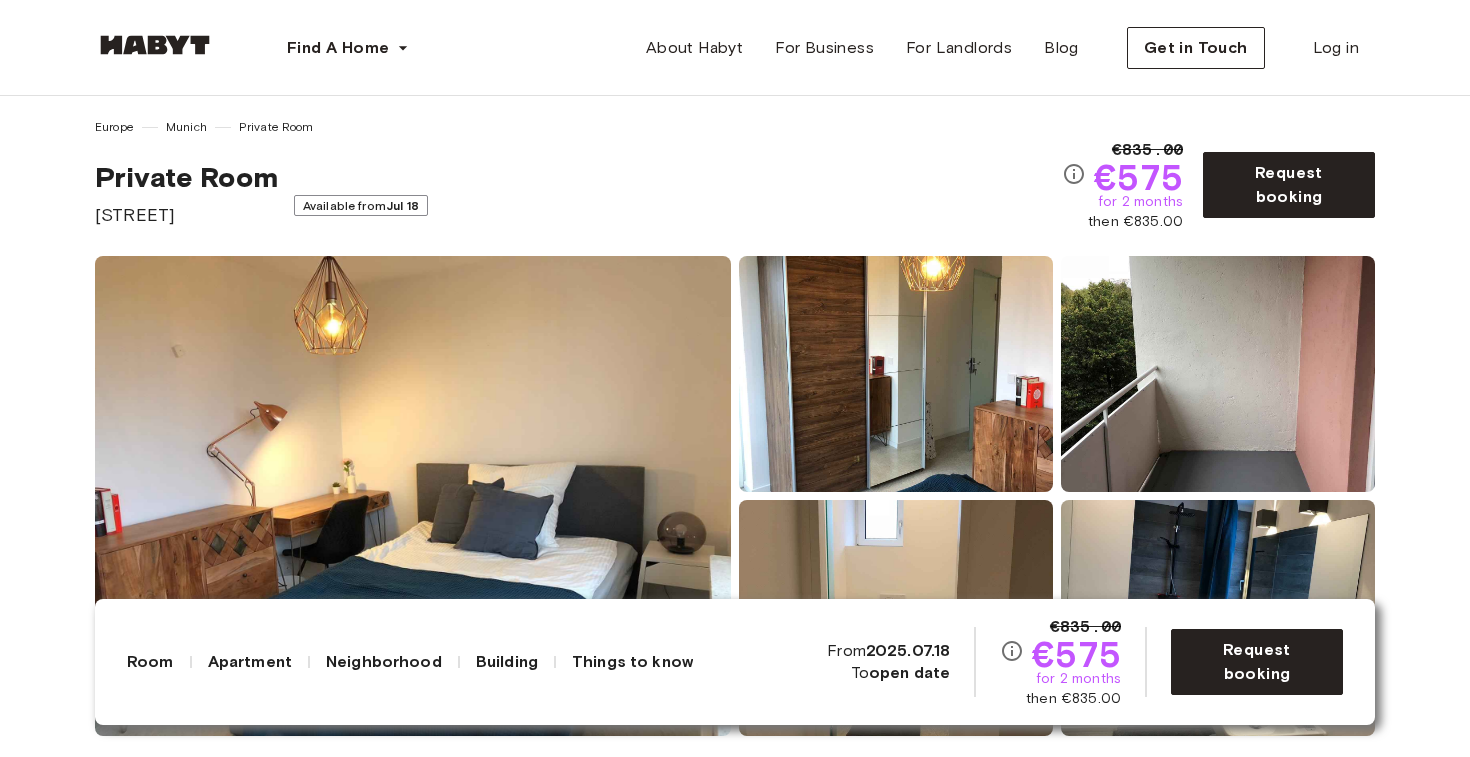 scroll, scrollTop: 0, scrollLeft: 0, axis: both 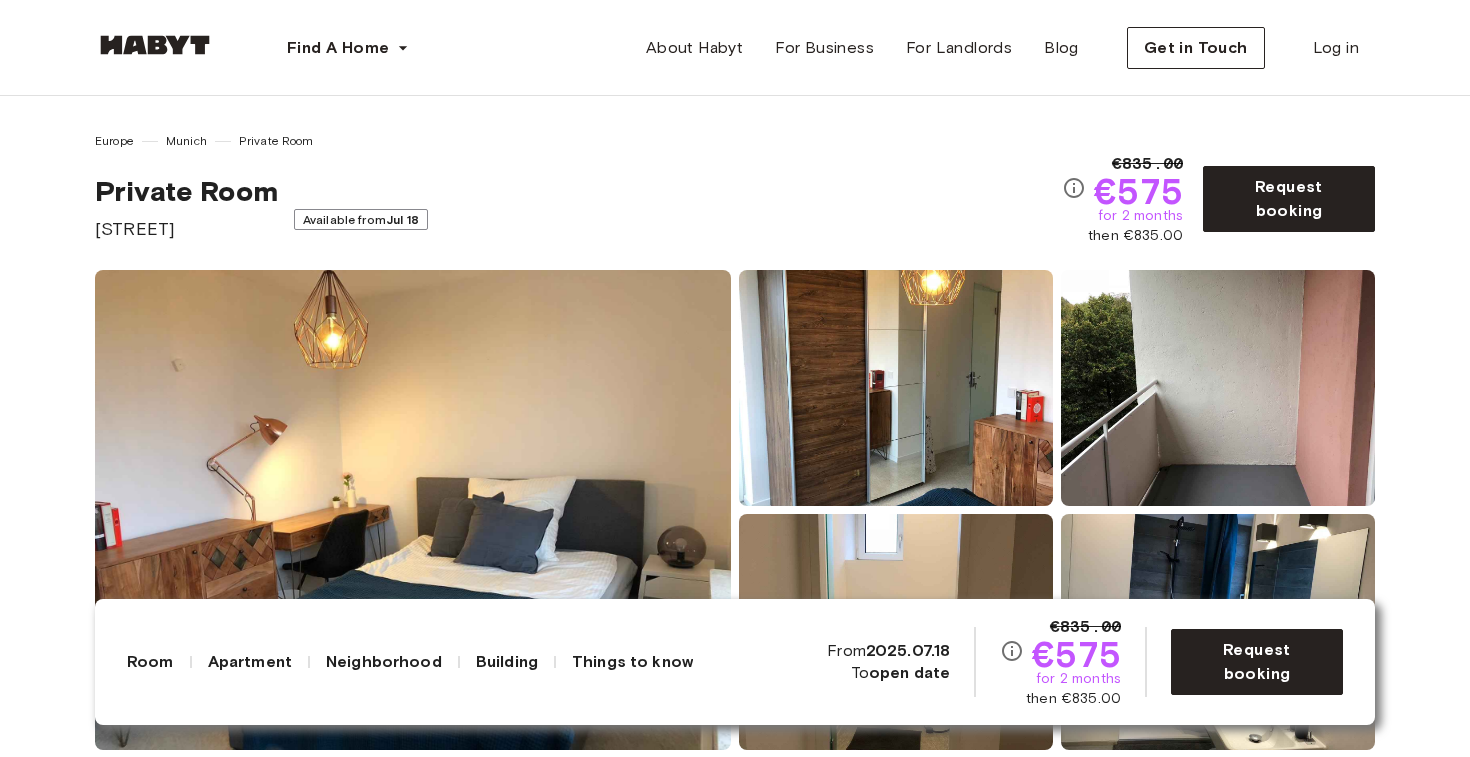drag, startPoint x: 201, startPoint y: 225, endPoint x: 17, endPoint y: 225, distance: 184 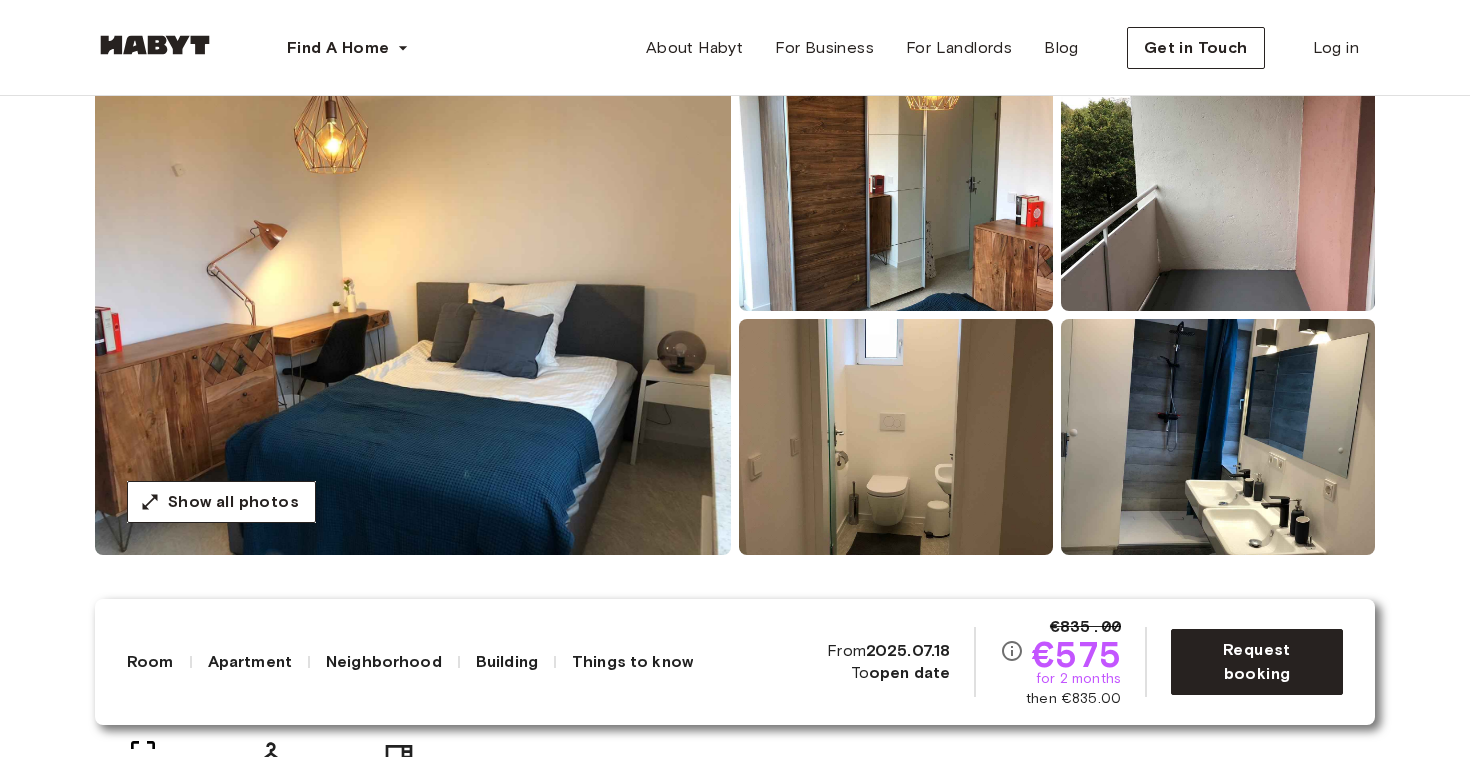 scroll, scrollTop: 198, scrollLeft: 0, axis: vertical 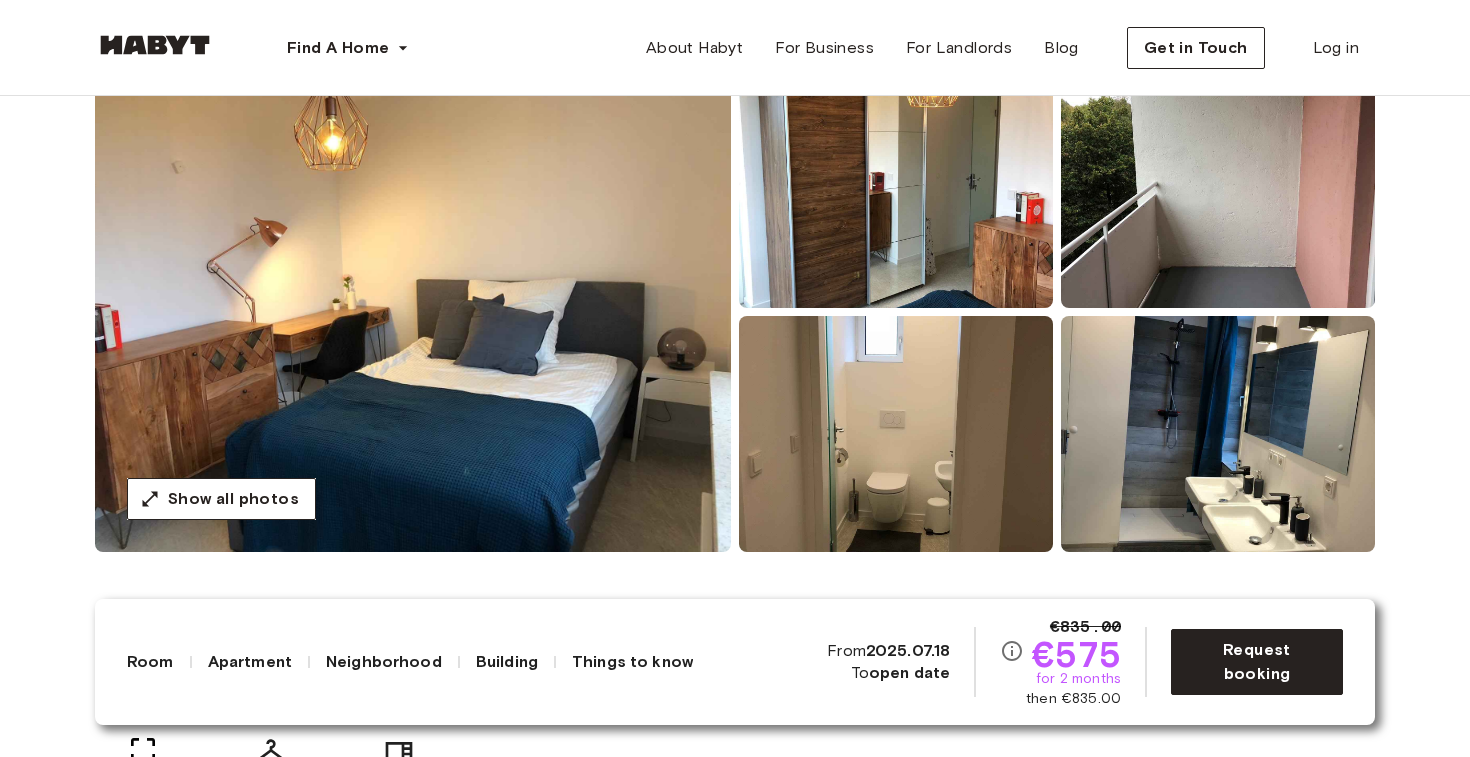 click at bounding box center [896, 190] 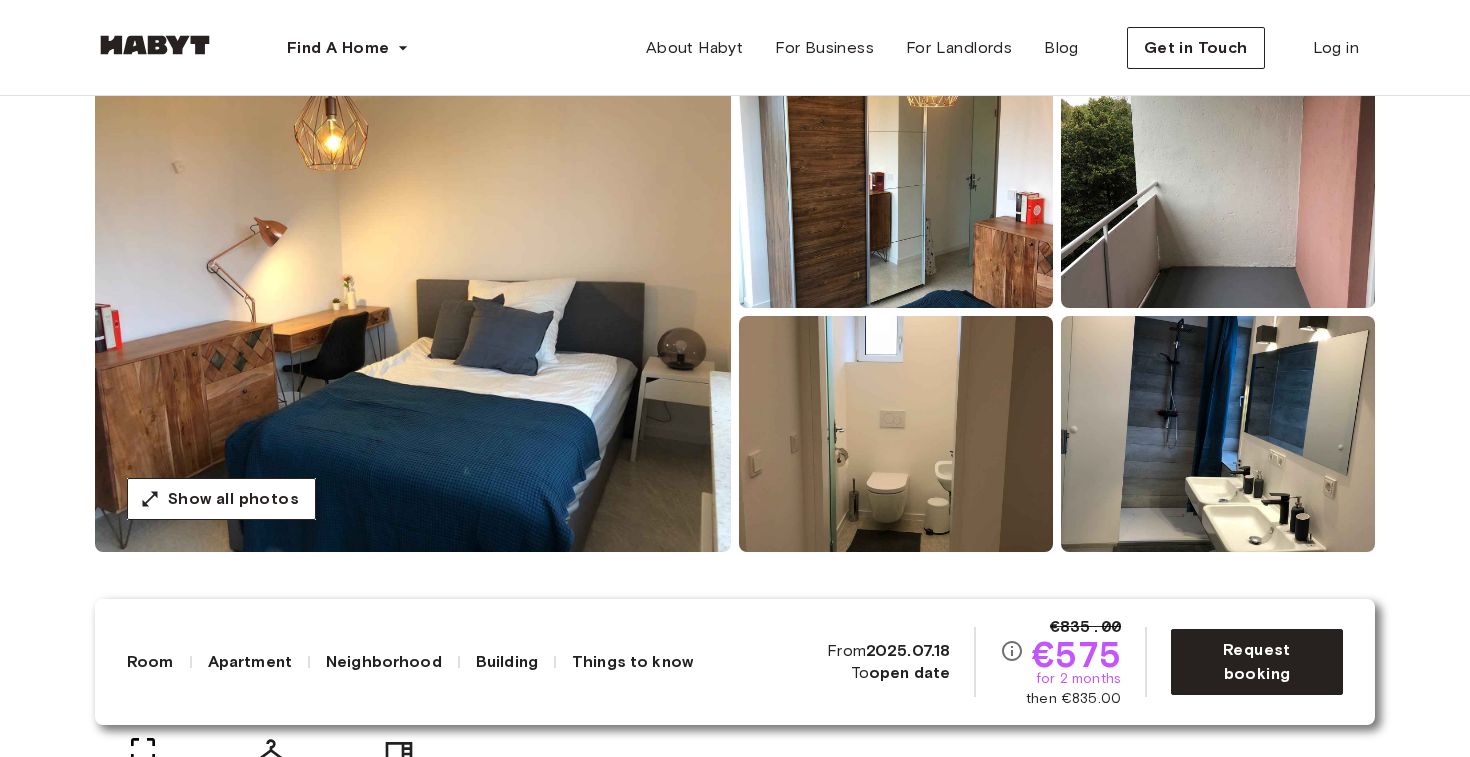 scroll, scrollTop: 140, scrollLeft: 0, axis: vertical 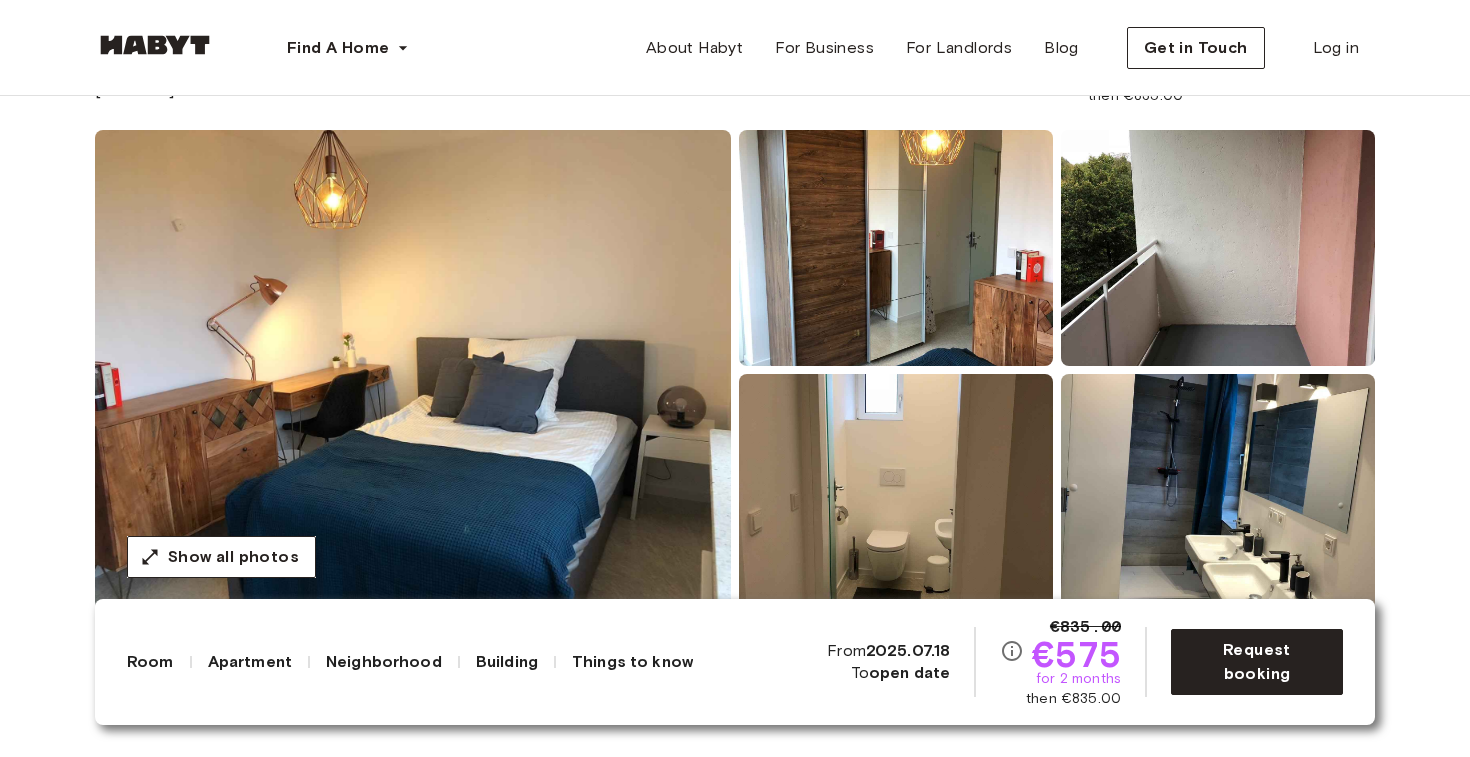 click at bounding box center [896, 248] 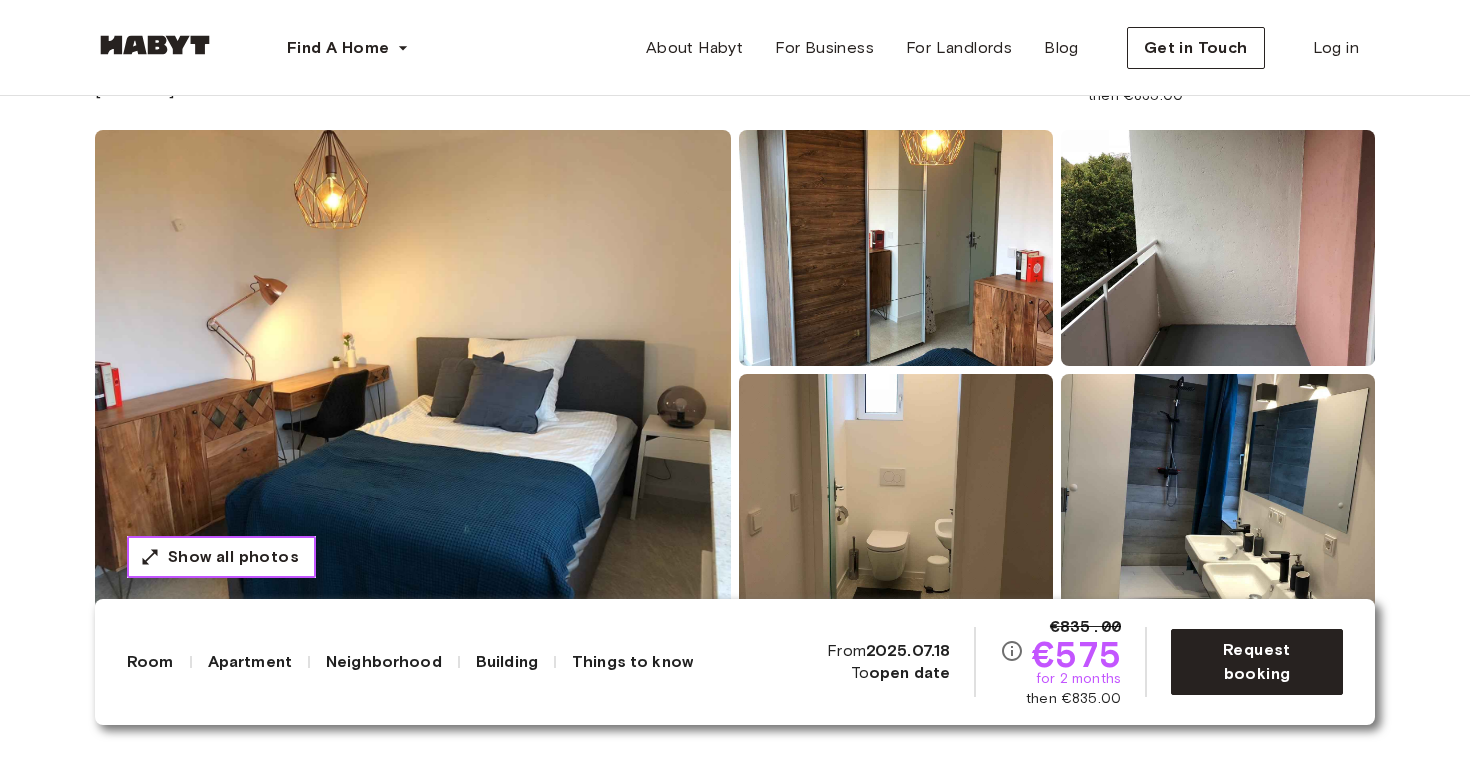 click on "Show all photos" at bounding box center [233, 557] 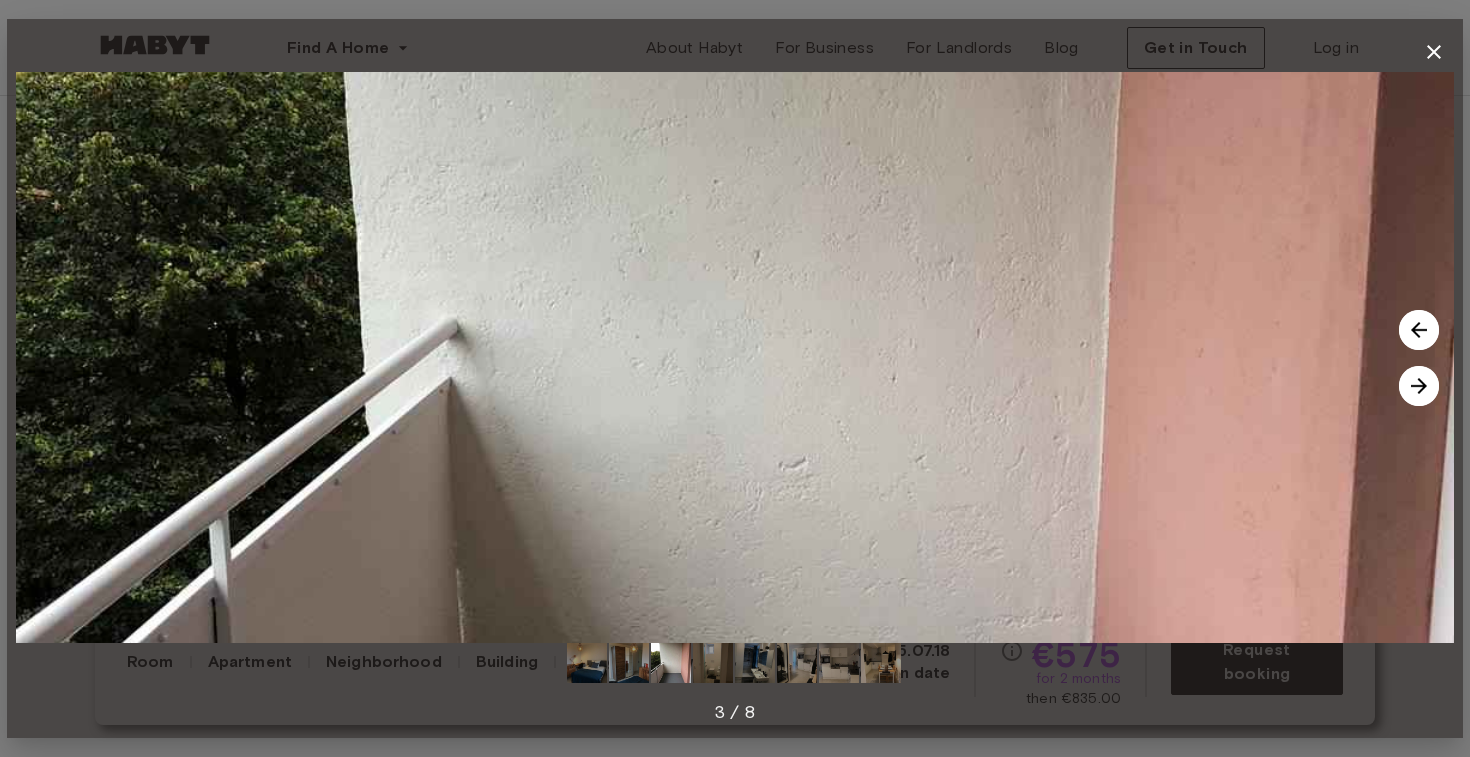 click 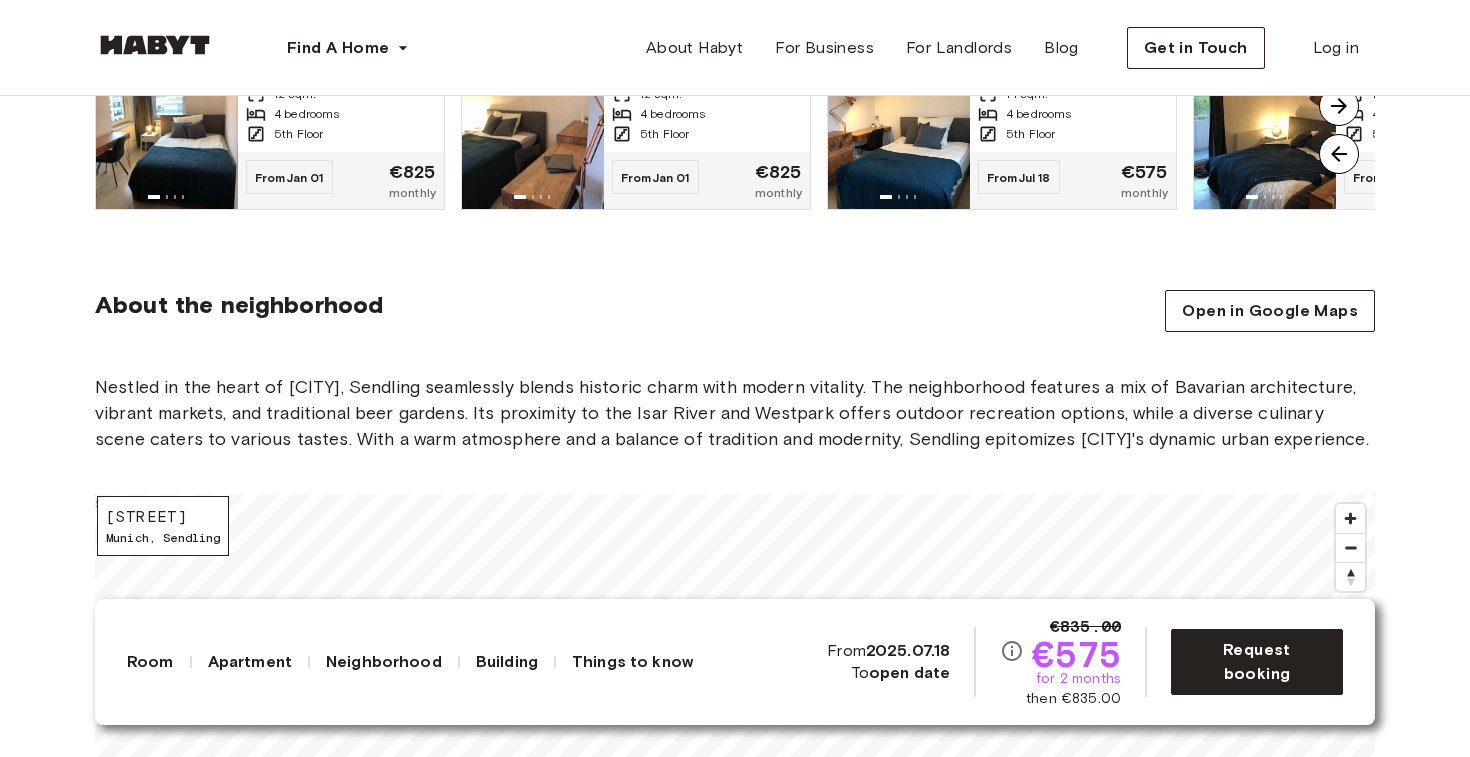 scroll, scrollTop: 1618, scrollLeft: 0, axis: vertical 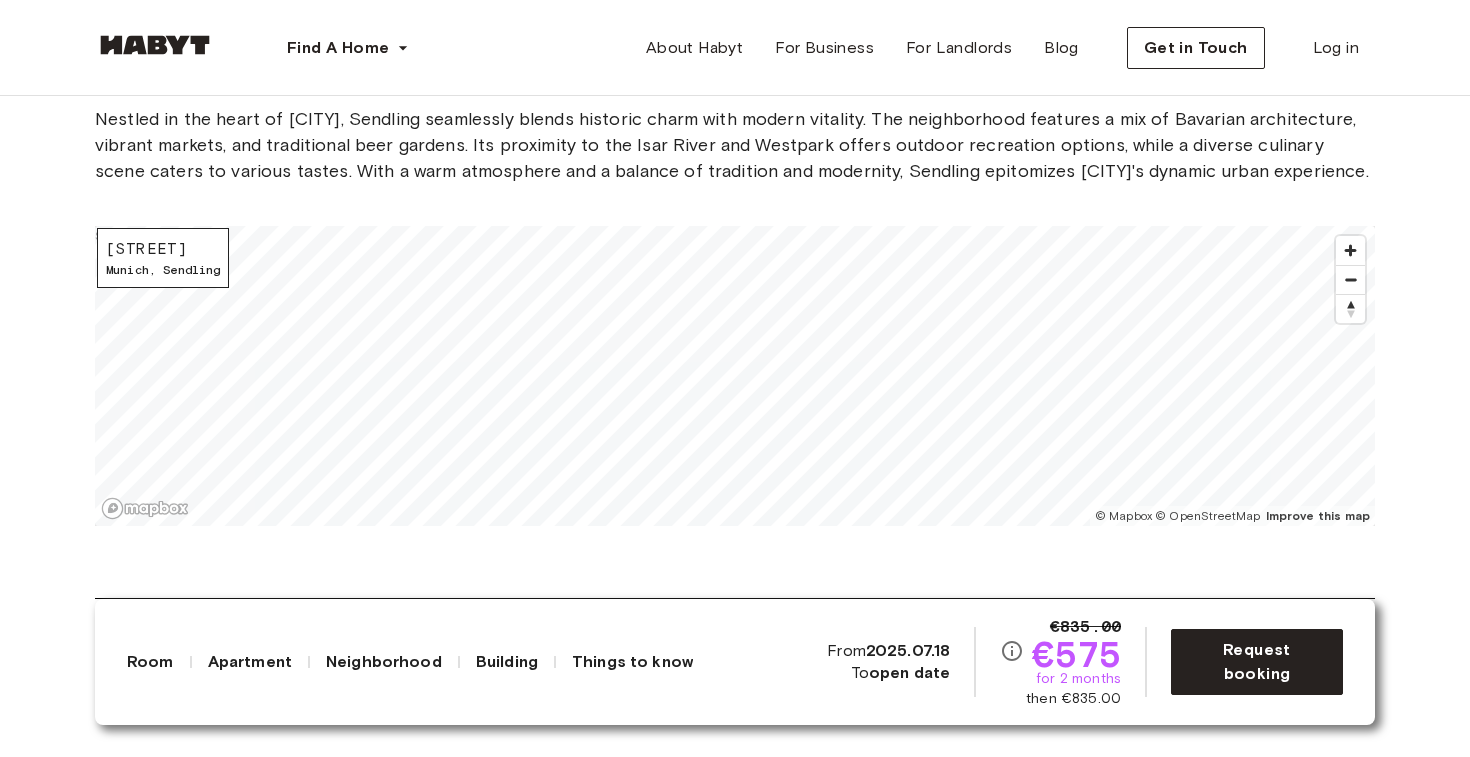 click on "About the neighborhood Open in Google Maps Nestled in the heart of Munich, Sendling seamlessly blends historic charm with modern vitality. The neighborhood features a mix of Bavarian architecture, vibrant markets, and traditional beer gardens. Its proximity to the Isar River and Westpark offers outdoor recreation options, while a diverse culinary scene caters to various tastes. With a warm atmosphere and a balance of tradition and modernity, Sendling epitomizes Munich's dynamic urban experience. Fallstraße 42 Munich ,   Sendling © Mapbox   © OpenStreetMap   Improve this map $" at bounding box center (735, 310) 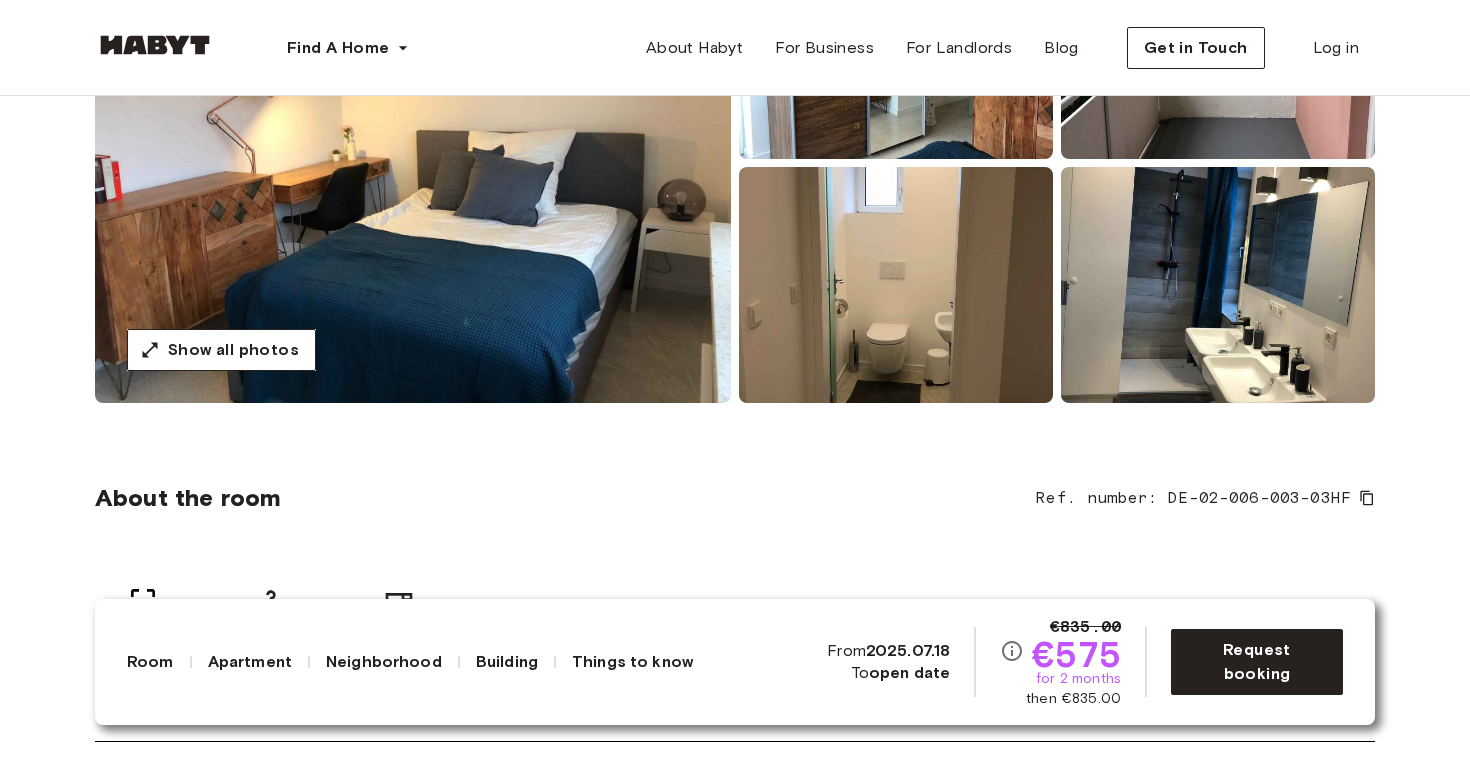 scroll, scrollTop: 0, scrollLeft: 0, axis: both 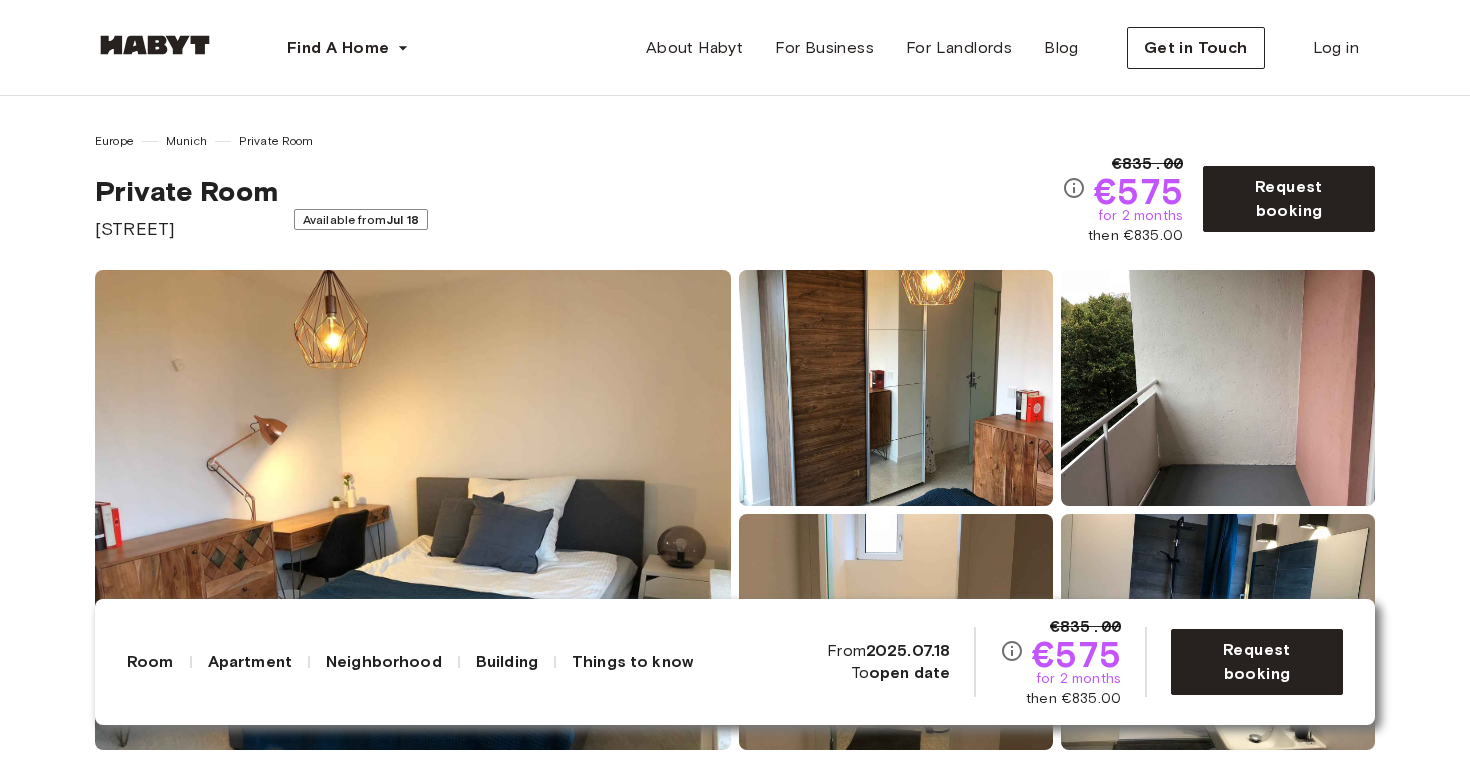 click on "Europe Munich Private Room Private Room Fallstraße 42 Available from  Jul 18" at bounding box center (578, 187) 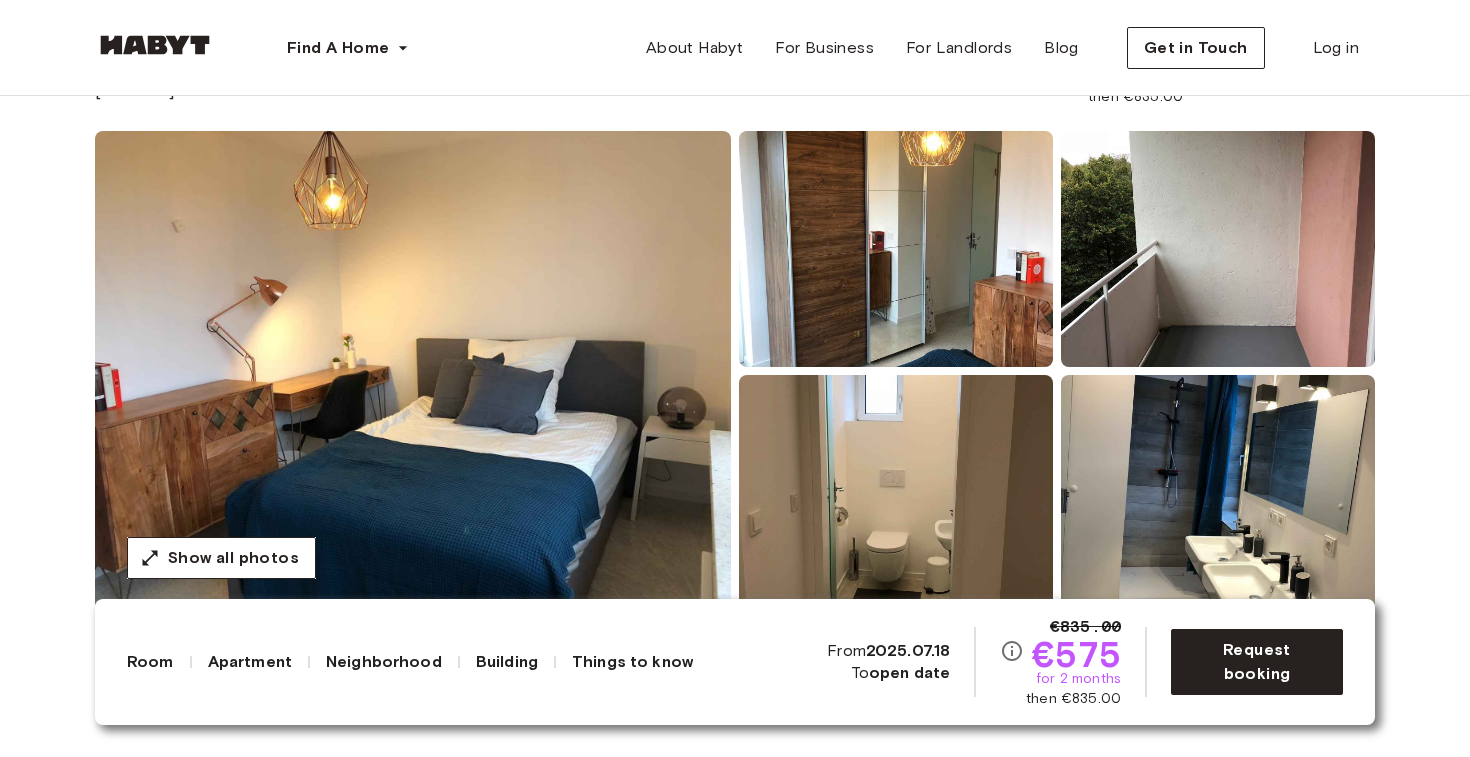 scroll, scrollTop: 0, scrollLeft: 0, axis: both 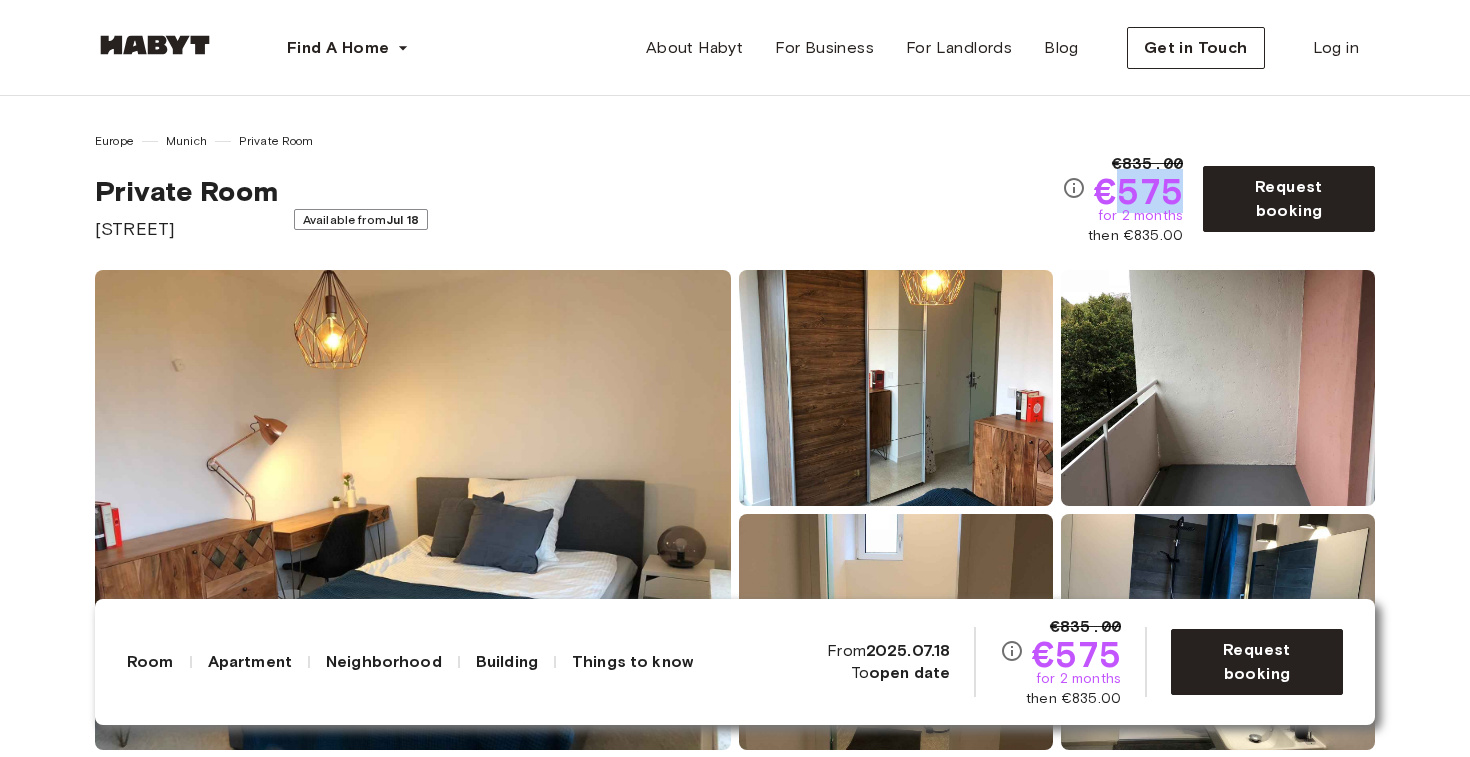 drag, startPoint x: 1178, startPoint y: 188, endPoint x: 1112, endPoint y: 194, distance: 66.27216 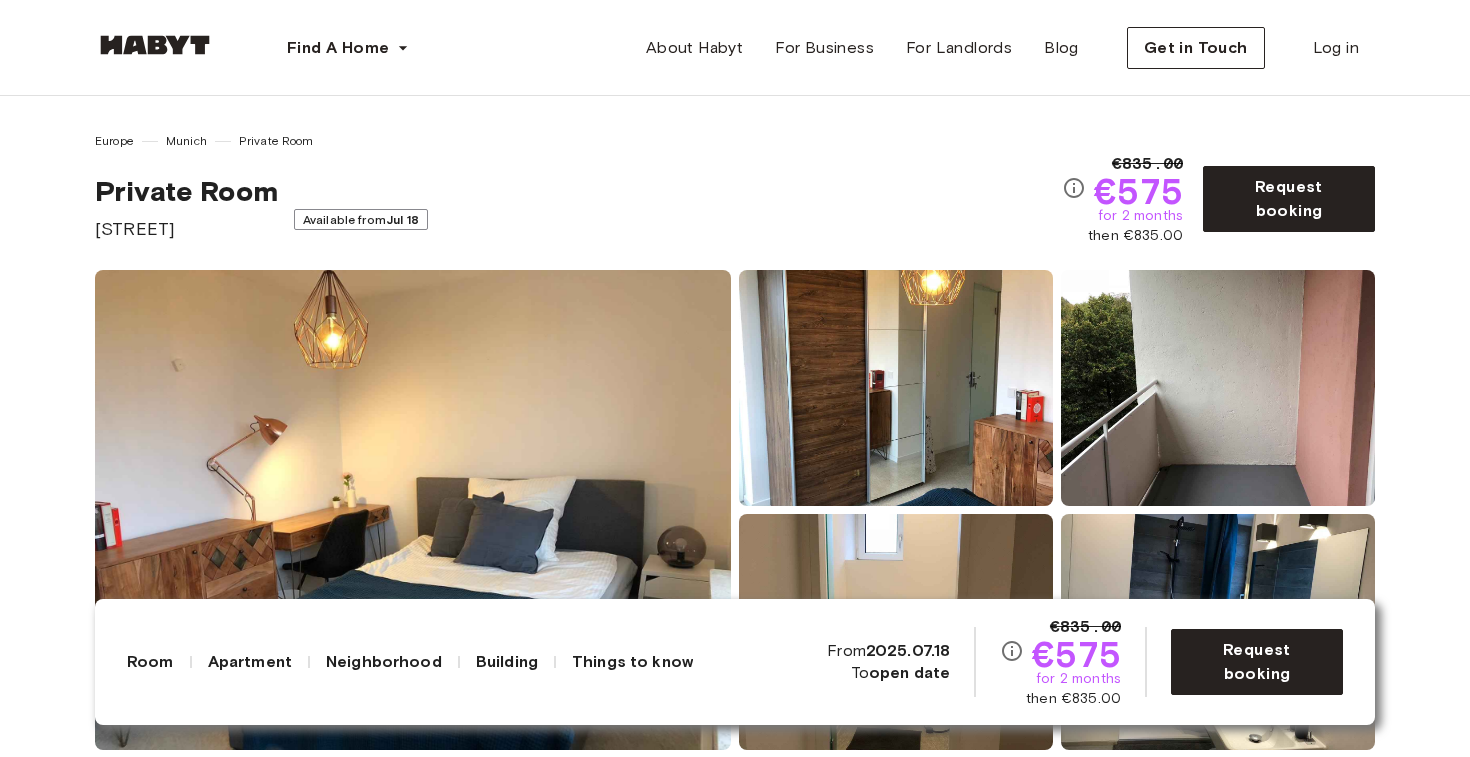 click on "Europe Munich Private Room Private Room Fallstraße 42 Available from  Jul 18" at bounding box center [578, 187] 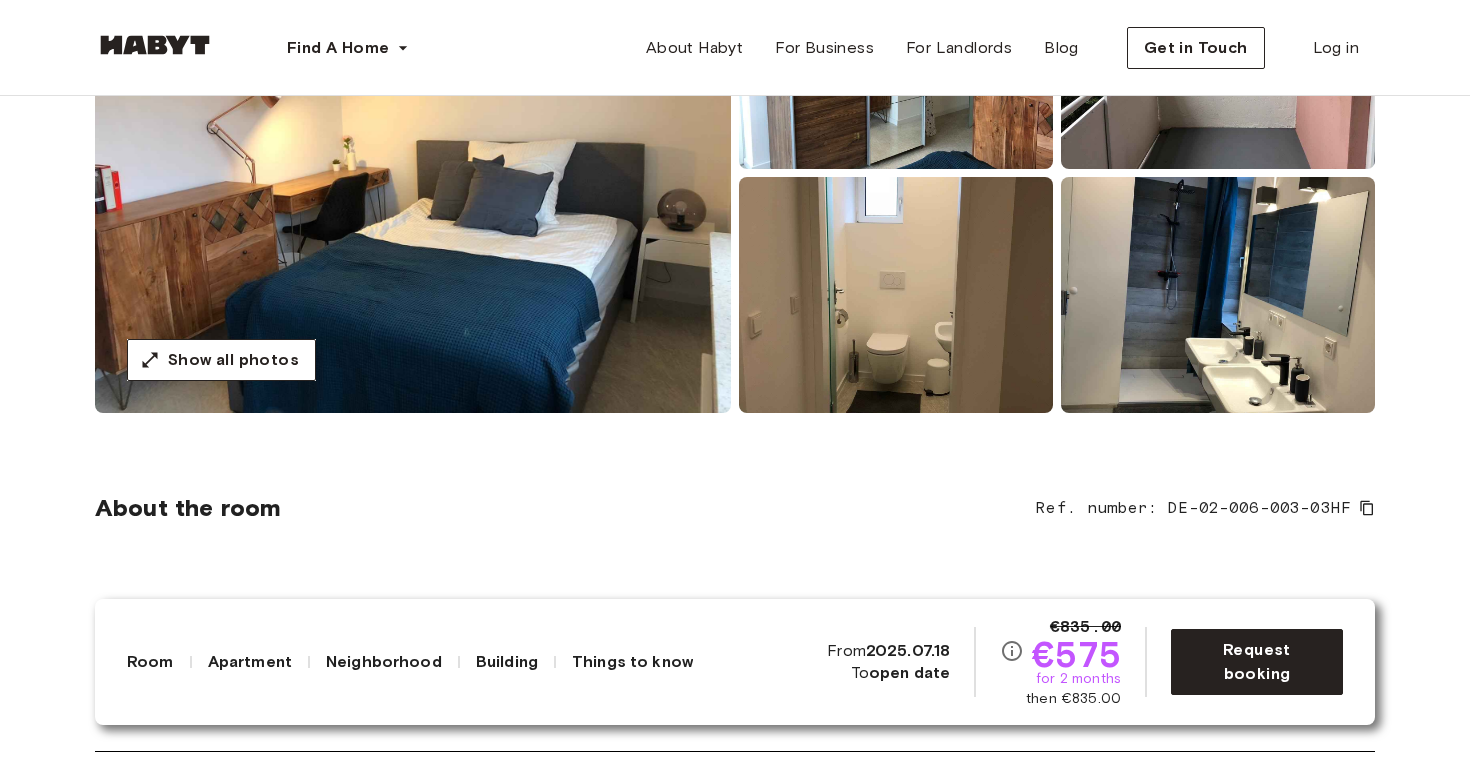 scroll, scrollTop: 142, scrollLeft: 0, axis: vertical 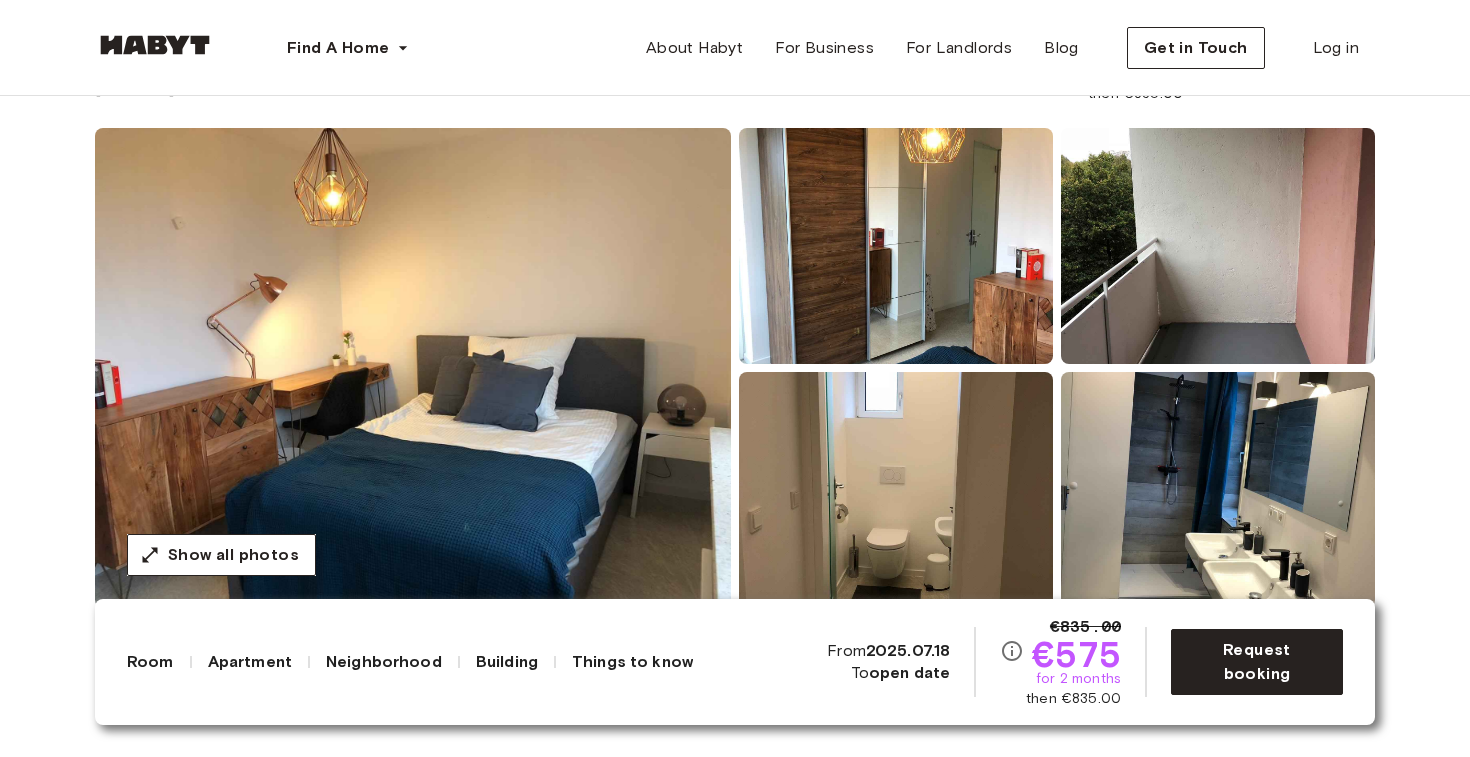 click at bounding box center (413, 368) 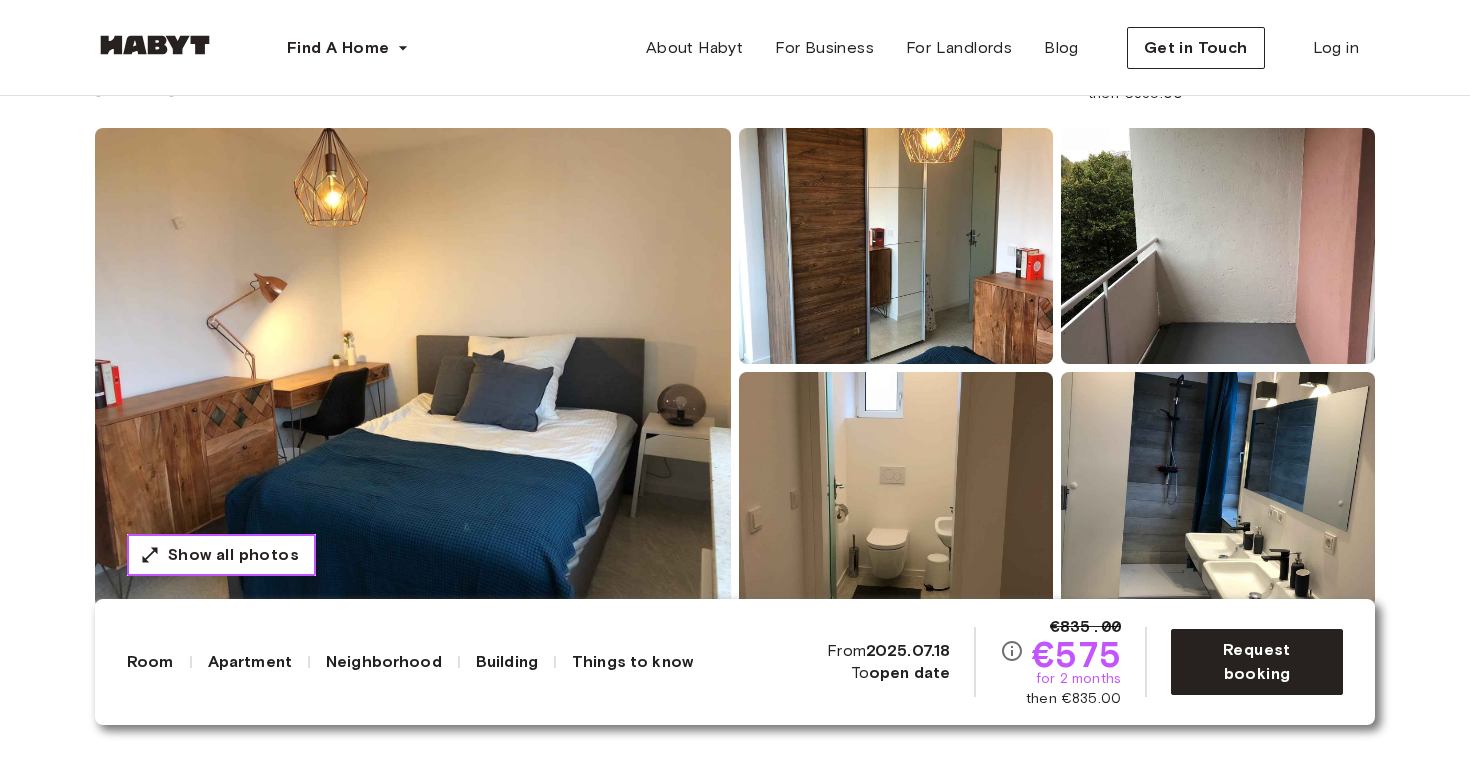 click on "Show all photos" at bounding box center [221, 555] 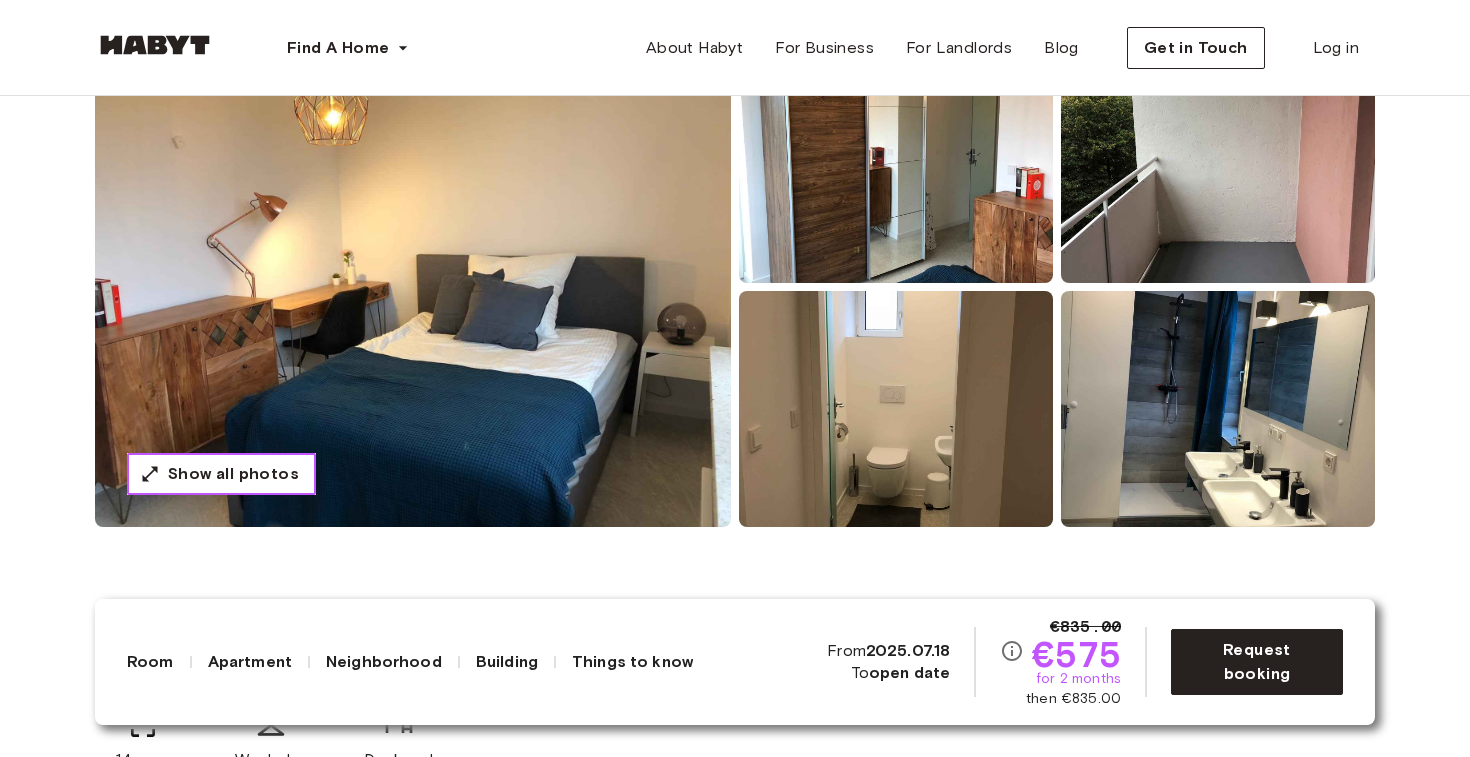 scroll, scrollTop: 186, scrollLeft: 0, axis: vertical 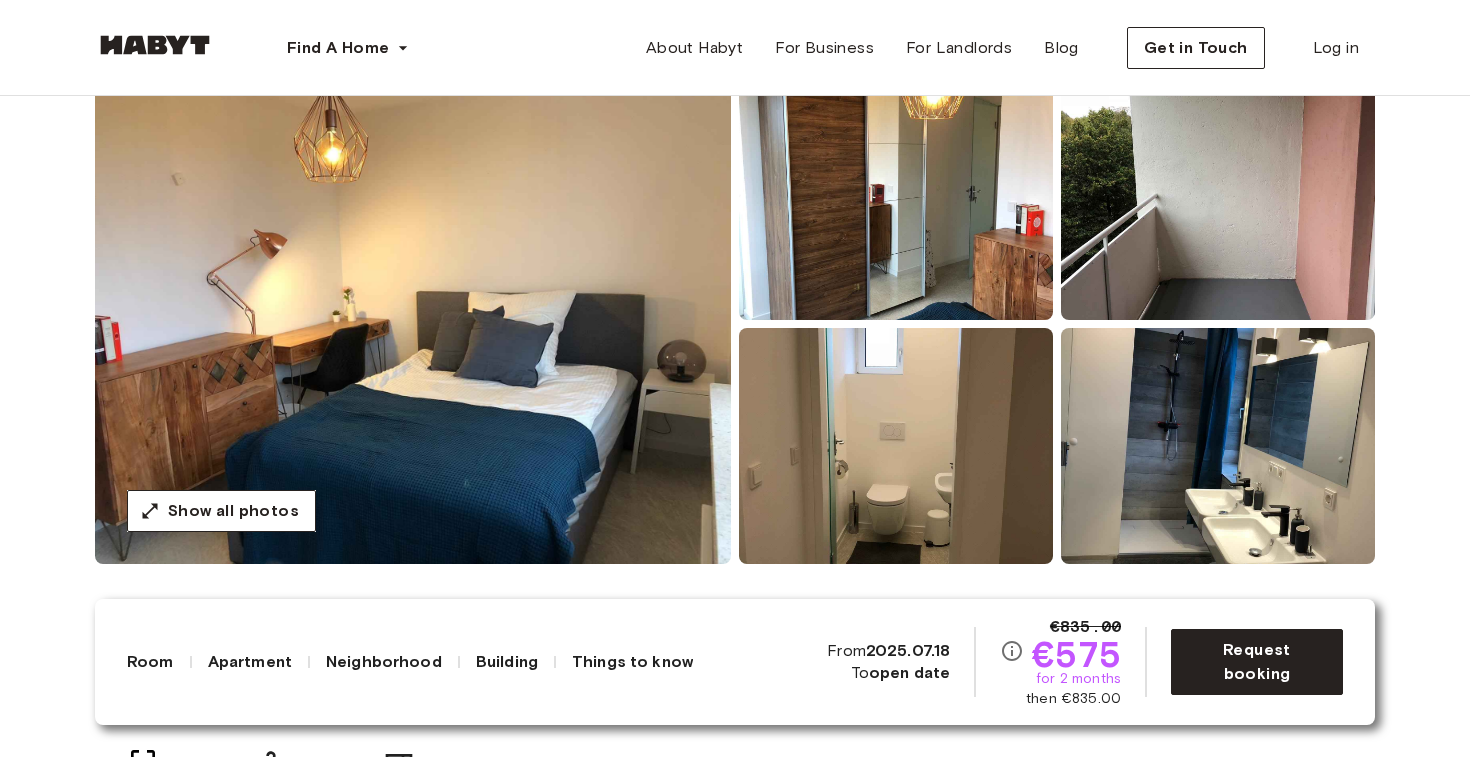 click at bounding box center (896, 446) 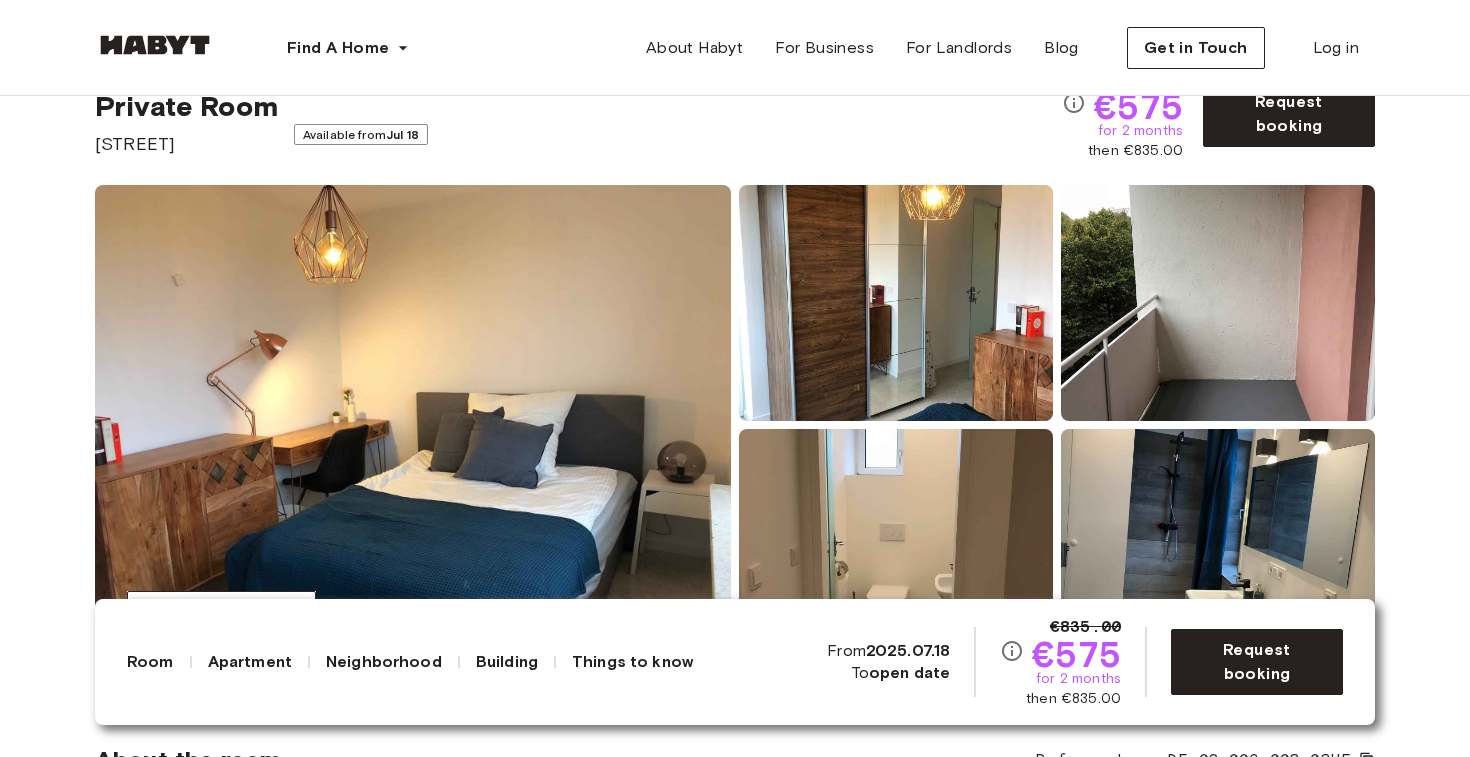 scroll, scrollTop: 0, scrollLeft: 0, axis: both 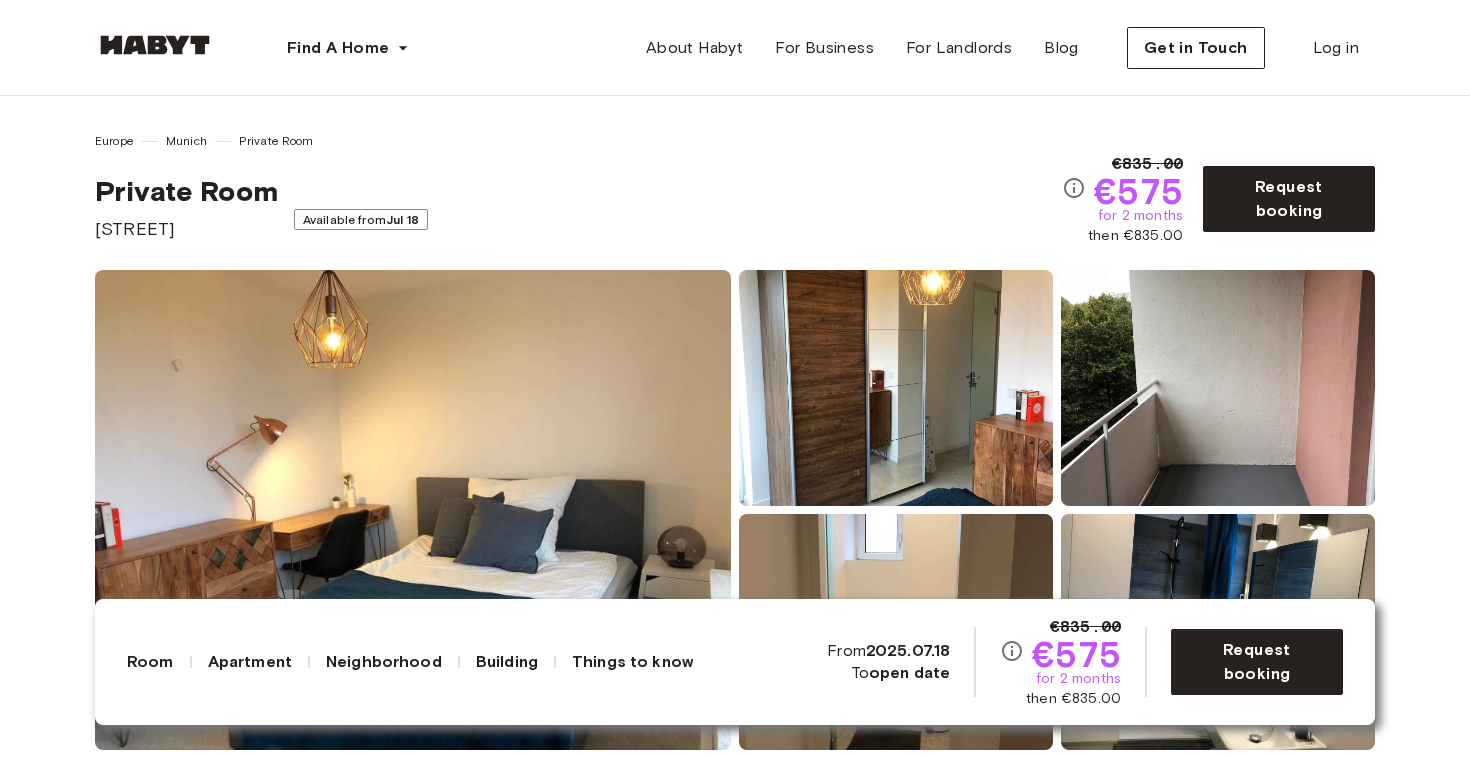 click at bounding box center (413, 510) 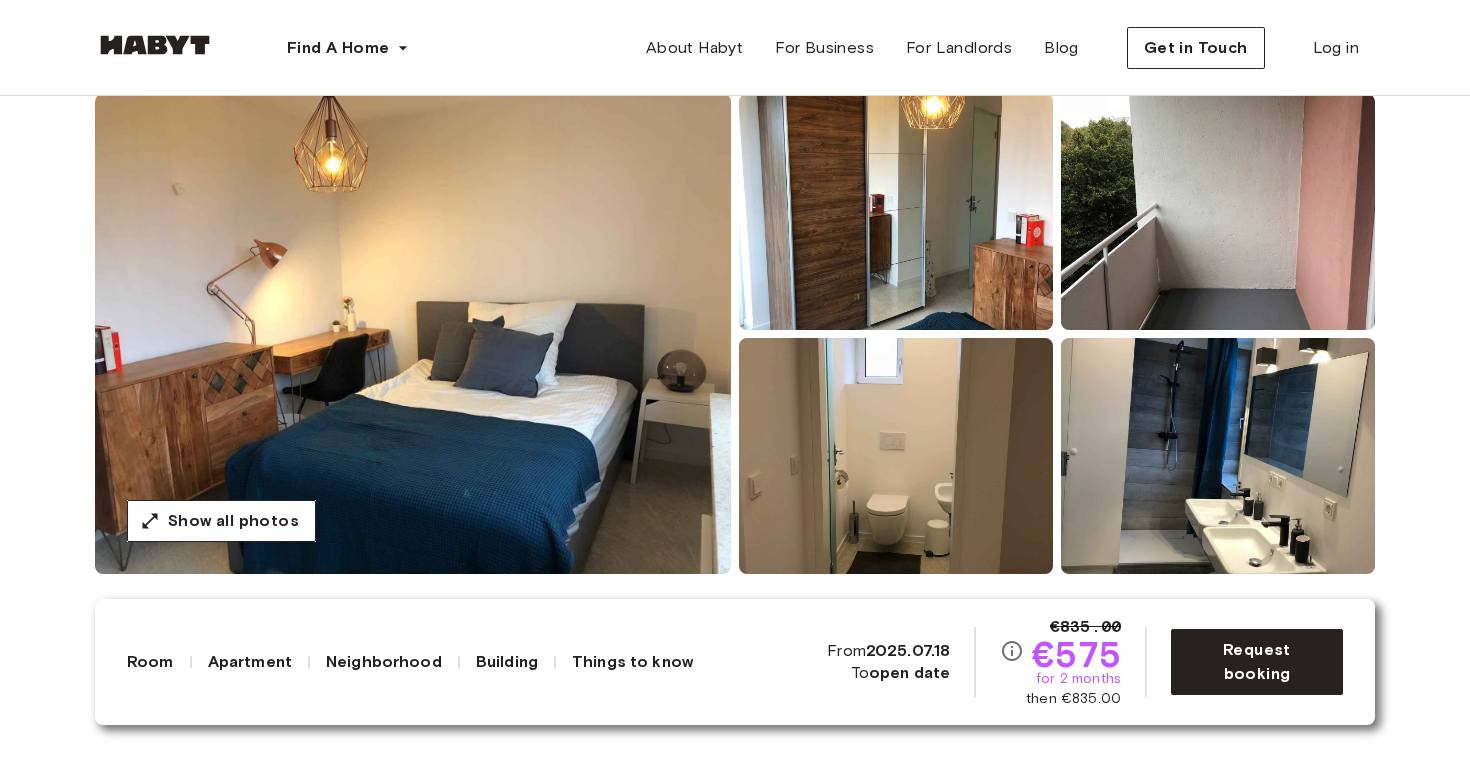 scroll, scrollTop: 179, scrollLeft: 0, axis: vertical 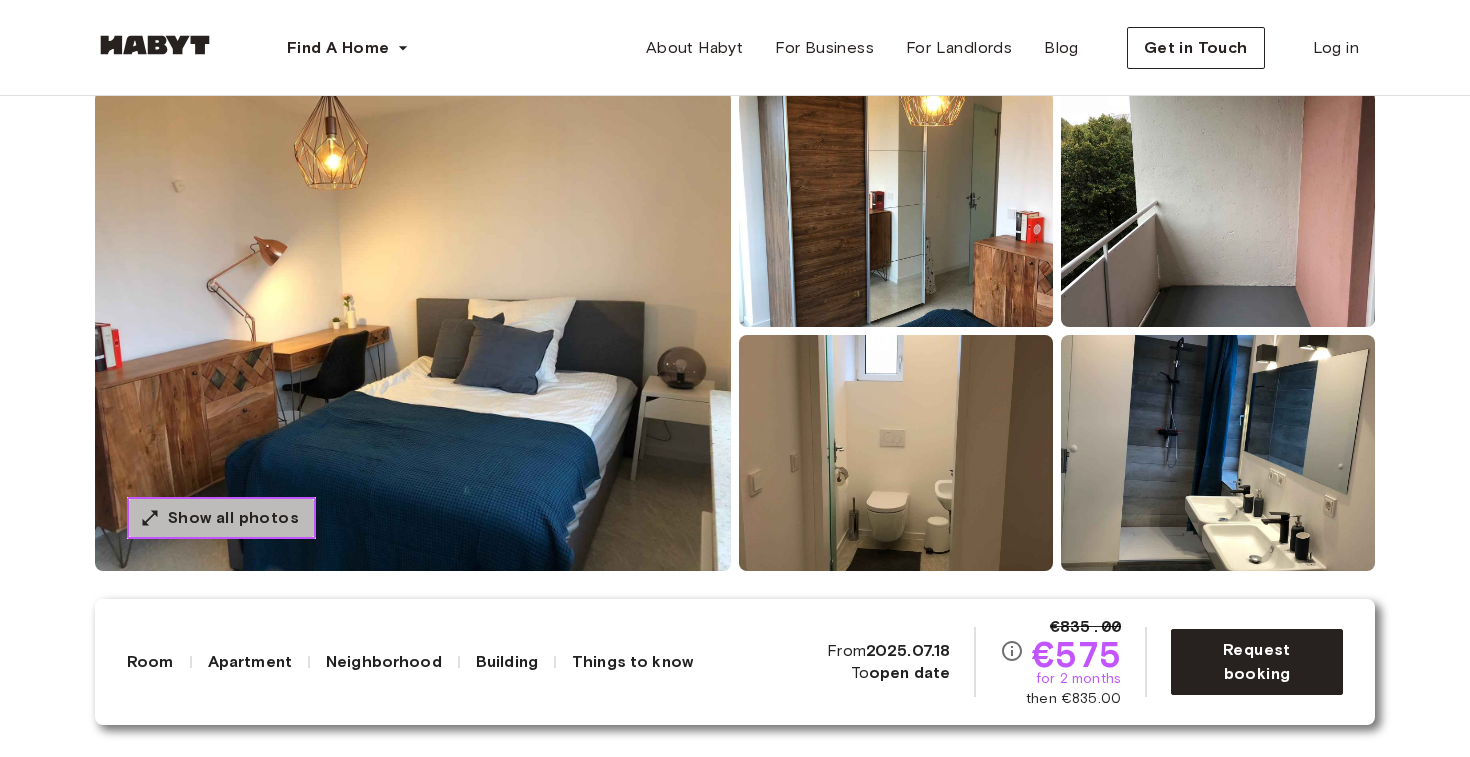 click on "Show all photos" at bounding box center (233, 518) 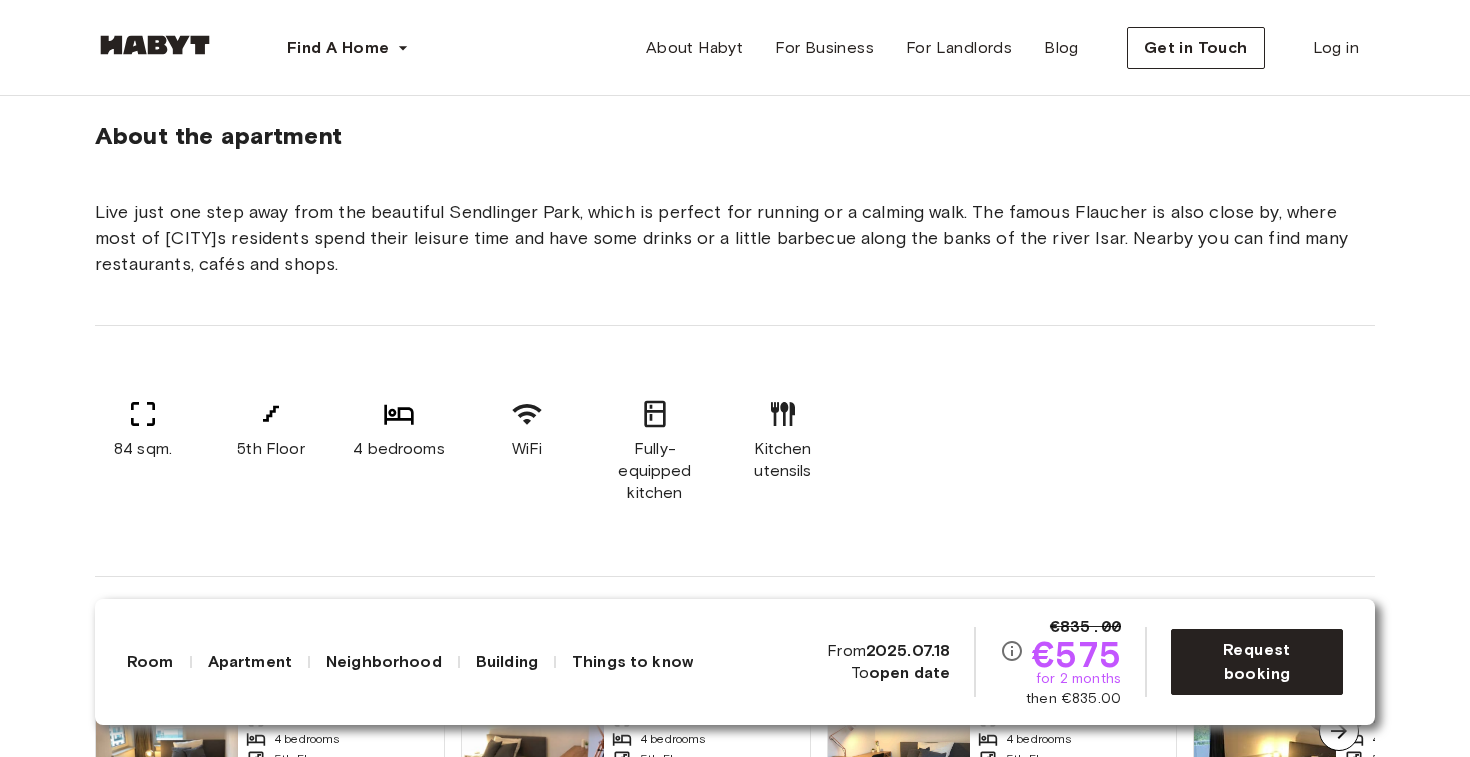 scroll, scrollTop: 1029, scrollLeft: 0, axis: vertical 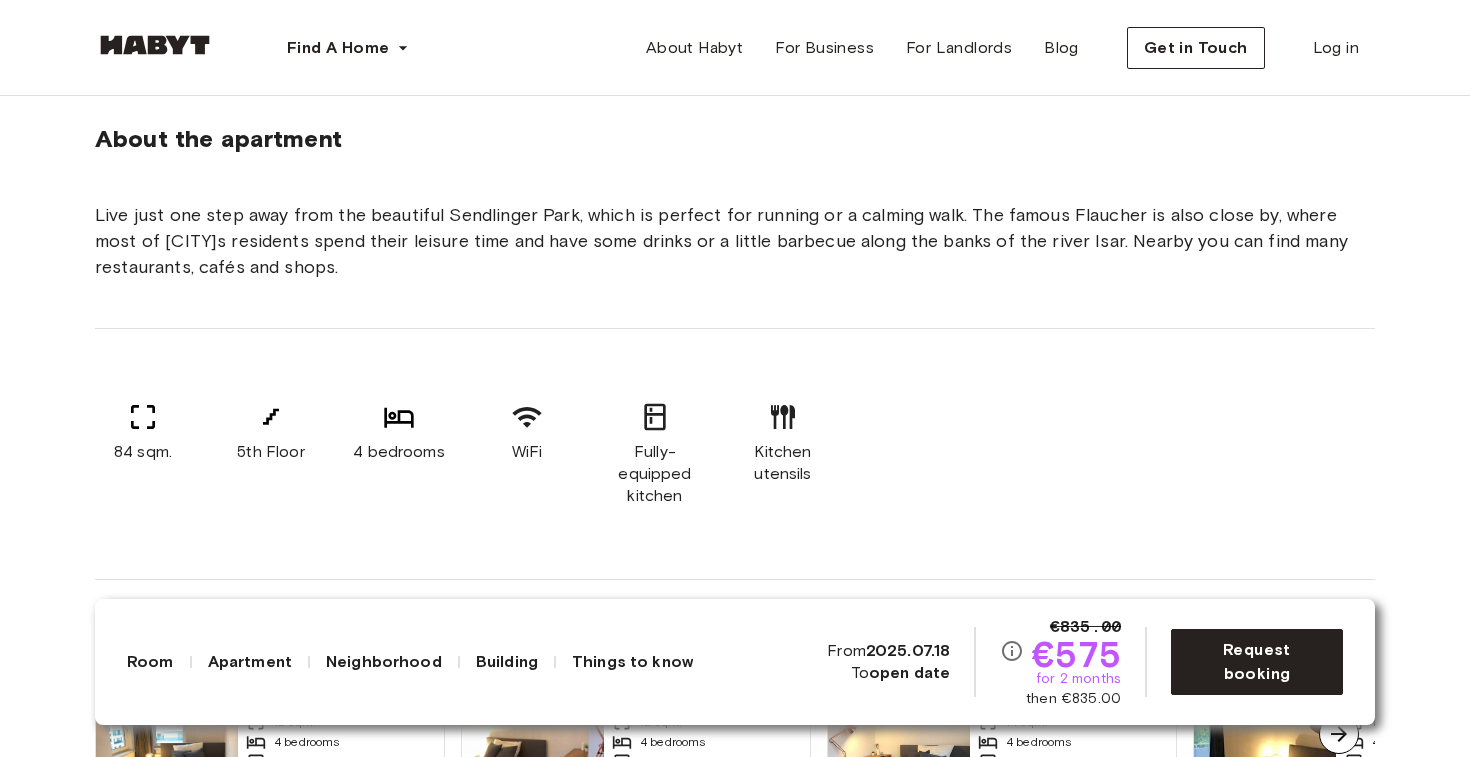 click on "84 sqm. 5th Floor 4 bedrooms WiFi Fully-equipped kitchen Kitchen utensils" at bounding box center (735, 454) 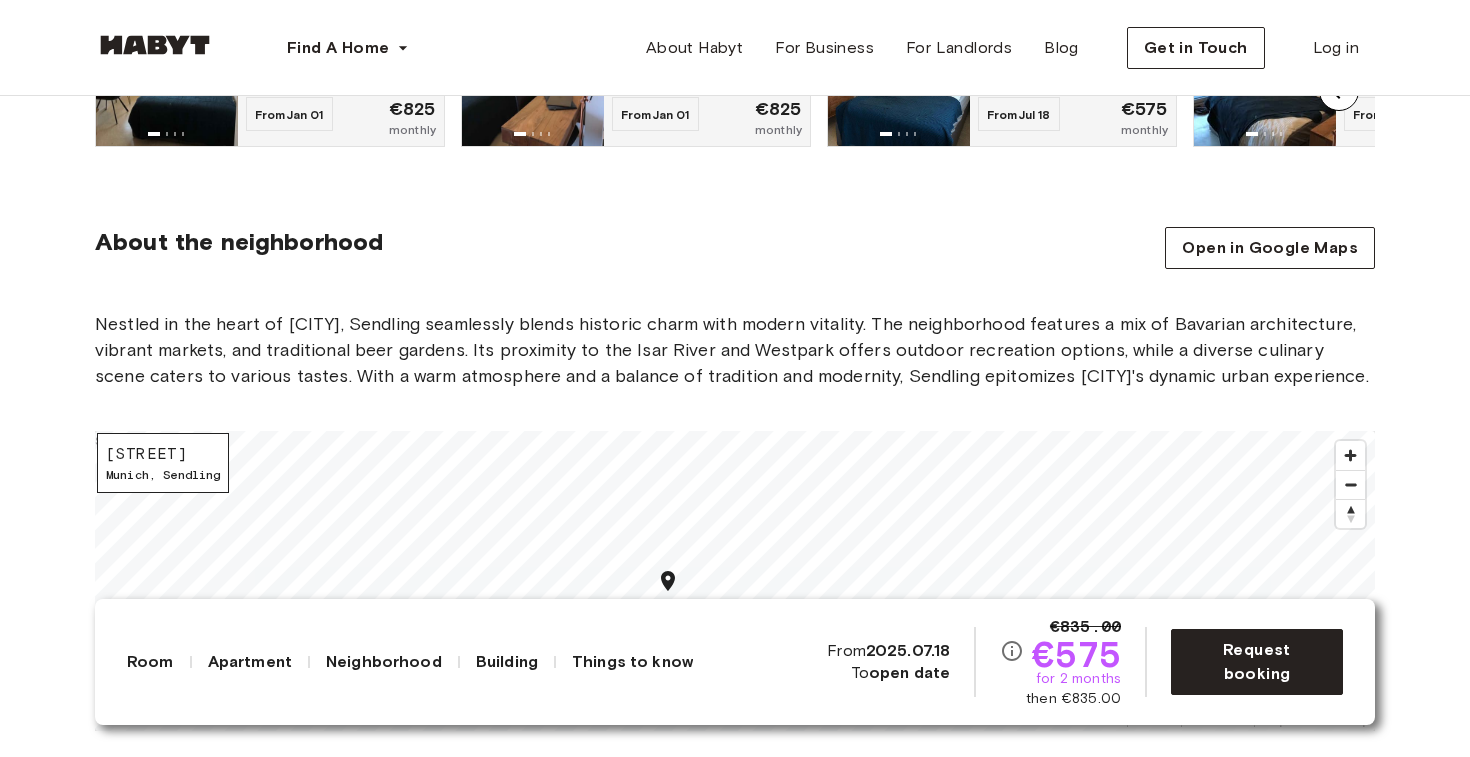 scroll, scrollTop: 1732, scrollLeft: 0, axis: vertical 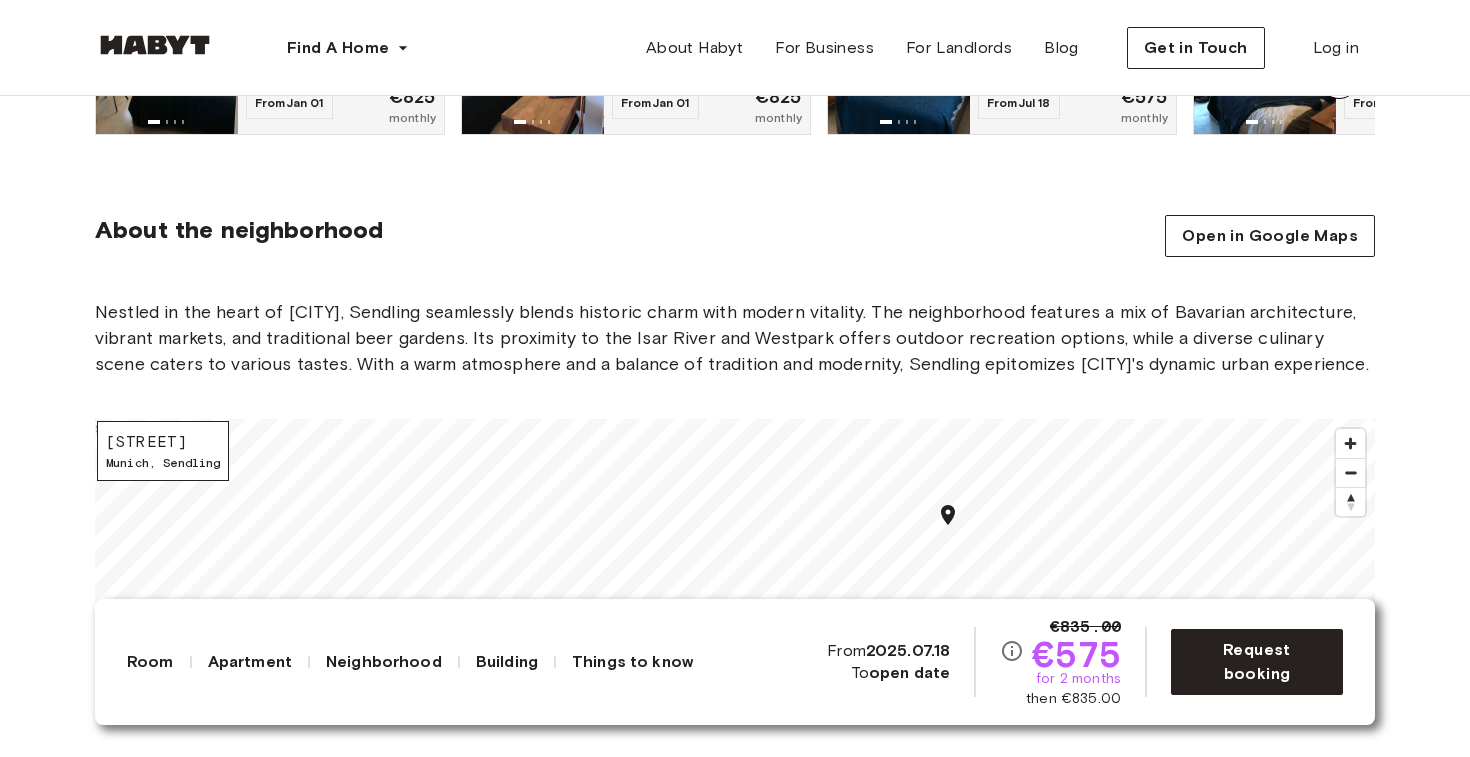 click on "Nestled in the heart of Munich, Sendling seamlessly blends historic charm with modern vitality. The neighborhood features a mix of Bavarian architecture, vibrant markets, and traditional beer gardens. Its proximity to the Isar River and Westpark offers outdoor recreation options, while a diverse culinary scene caters to various tastes. With a warm atmosphere and a balance of tradition and modernity, Sendling epitomizes Munich's dynamic urban experience." at bounding box center [735, 338] 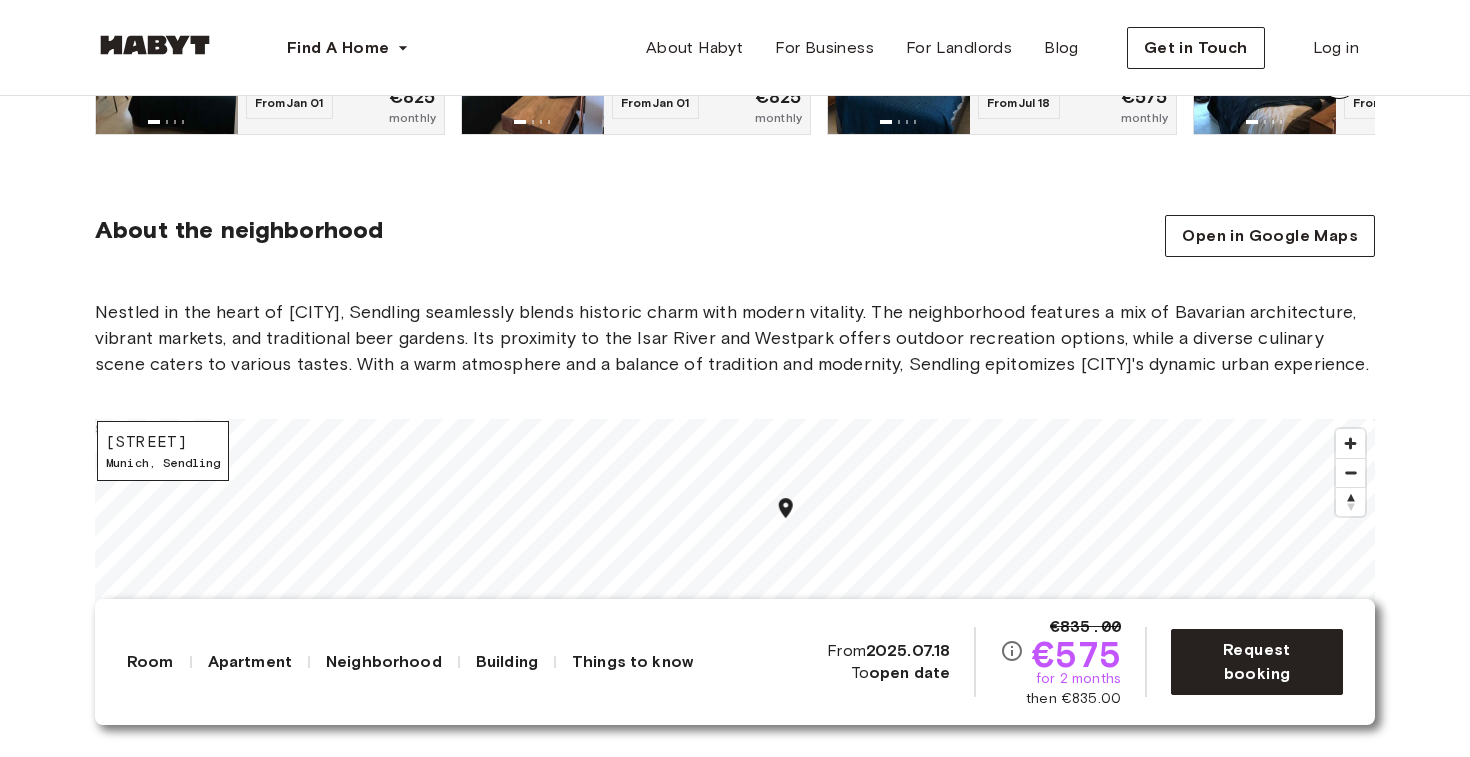 drag, startPoint x: 791, startPoint y: 572, endPoint x: 794, endPoint y: 475, distance: 97.04638 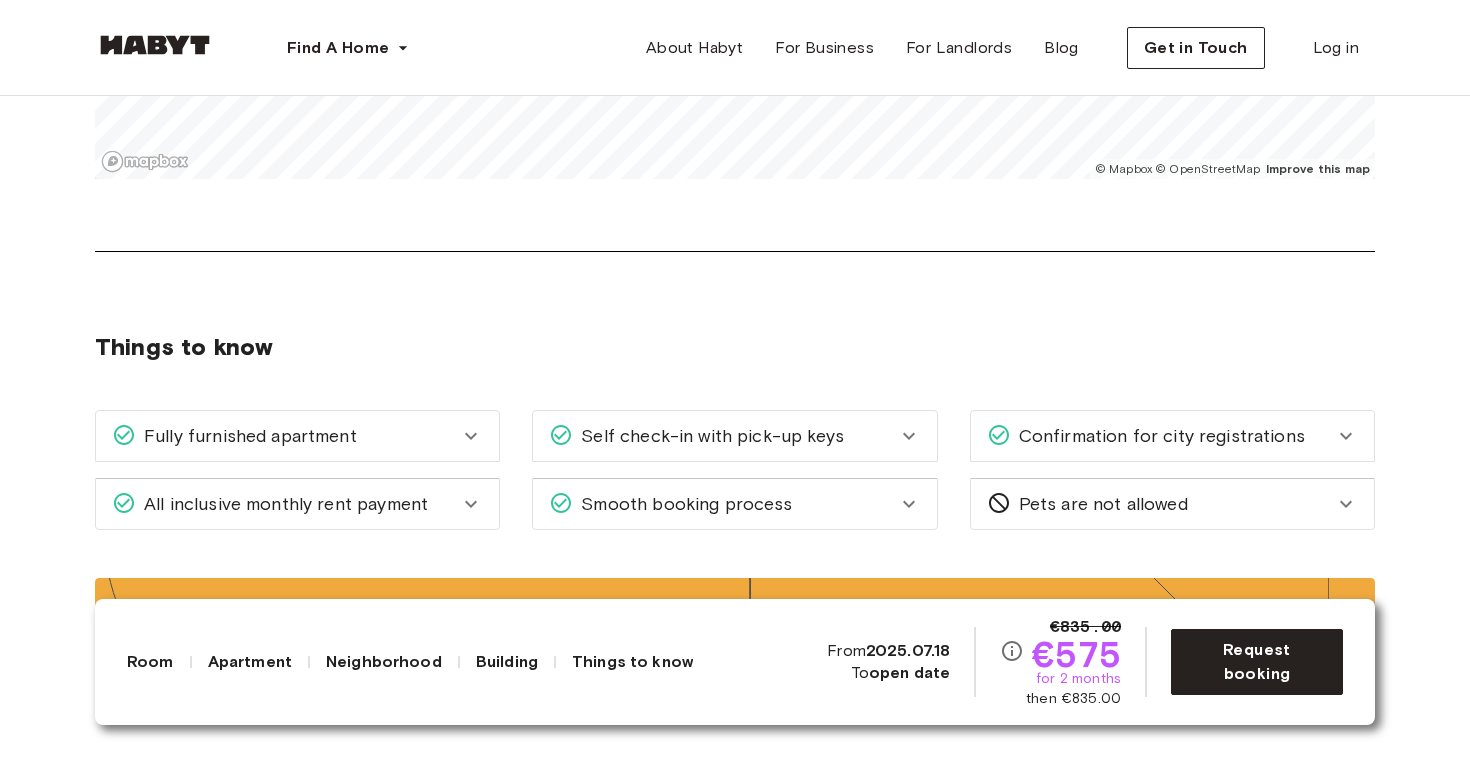 scroll, scrollTop: 2350, scrollLeft: 0, axis: vertical 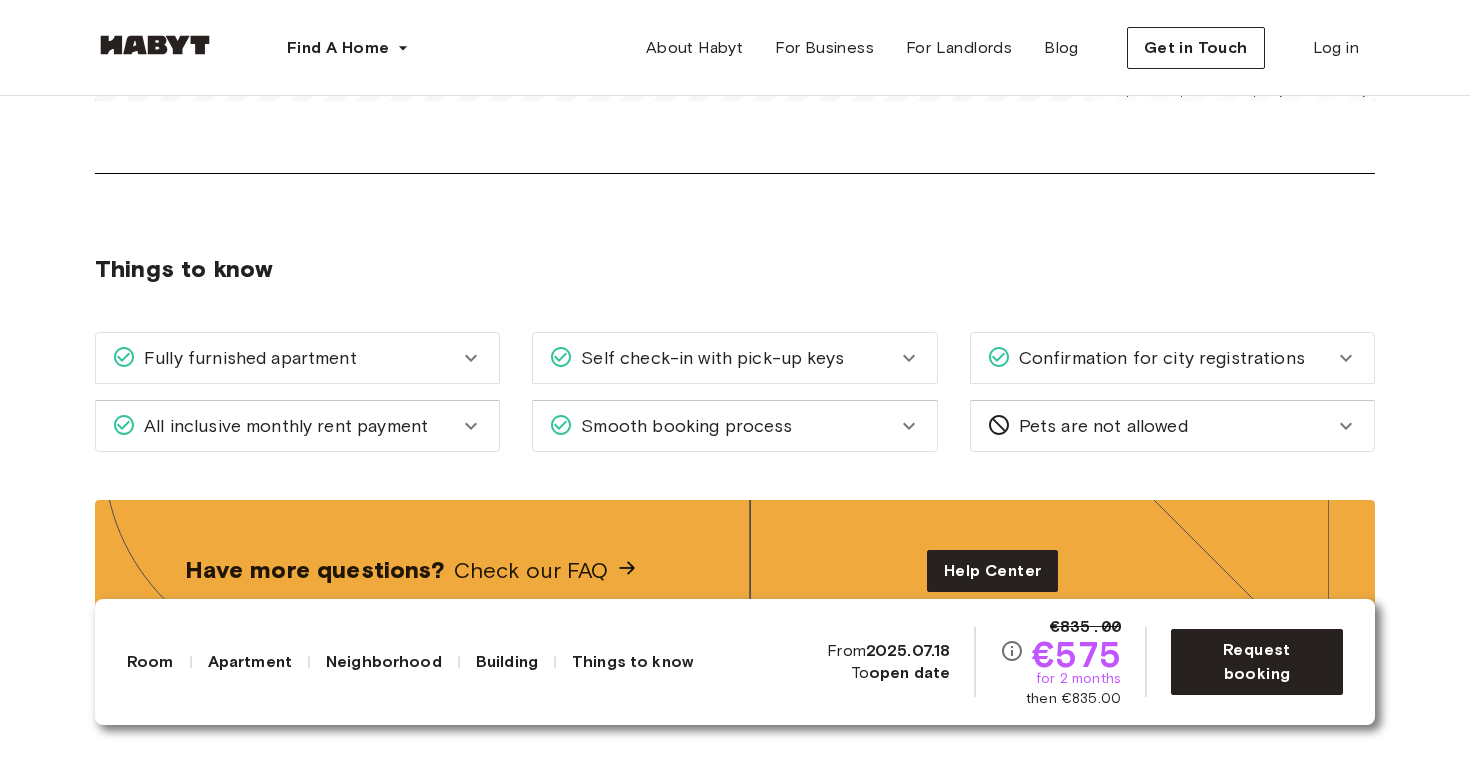 click on "Fully furnished apartment" at bounding box center [297, 358] 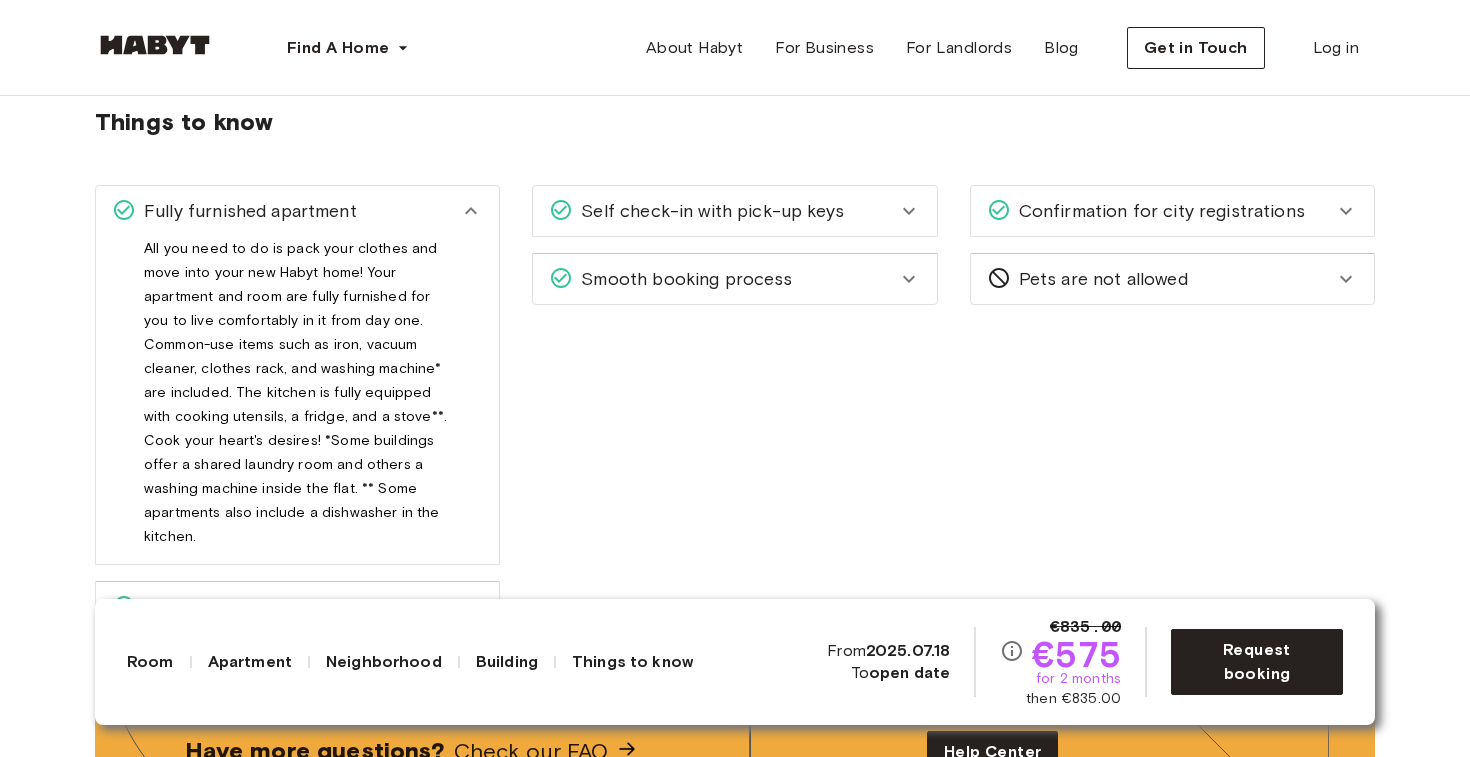 scroll, scrollTop: 2508, scrollLeft: 0, axis: vertical 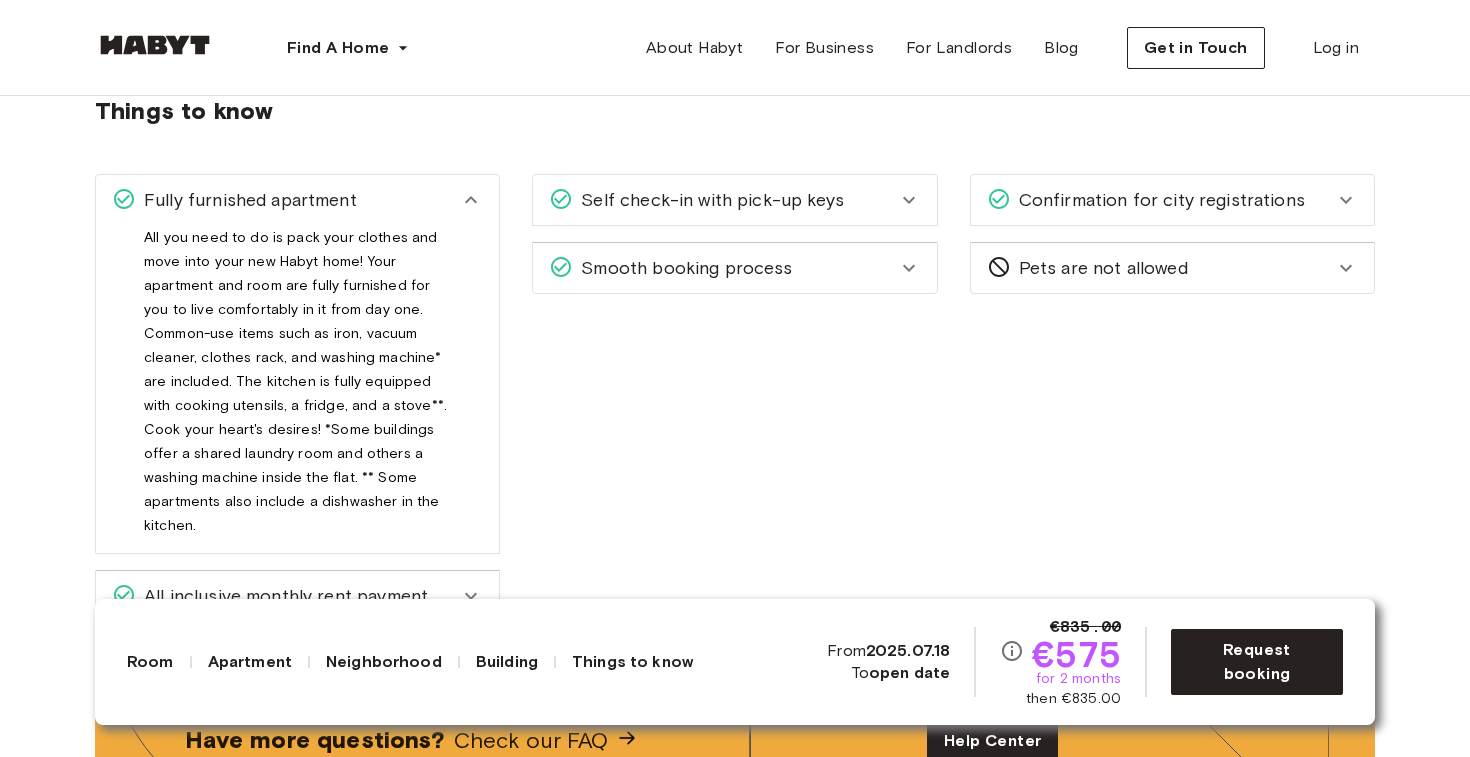 click on "Self check-in with pick-up keys" at bounding box center [734, 200] 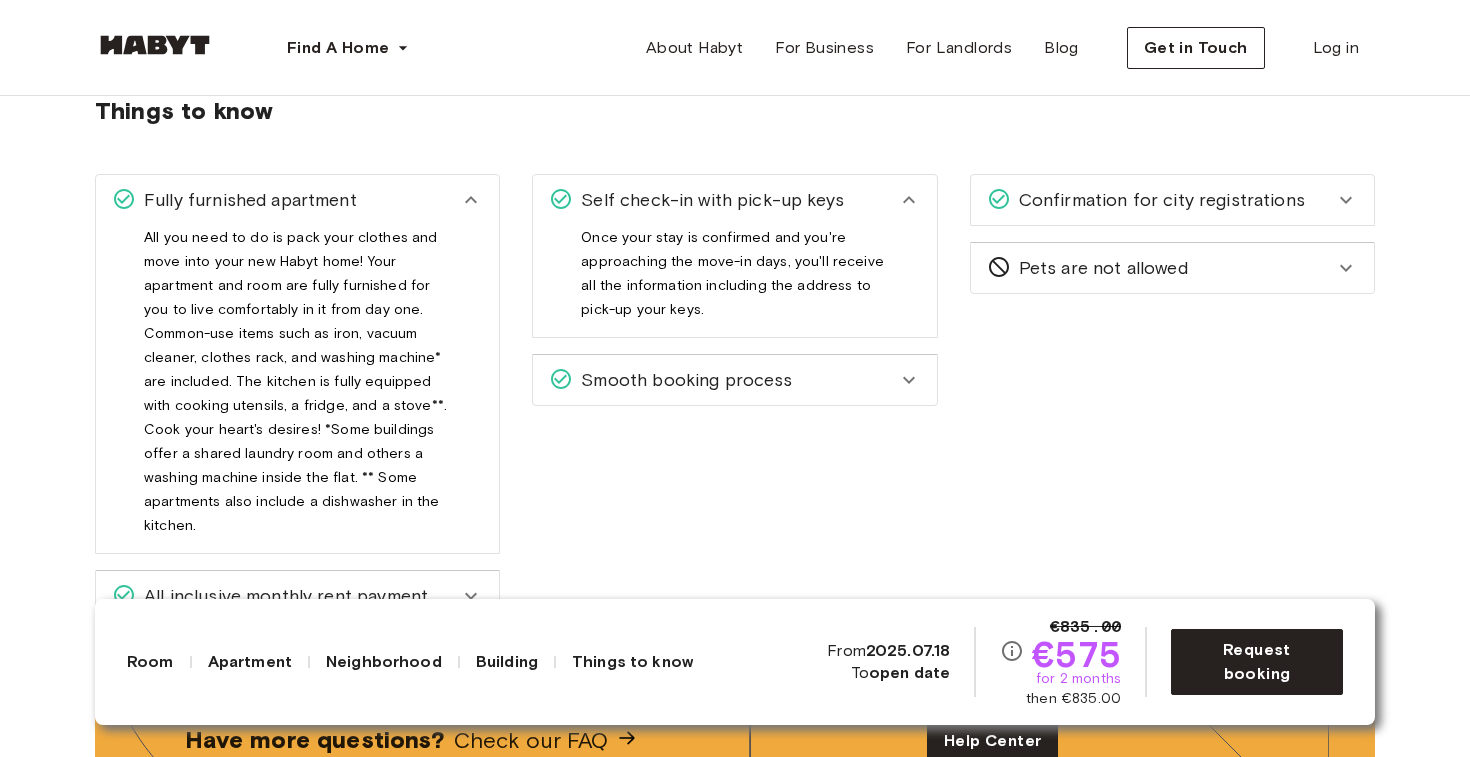 click on "Smooth booking process" at bounding box center (722, 380) 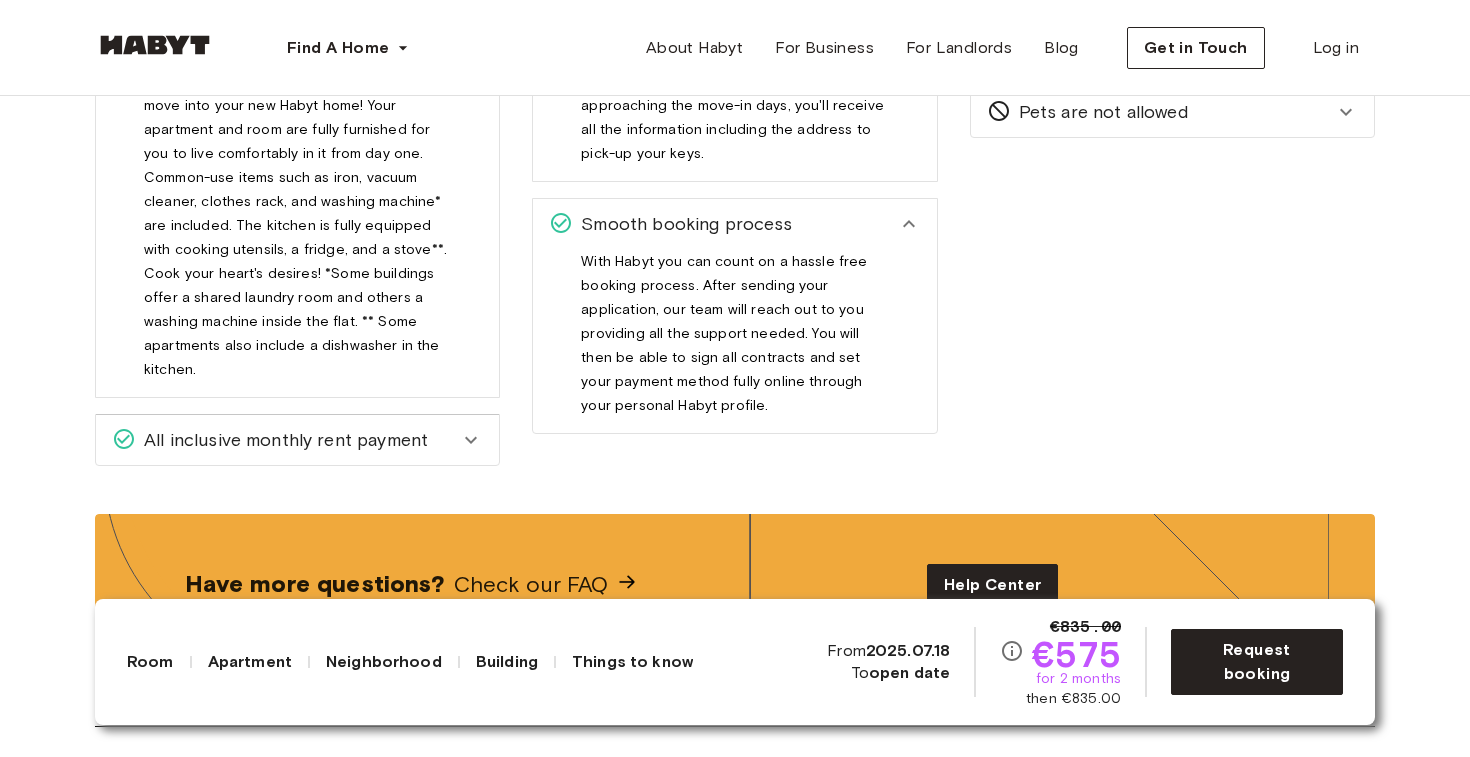 scroll, scrollTop: 2695, scrollLeft: 0, axis: vertical 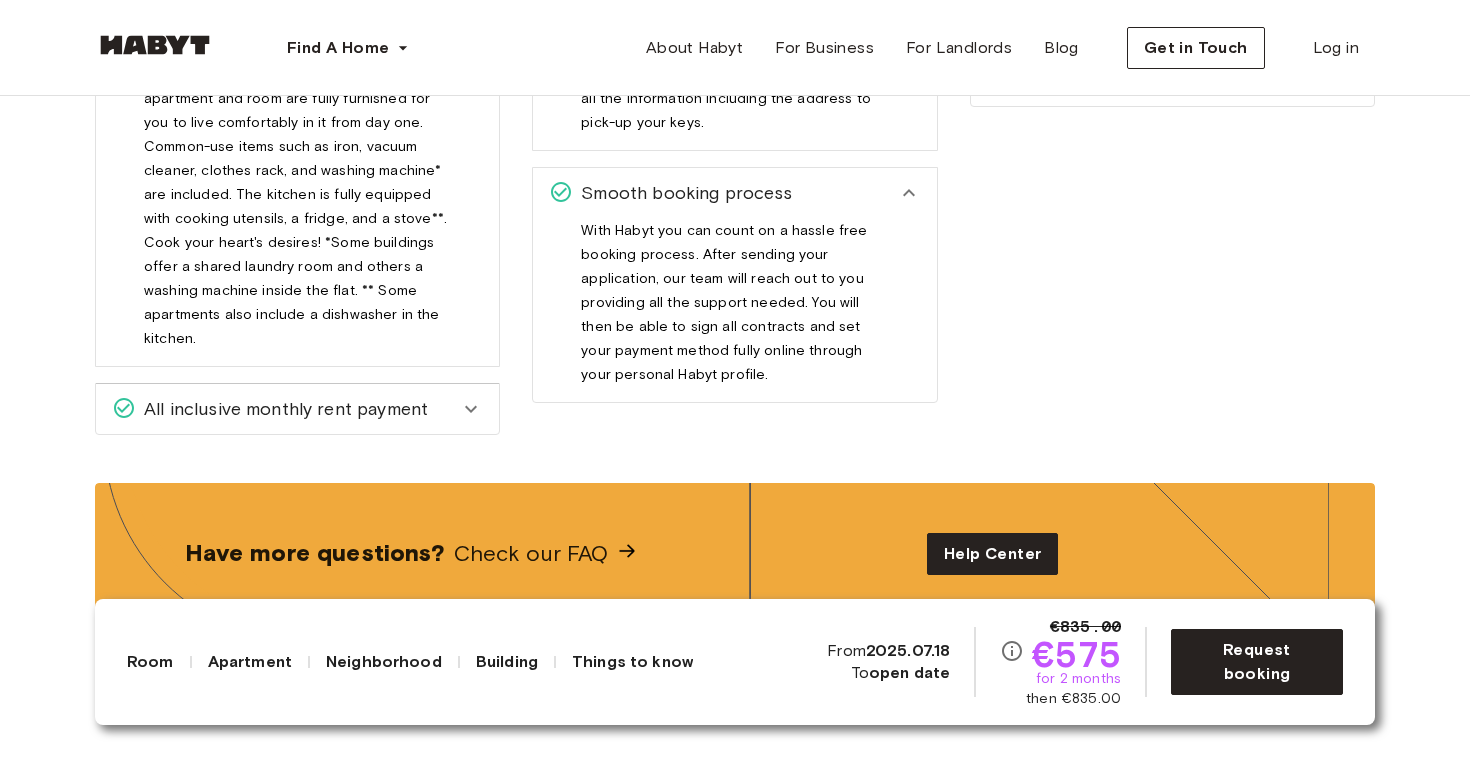 click on "All inclusive monthly rent payment" at bounding box center (285, 409) 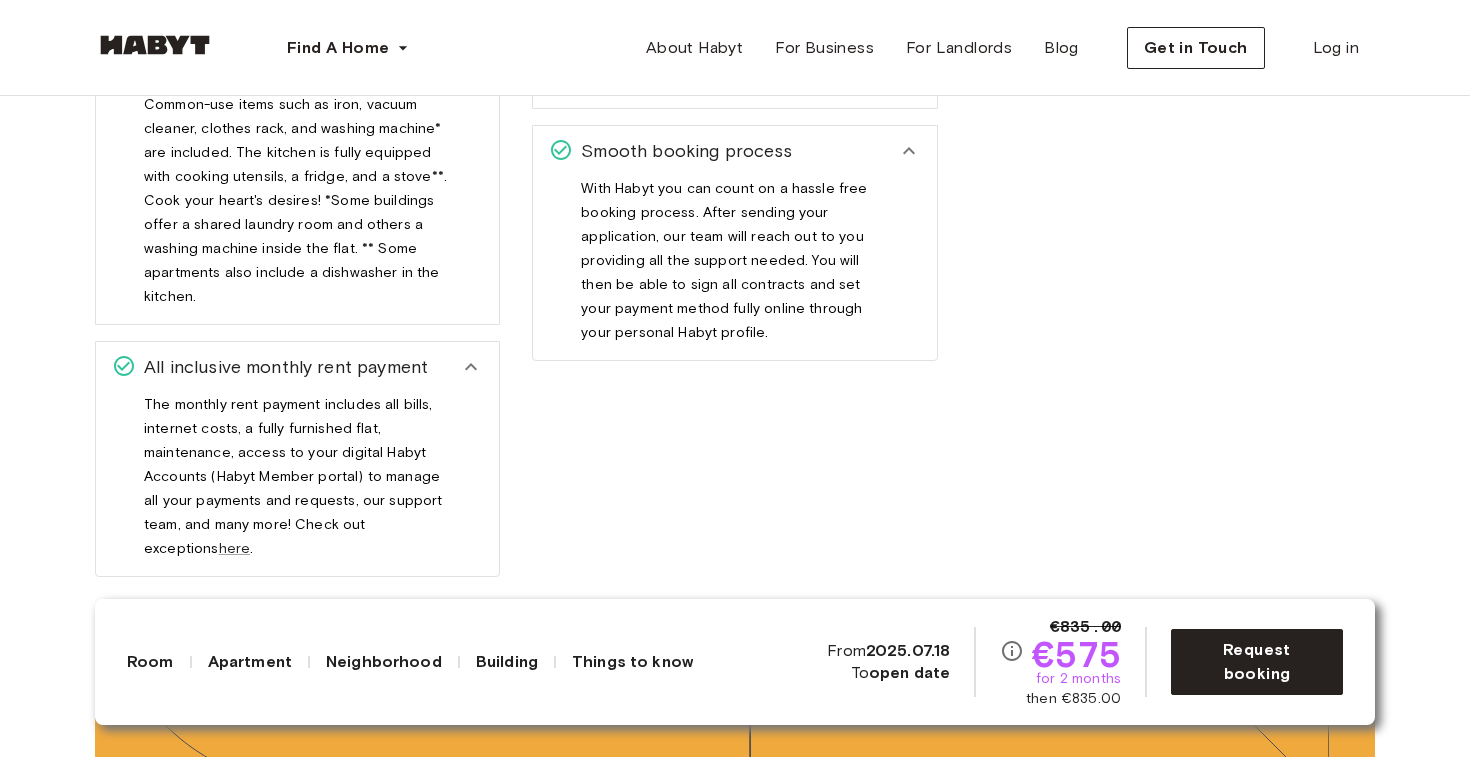 scroll, scrollTop: 2740, scrollLeft: 0, axis: vertical 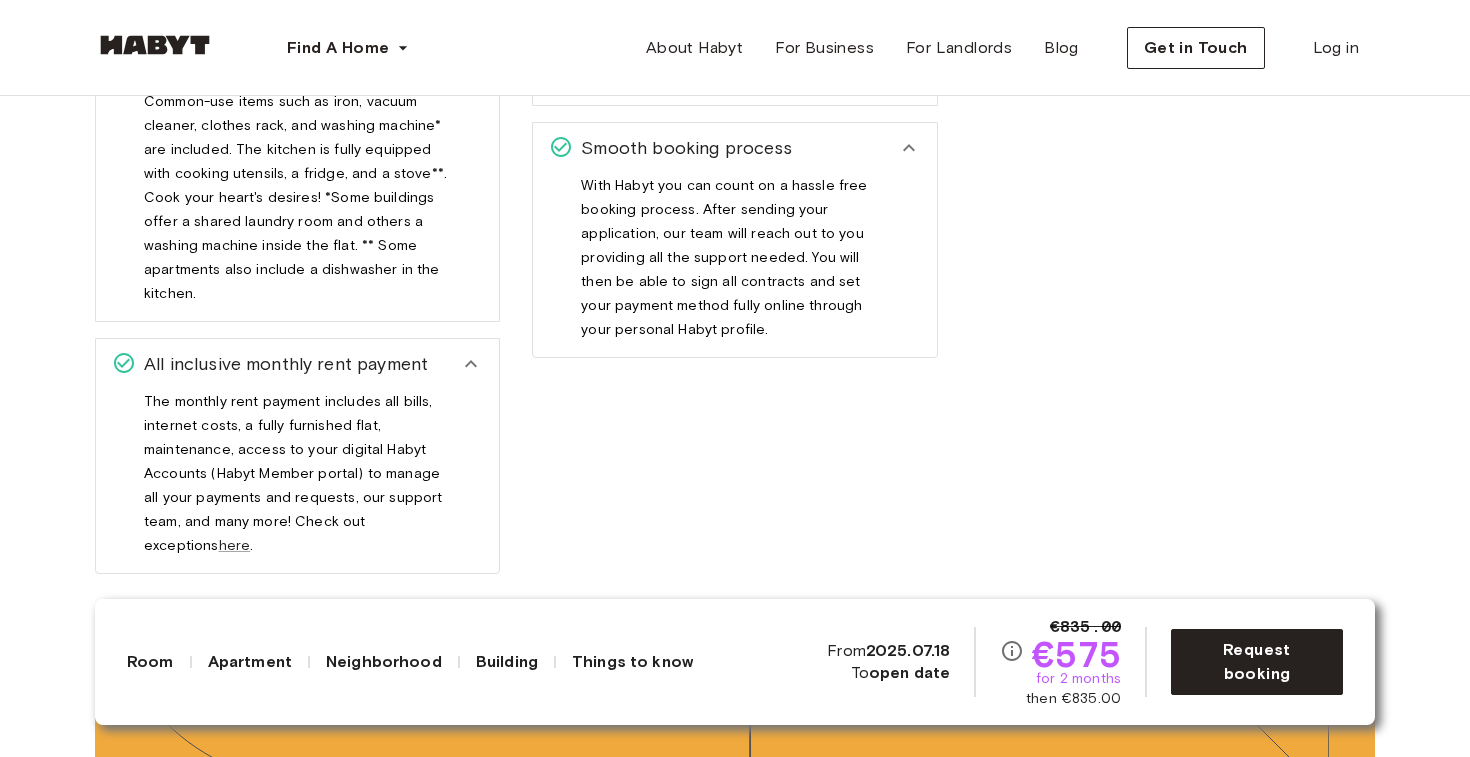 click on "All inclusive monthly rent payment" at bounding box center [285, 364] 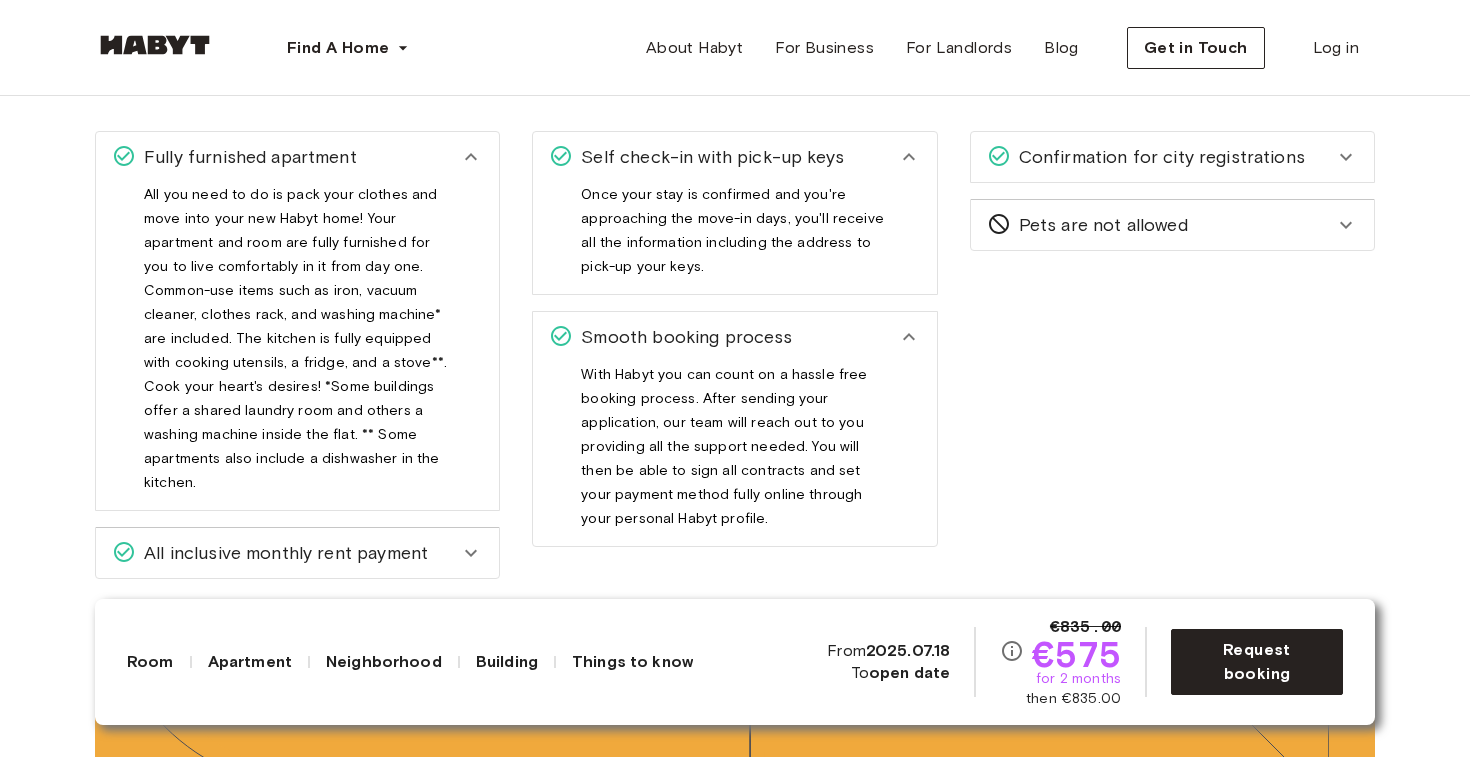 scroll, scrollTop: 2542, scrollLeft: 0, axis: vertical 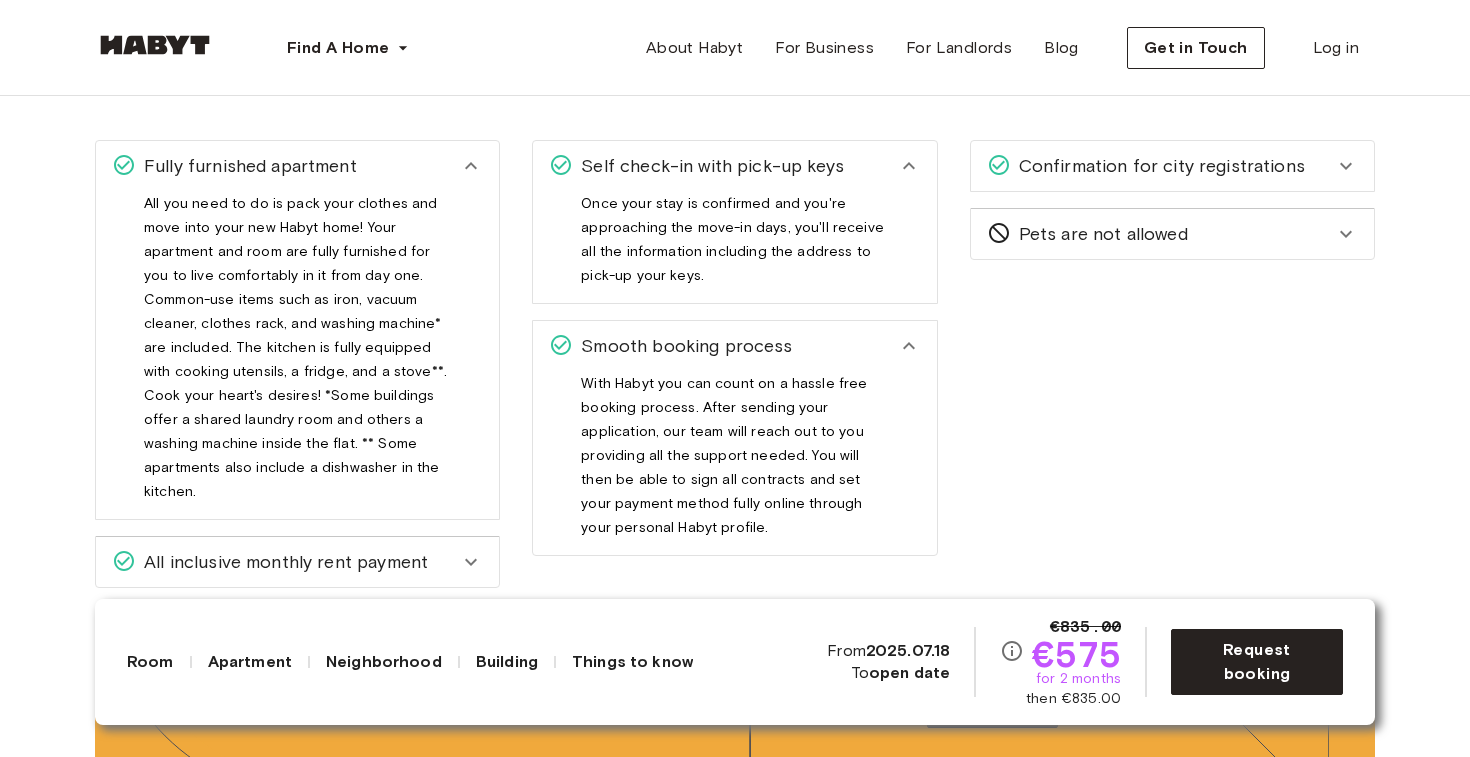 click on "Confirmation for city registrations" at bounding box center [1158, 166] 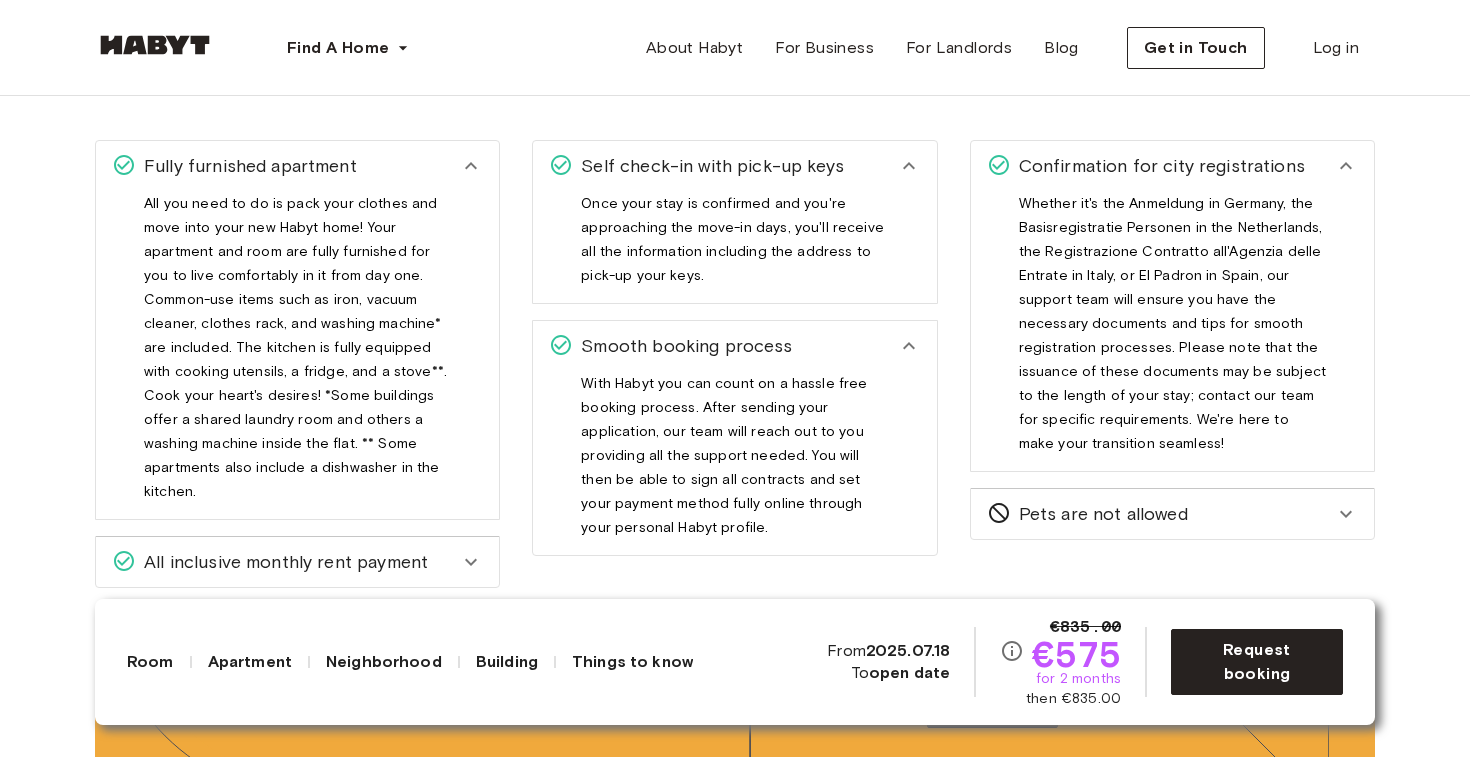 click on "Pets are not allowed" at bounding box center [1160, 514] 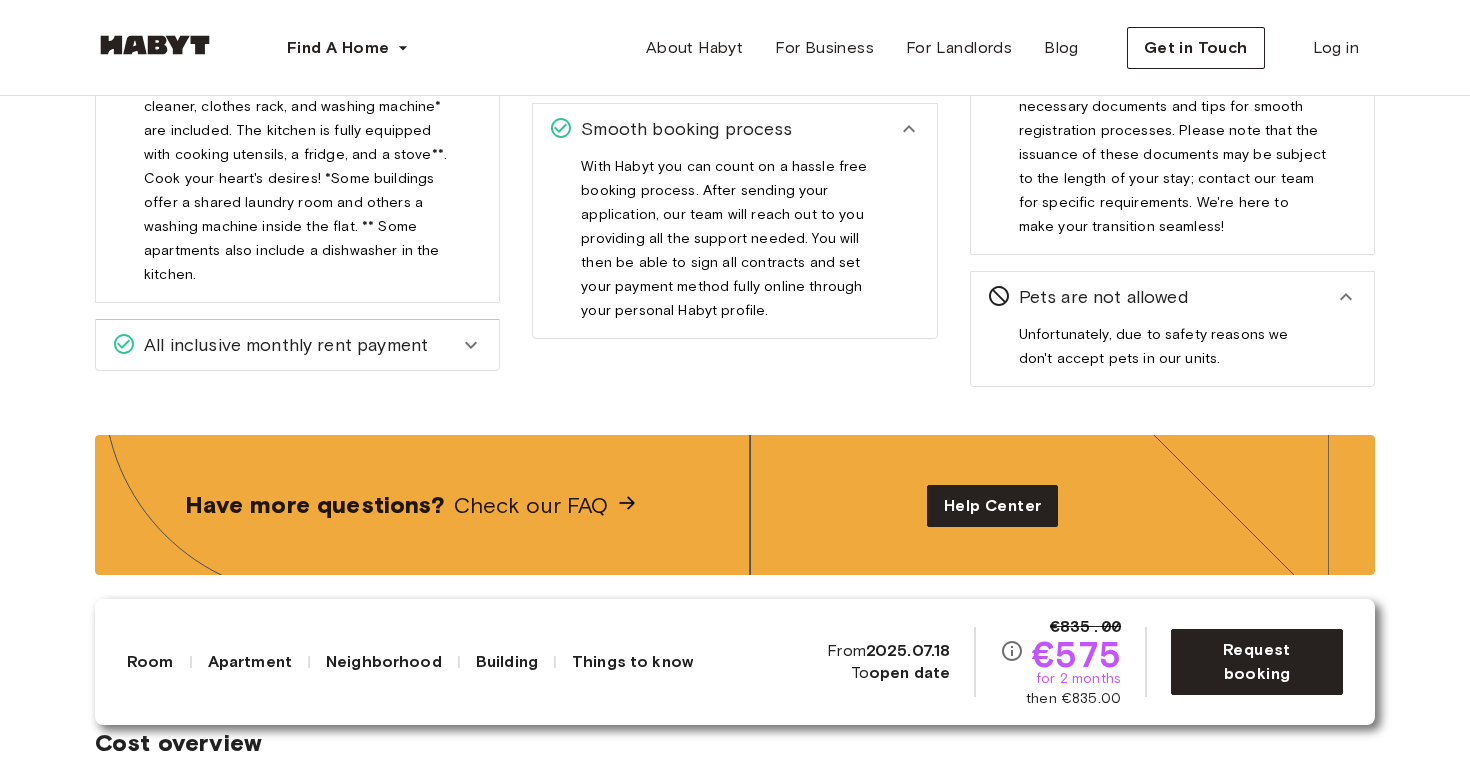 scroll, scrollTop: 2766, scrollLeft: 0, axis: vertical 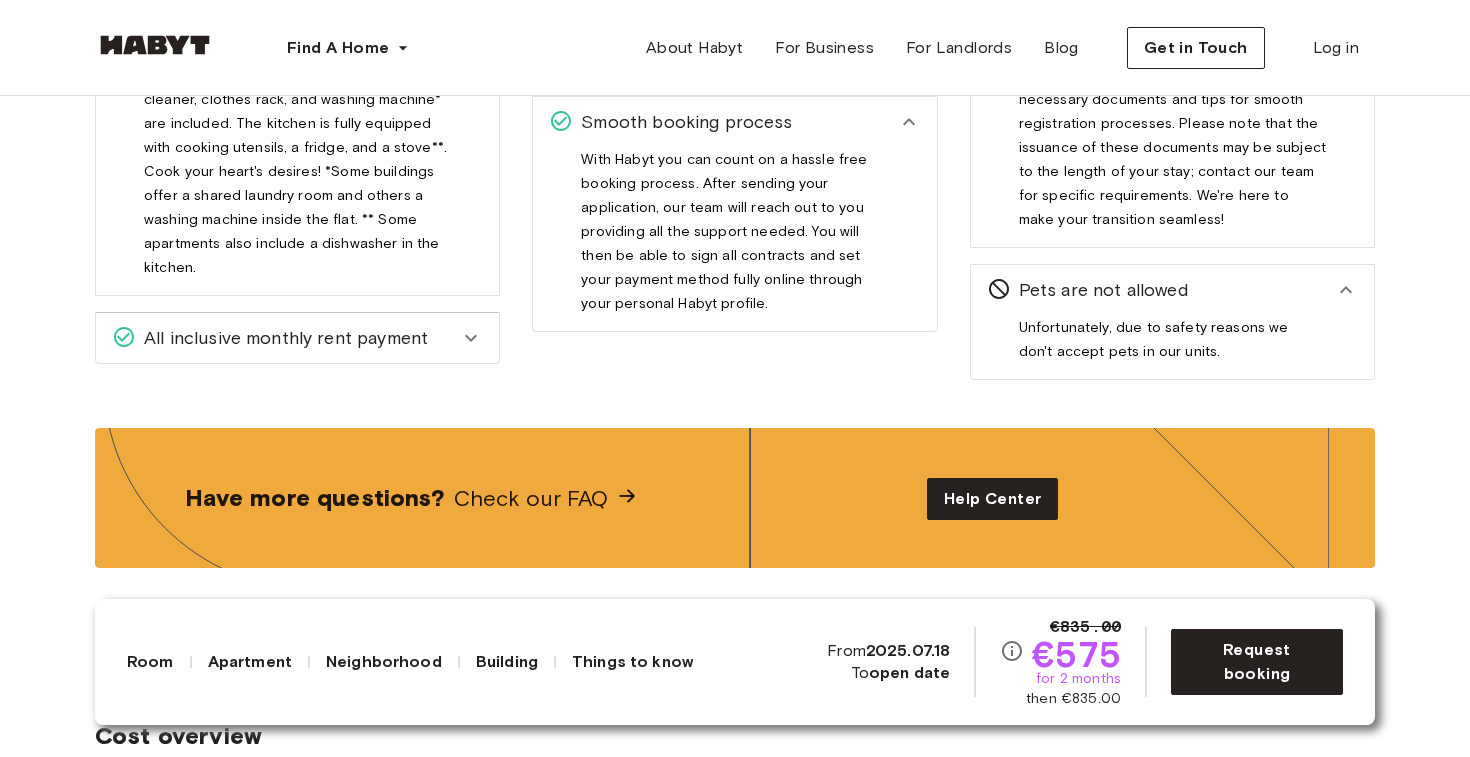click on "Pets are not allowed" at bounding box center (1172, 290) 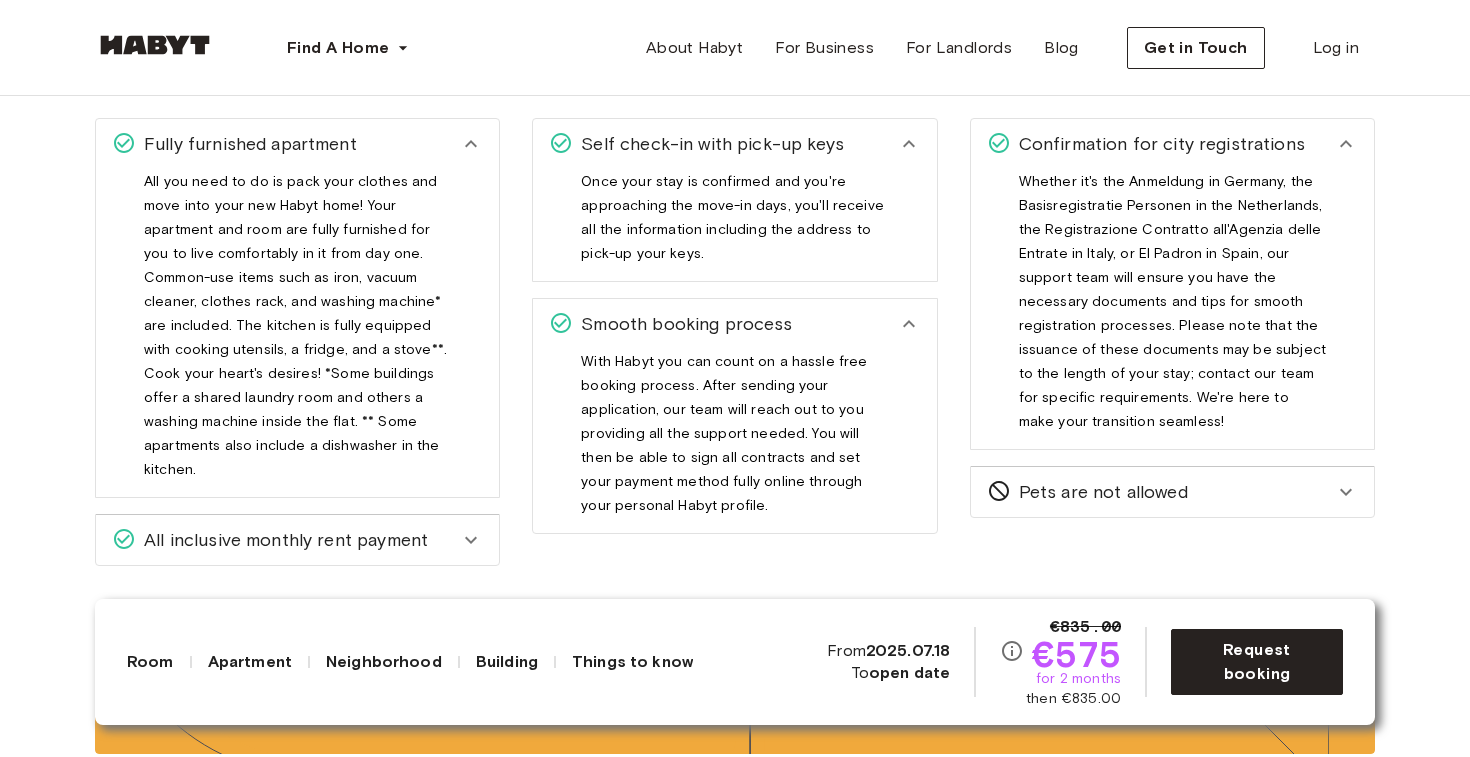 scroll, scrollTop: 2555, scrollLeft: 0, axis: vertical 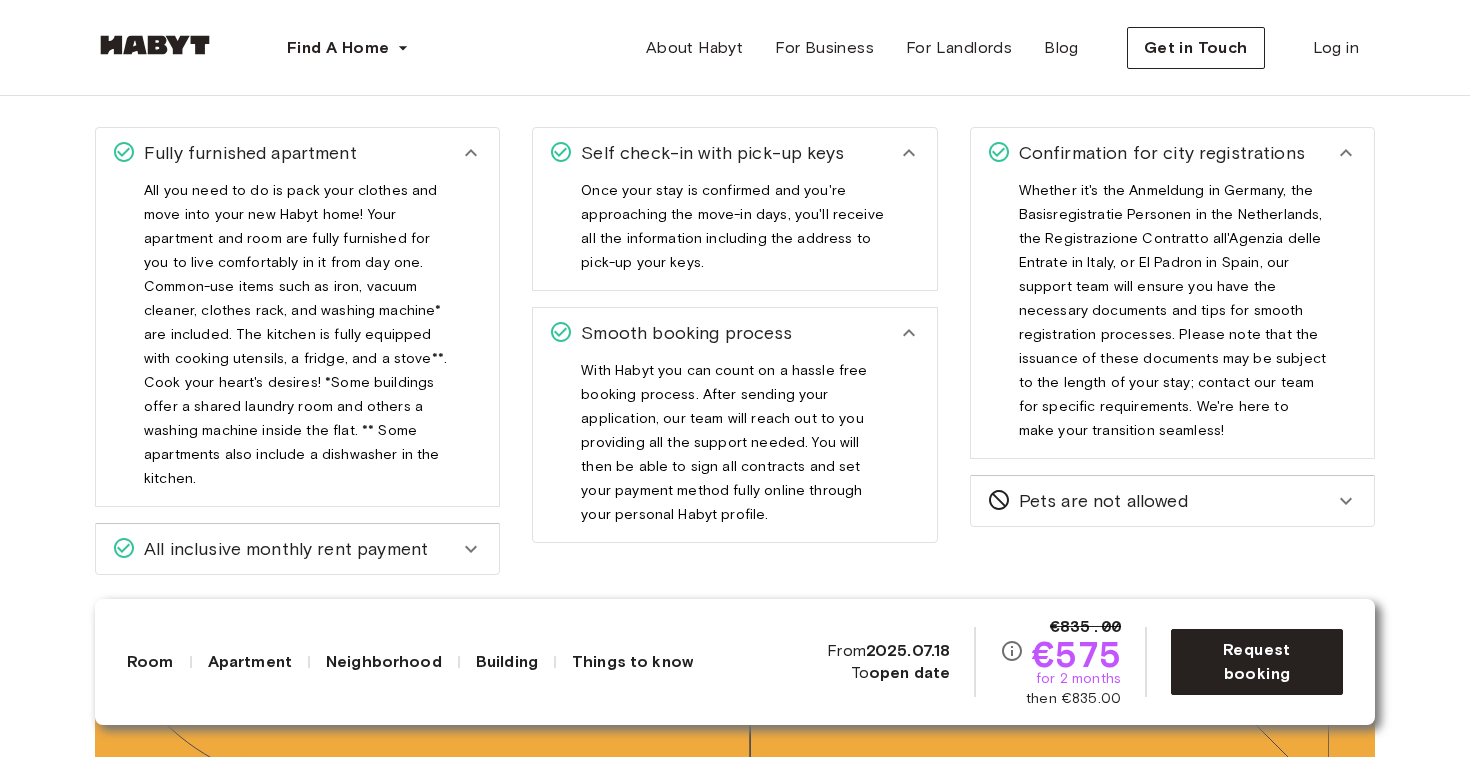 click on "Confirmation for city registrations" at bounding box center (1172, 153) 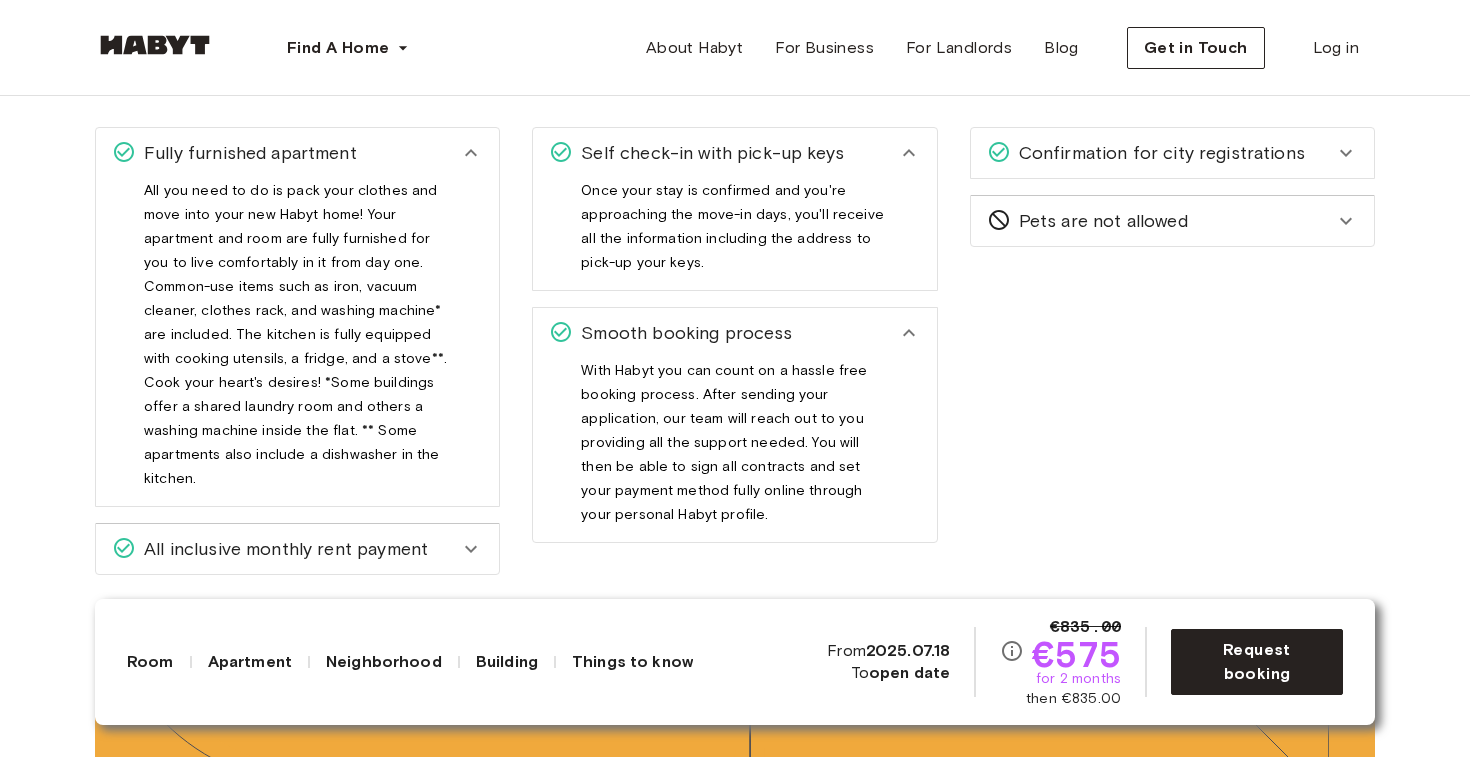 click 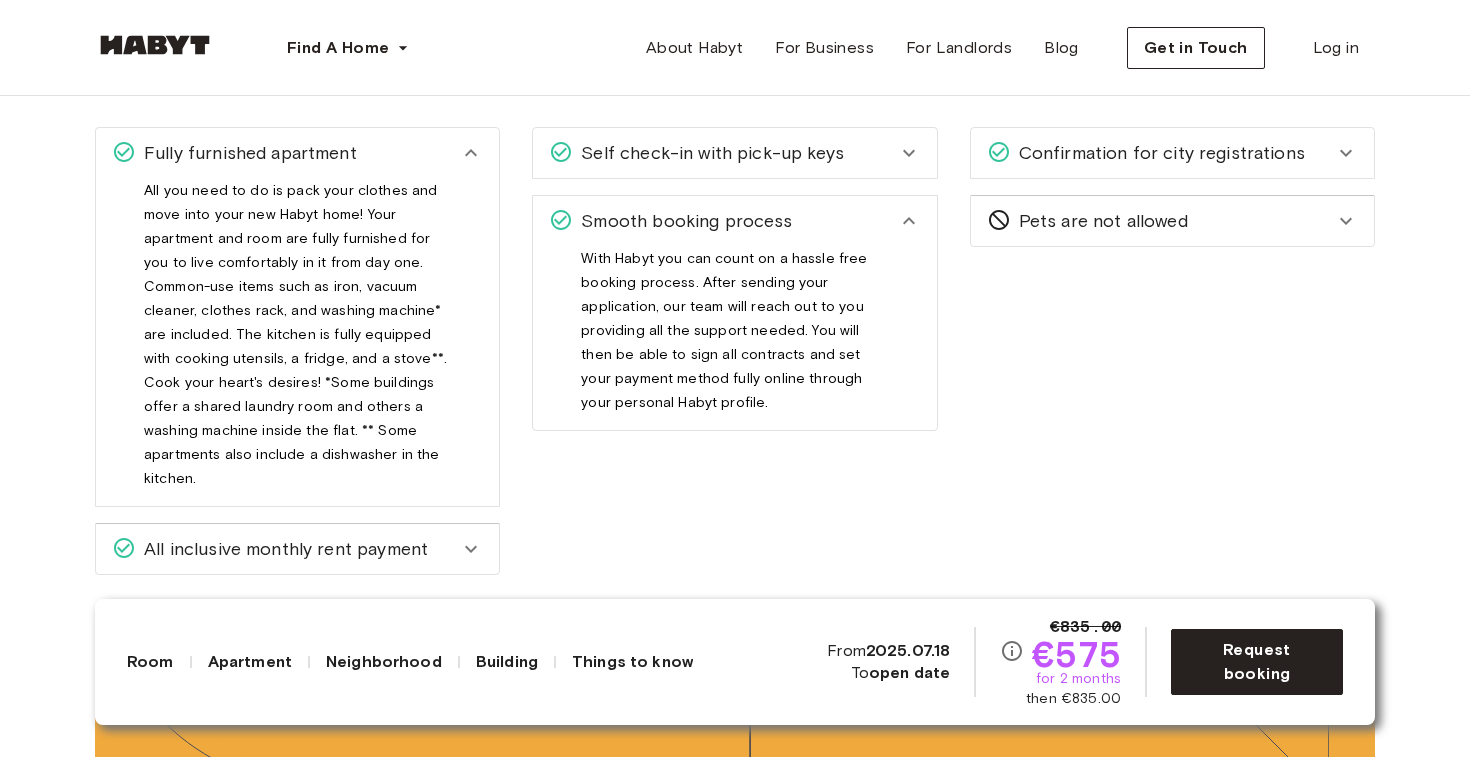 click on "Smooth booking process" at bounding box center [722, 221] 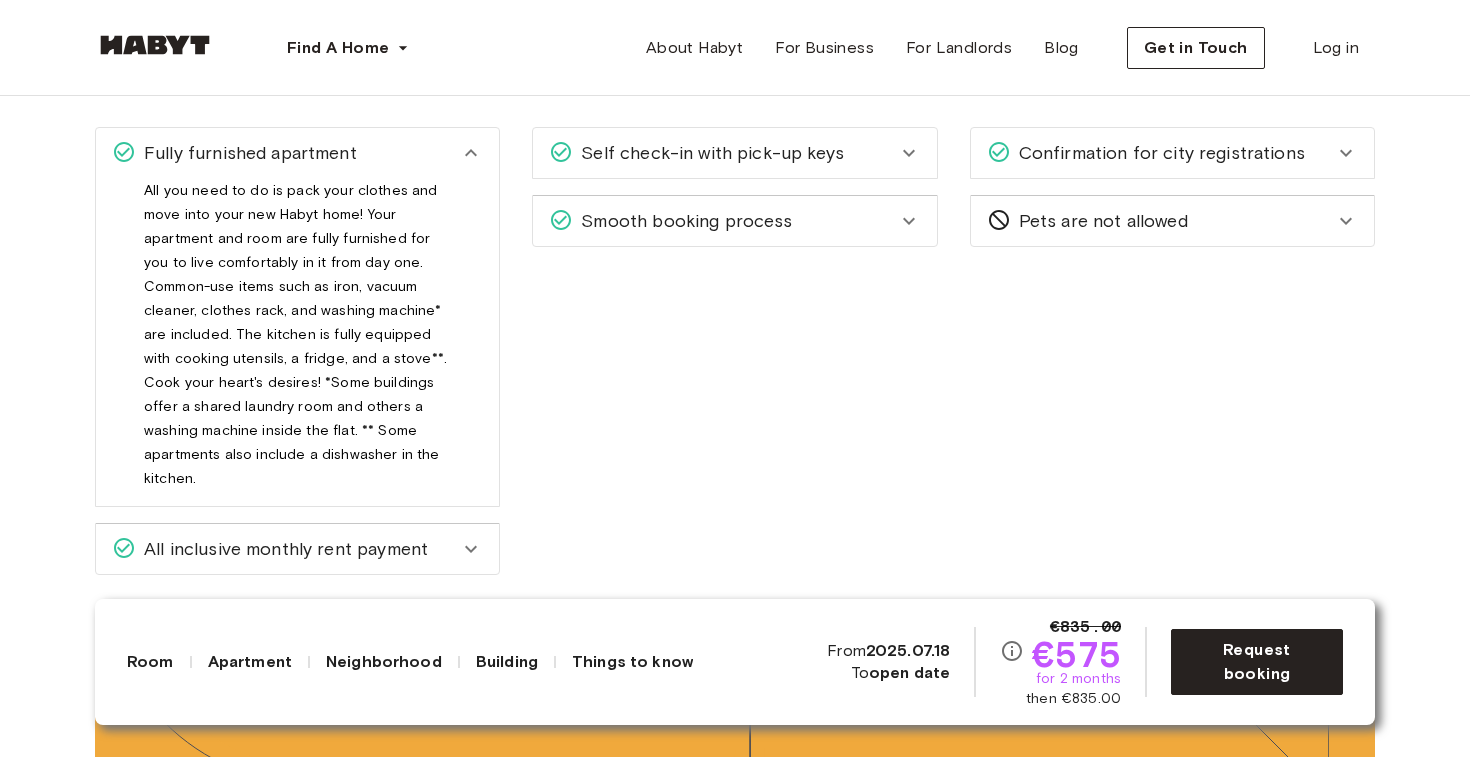 click on "Things to know" at bounding box center [632, 662] 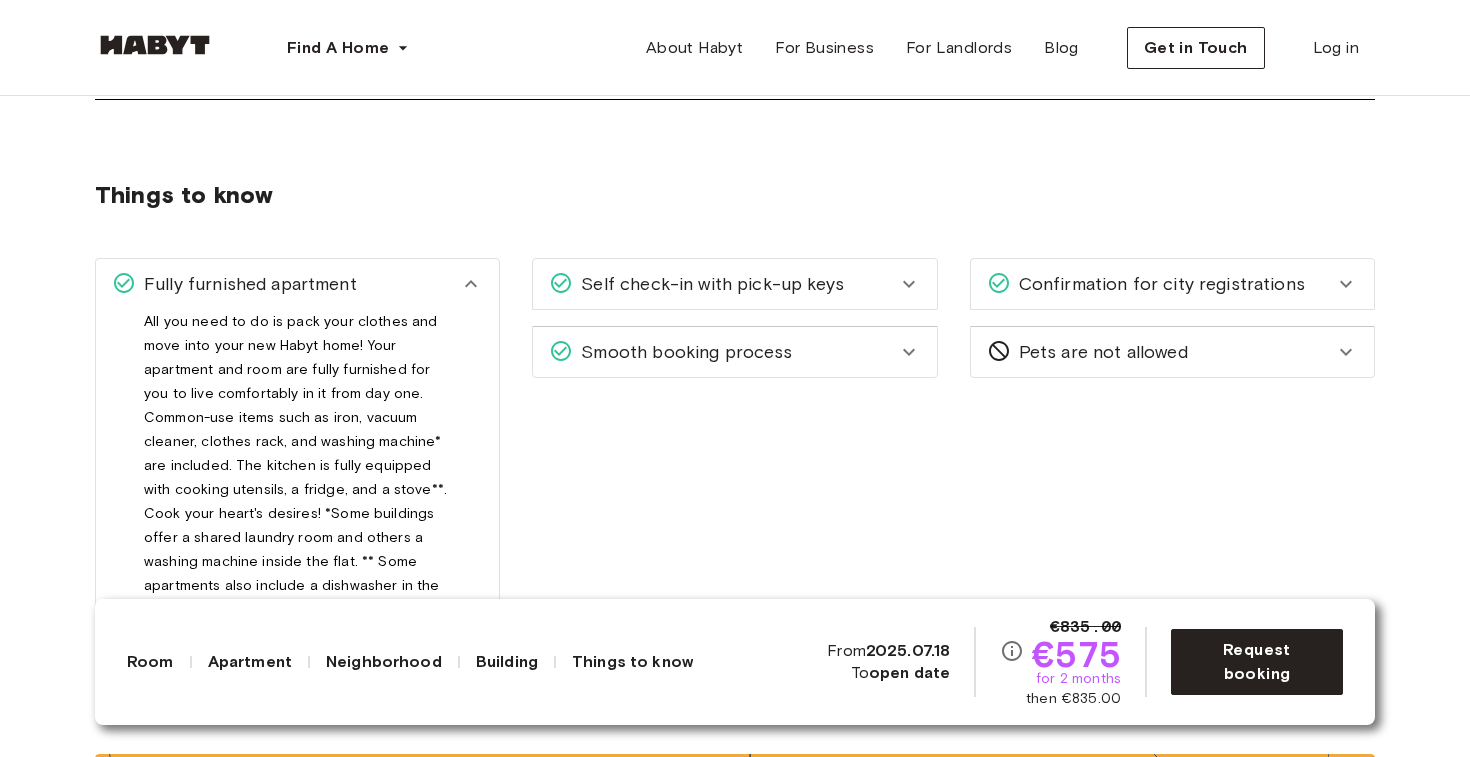 click on "Building" at bounding box center (507, 662) 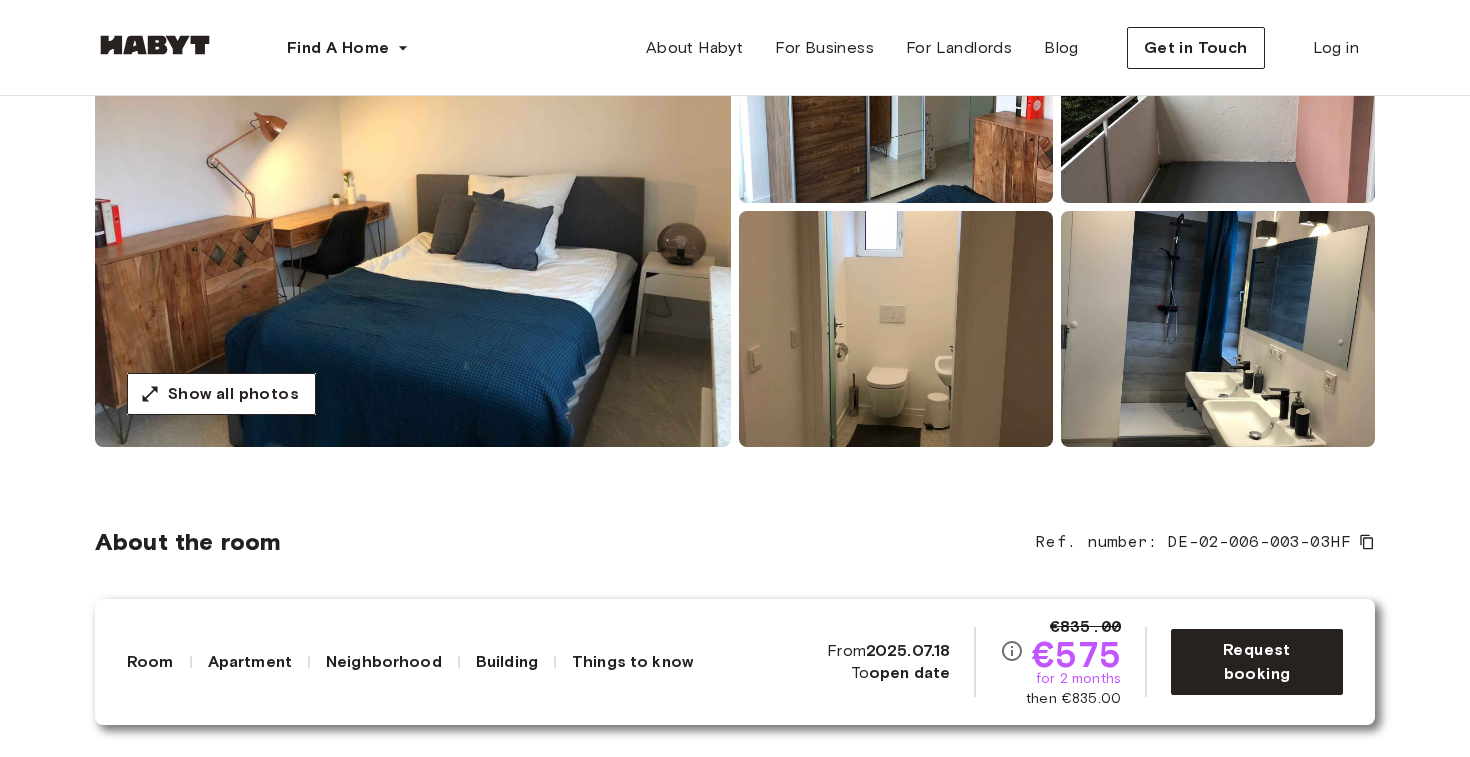 scroll, scrollTop: 158, scrollLeft: 0, axis: vertical 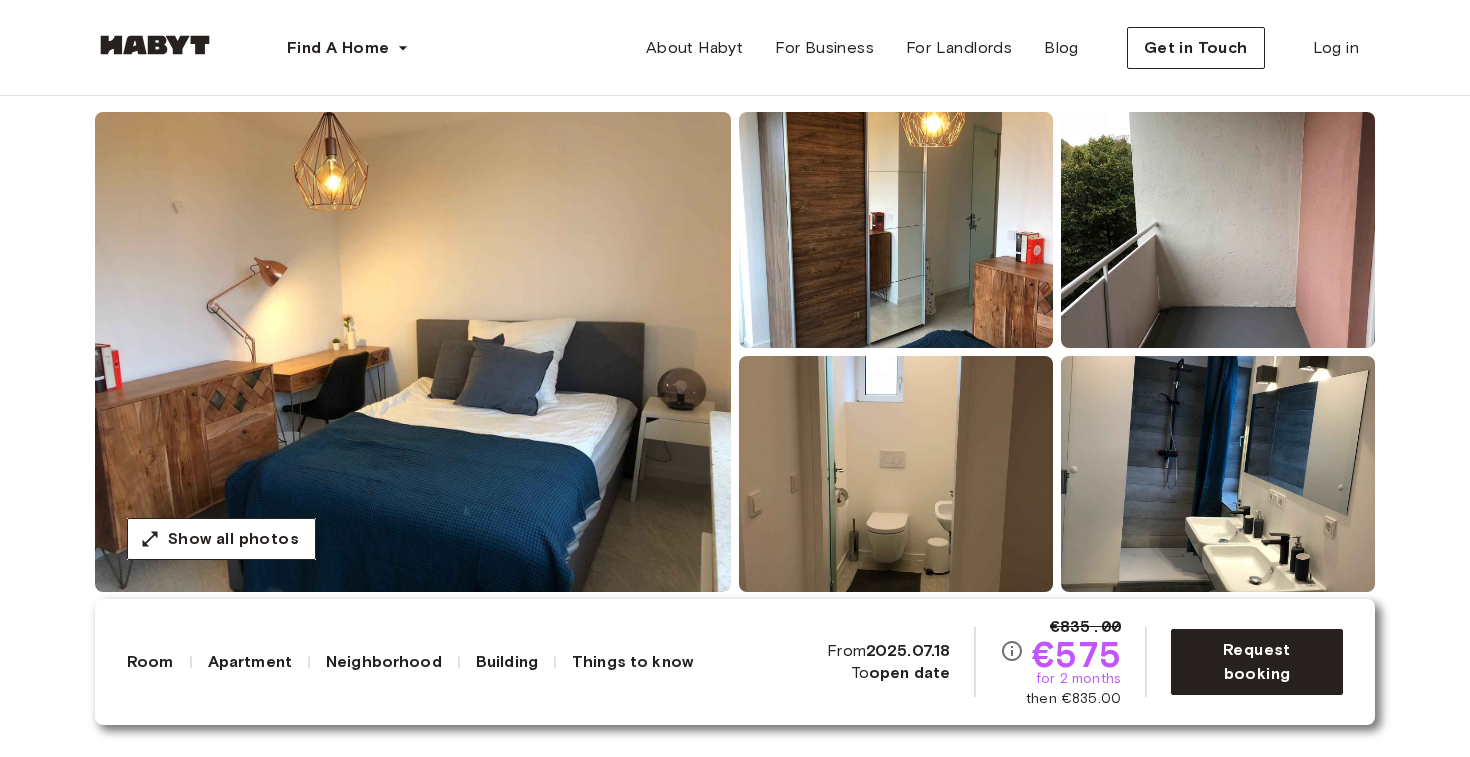 click at bounding box center [413, 352] 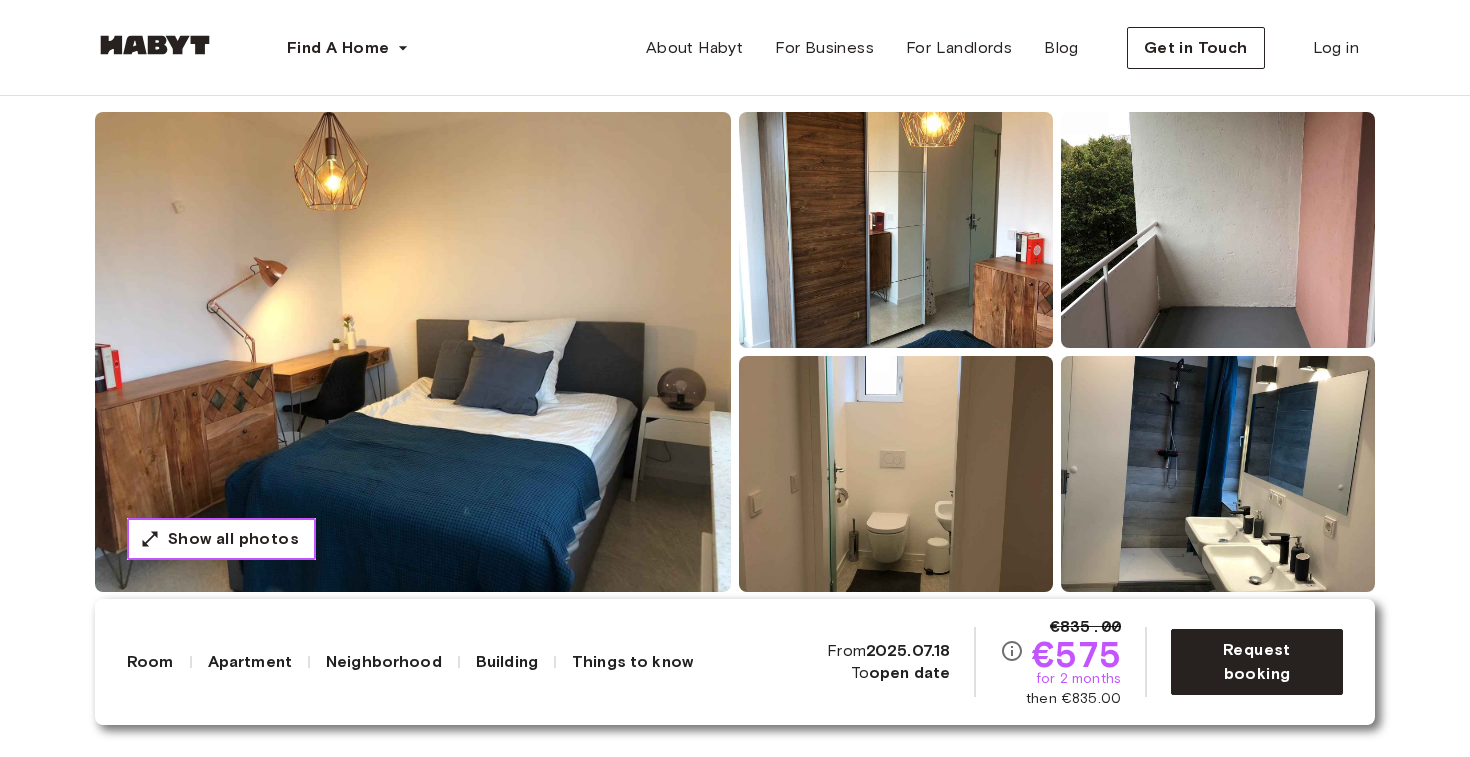 click on "Show all photos" at bounding box center (233, 539) 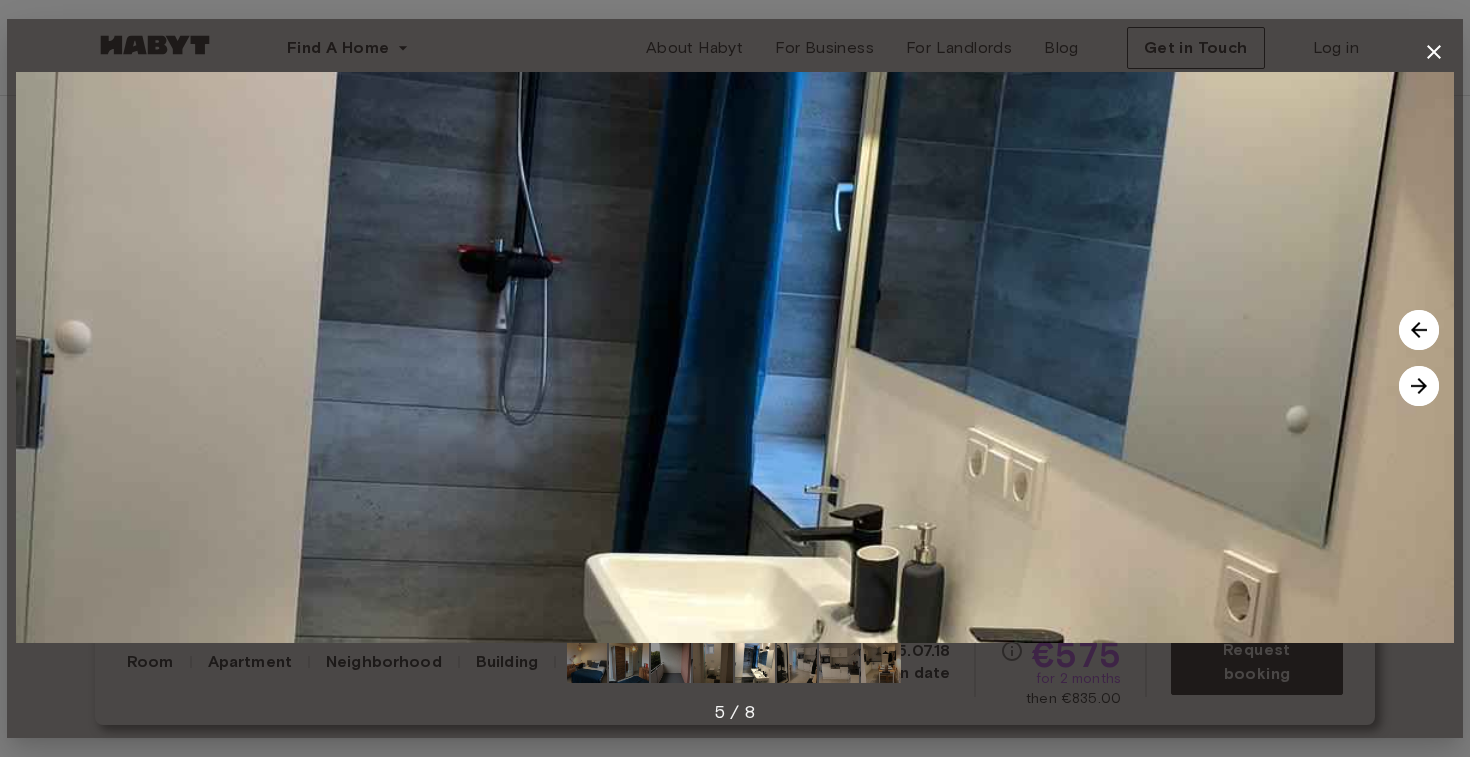 click at bounding box center (735, 357) 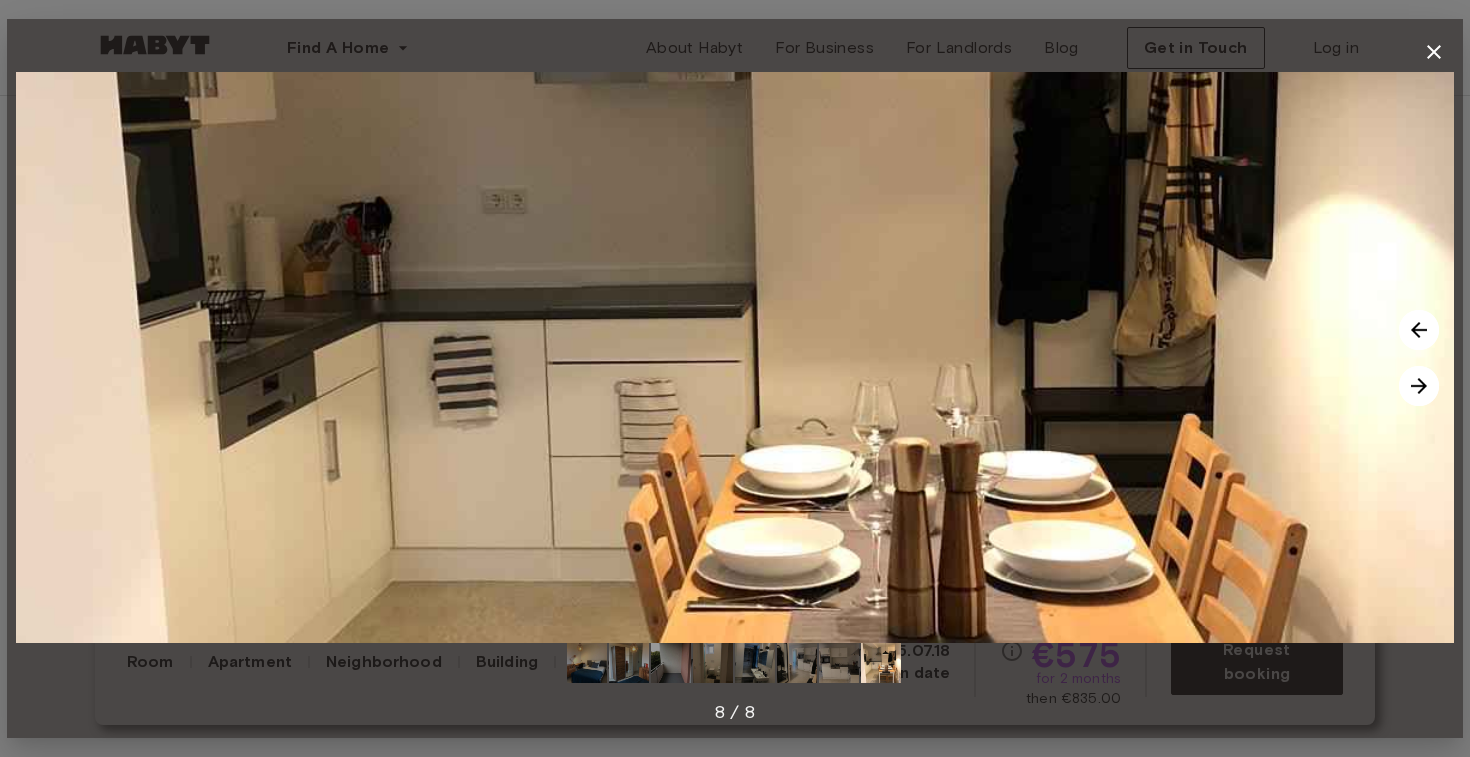 click on "8 / 8" at bounding box center (735, 378) 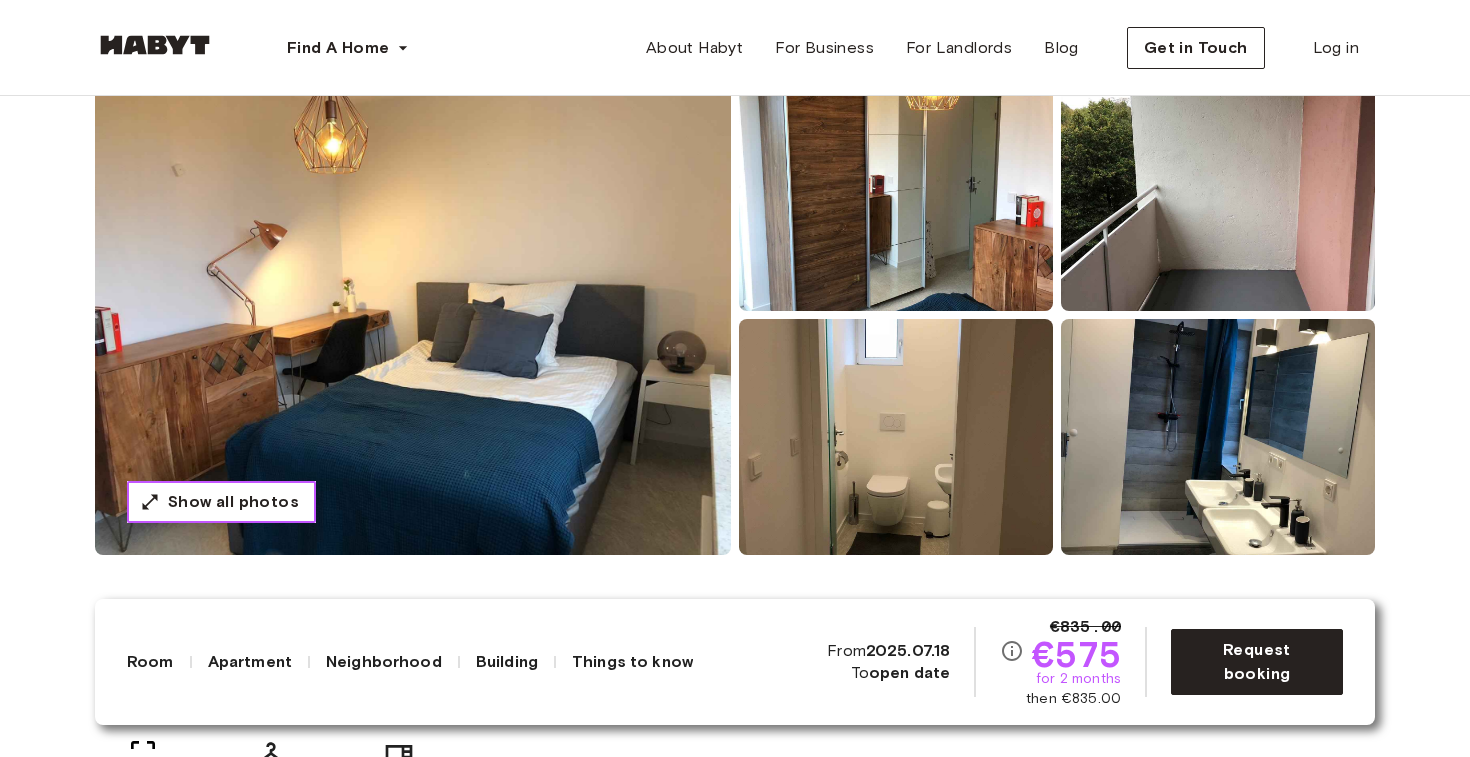 scroll, scrollTop: 124, scrollLeft: 0, axis: vertical 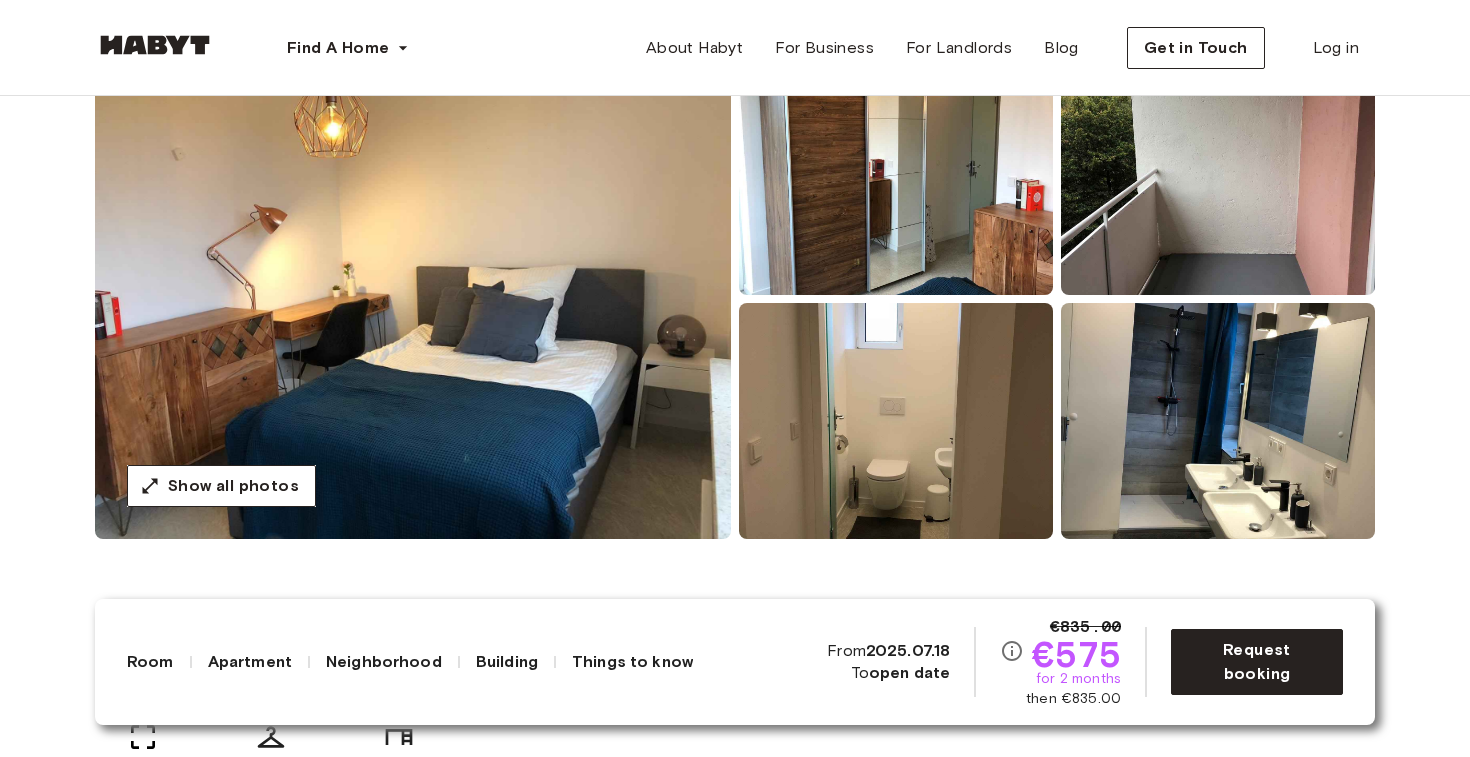 click at bounding box center [896, 177] 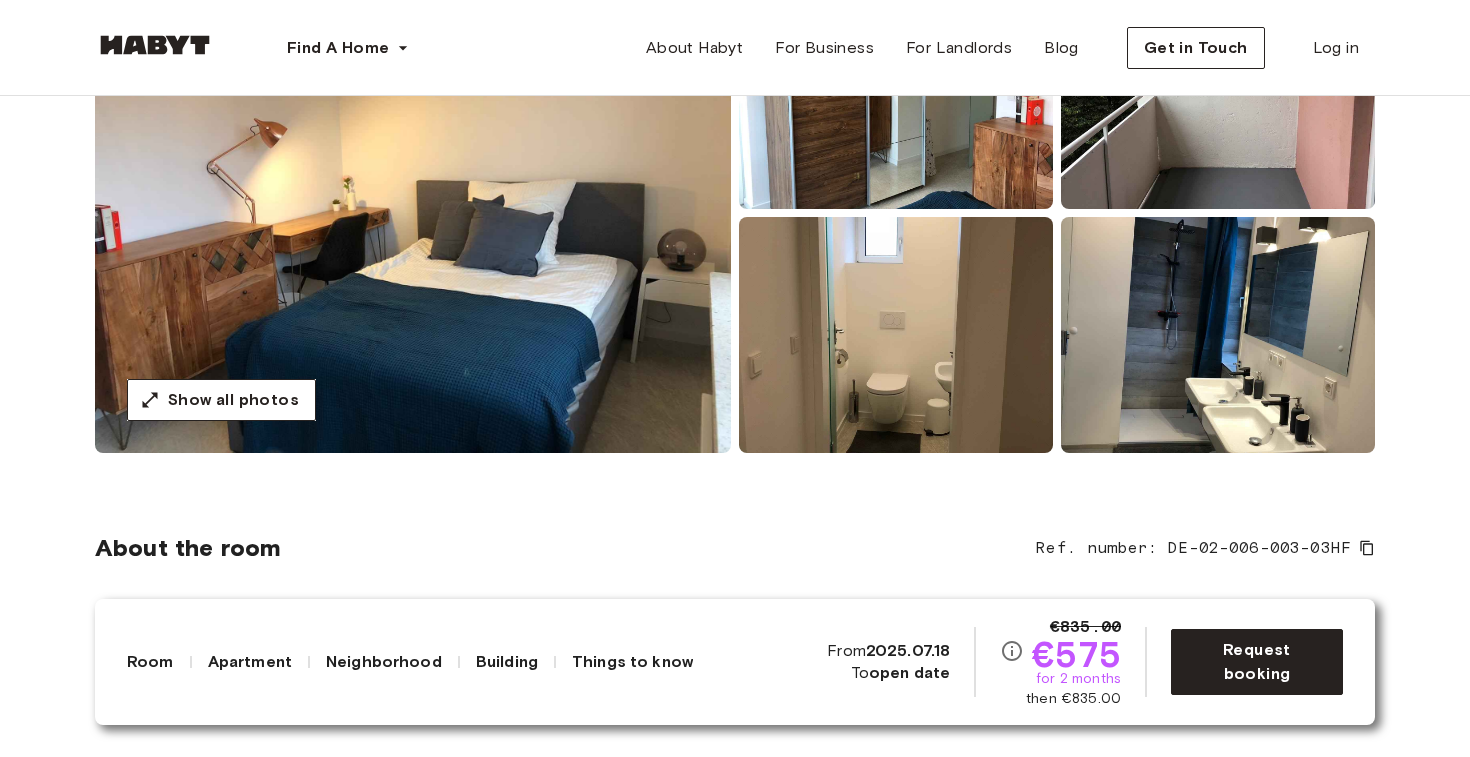 scroll, scrollTop: 312, scrollLeft: 0, axis: vertical 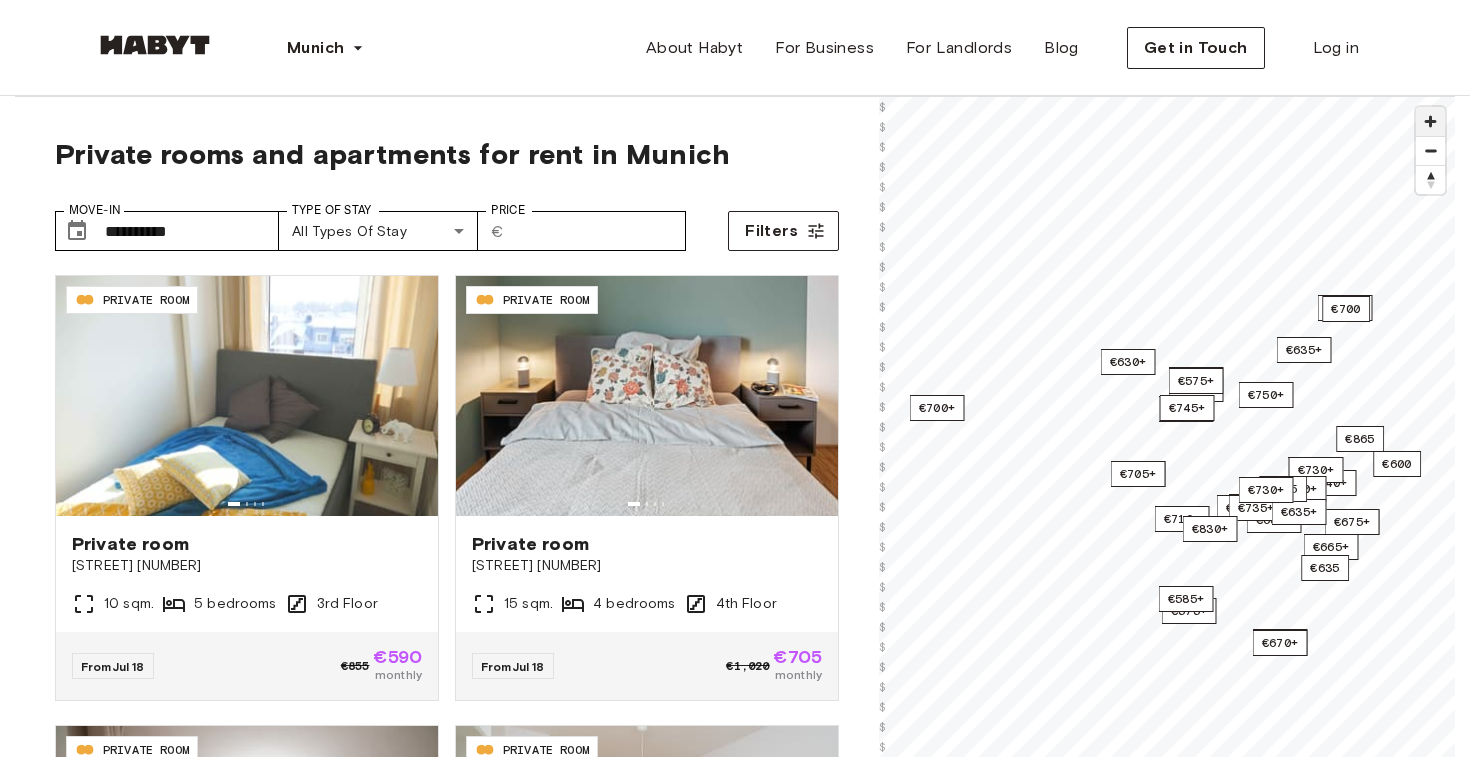 click at bounding box center [1430, 121] 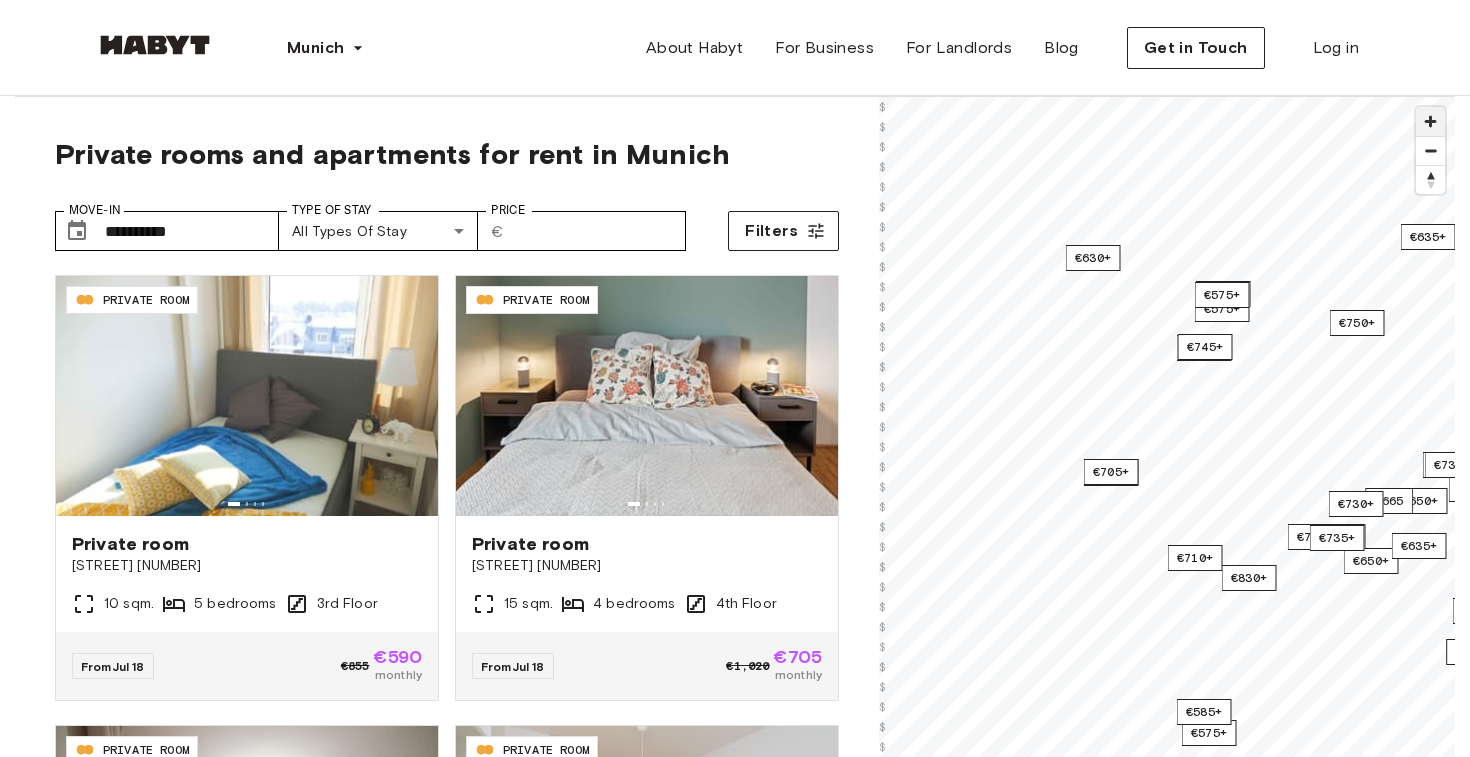 click at bounding box center [1430, 121] 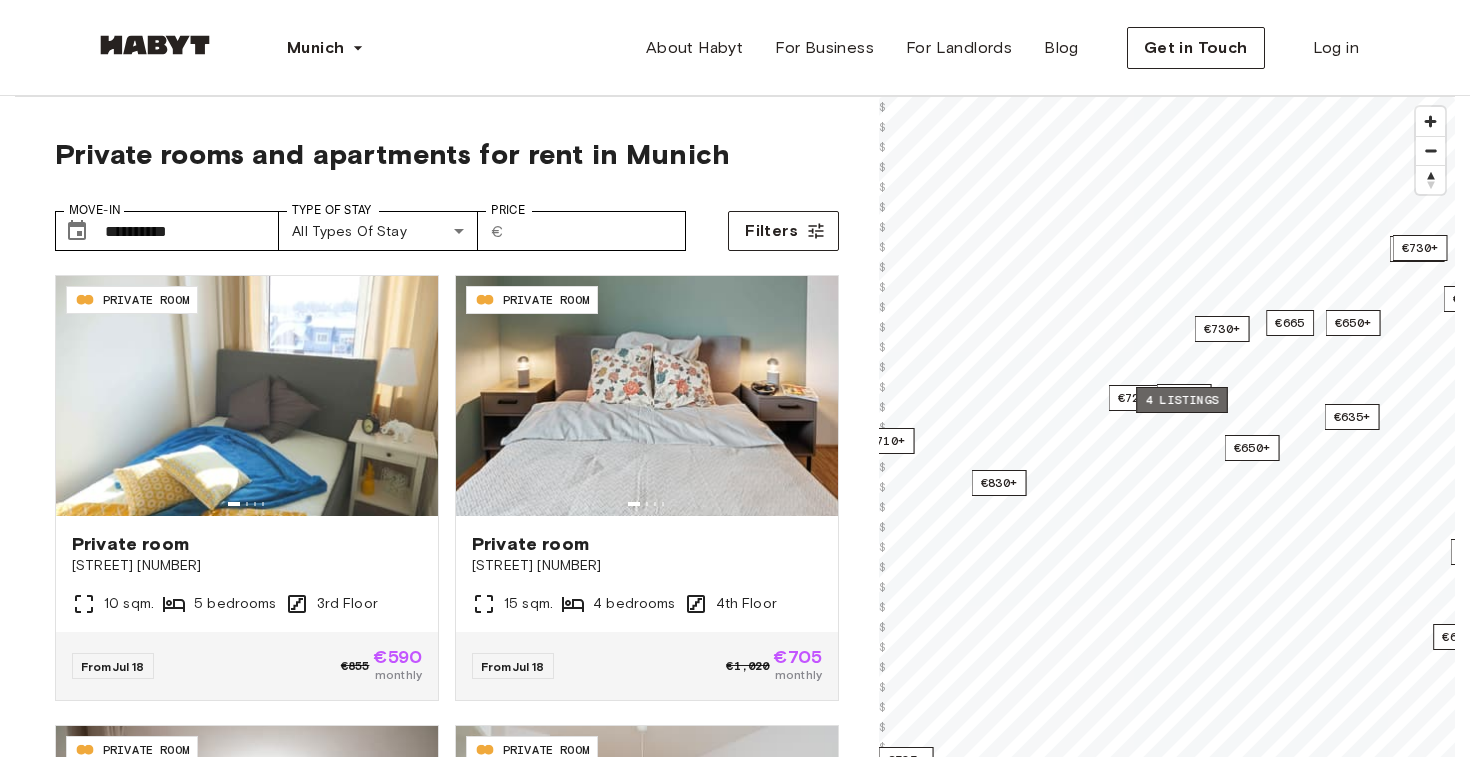 click on "4 listings" at bounding box center [1182, 400] 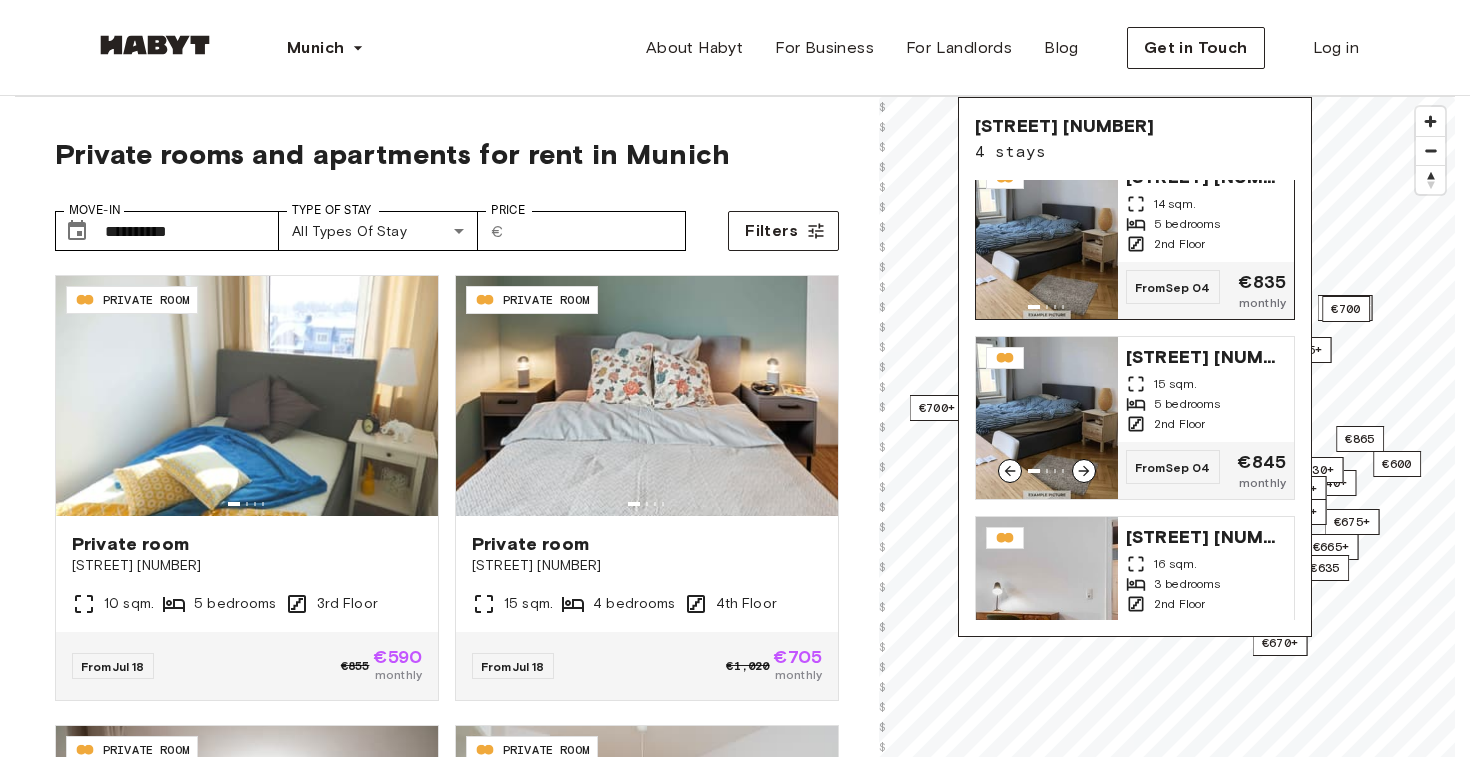 scroll, scrollTop: 263, scrollLeft: 0, axis: vertical 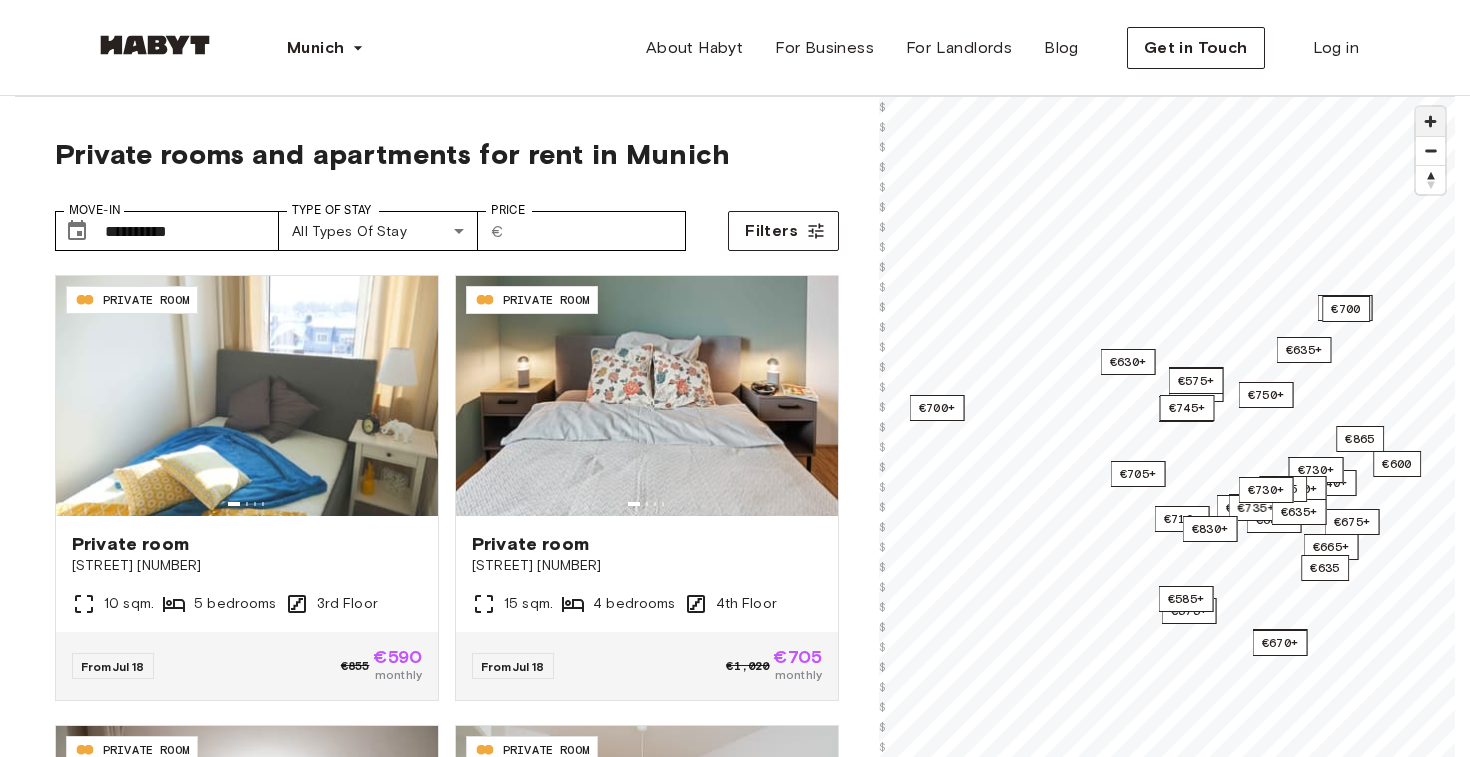click at bounding box center [1430, 121] 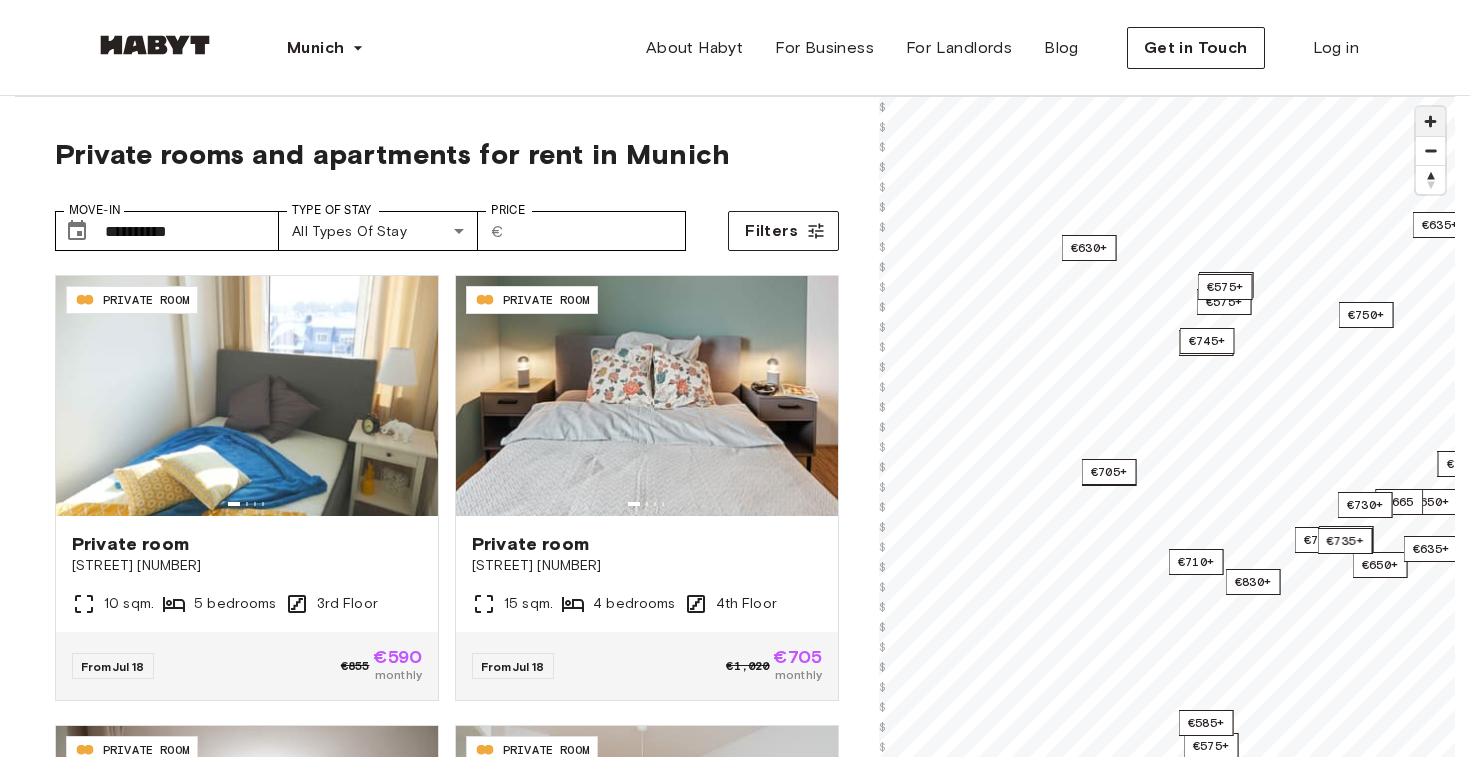 click at bounding box center [1430, 121] 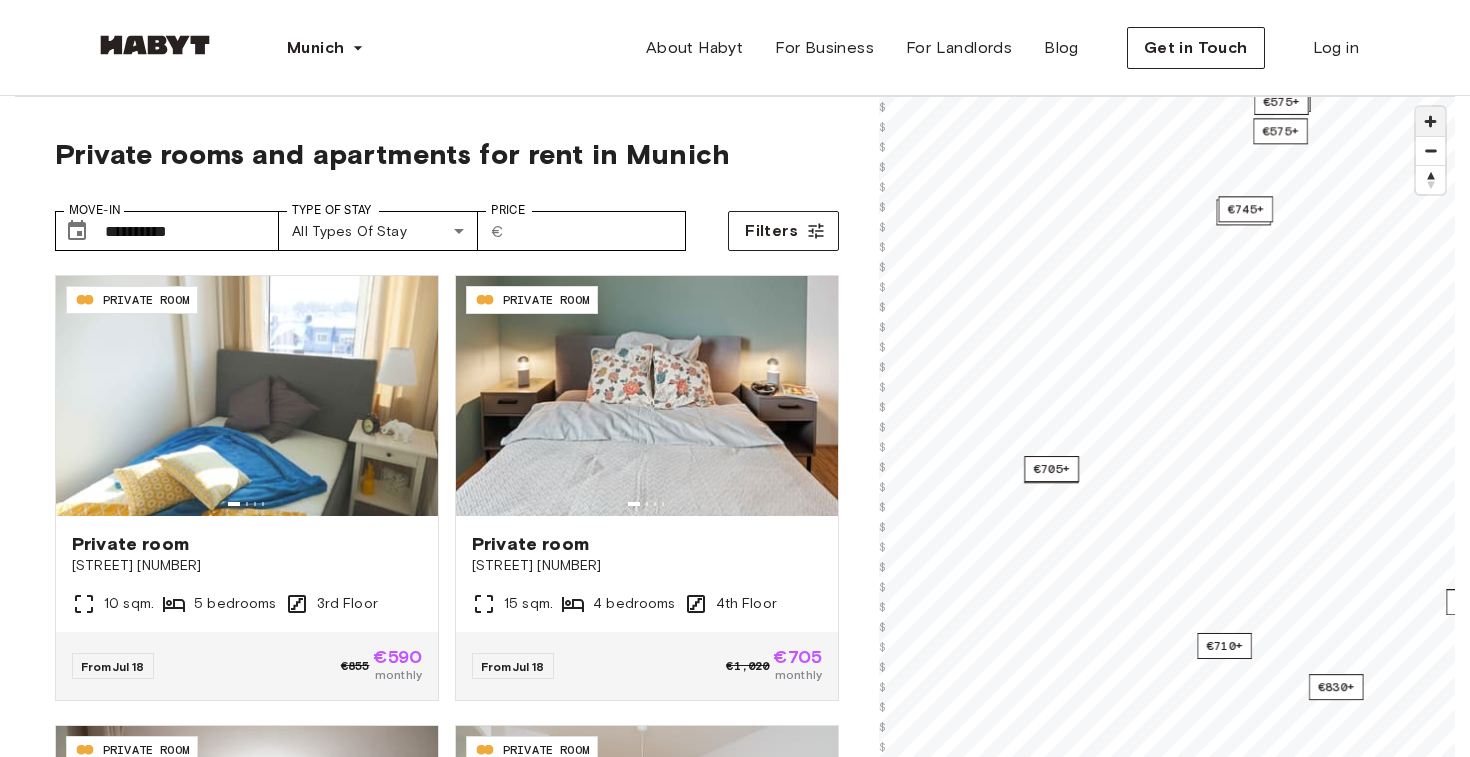 click at bounding box center (1430, 121) 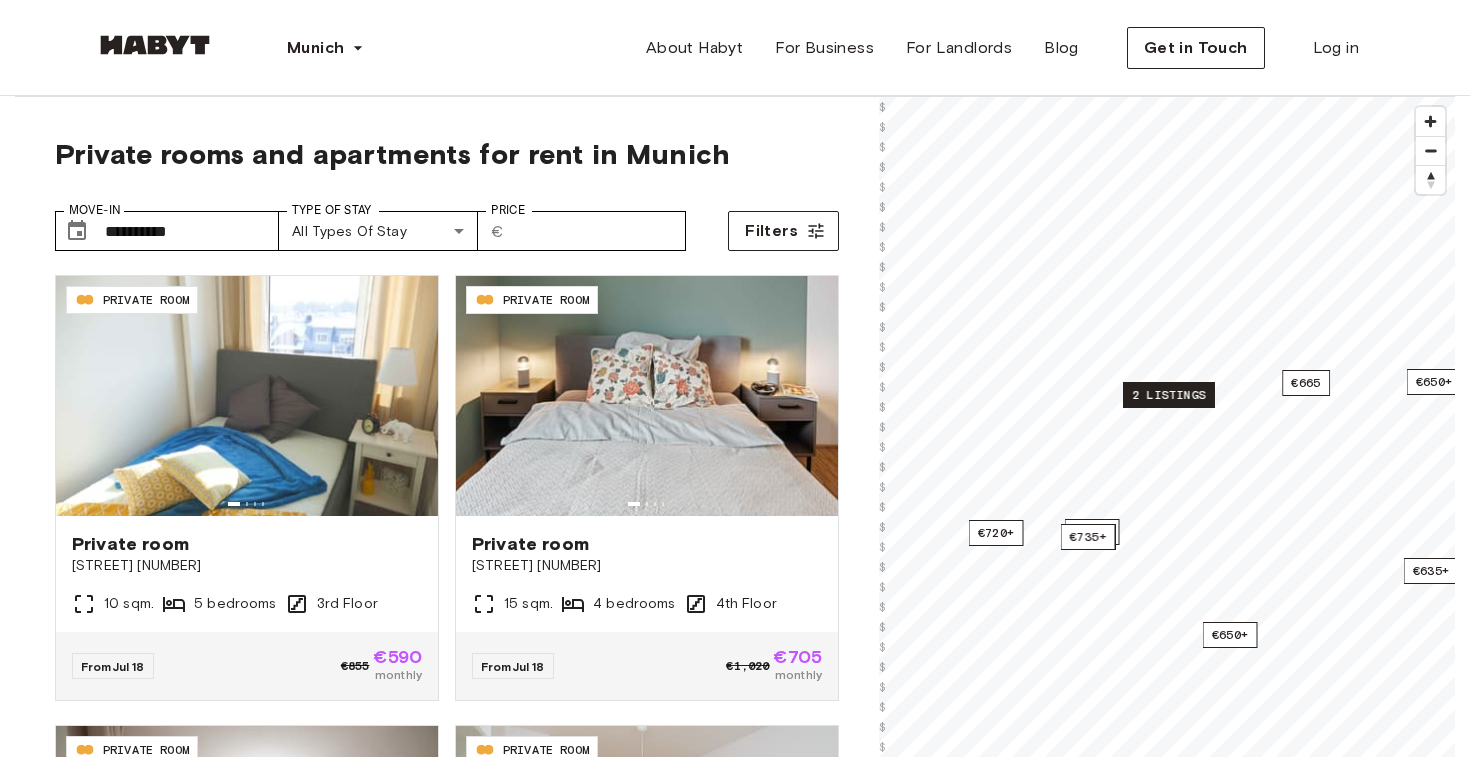 click on "2 listings" at bounding box center (1169, 395) 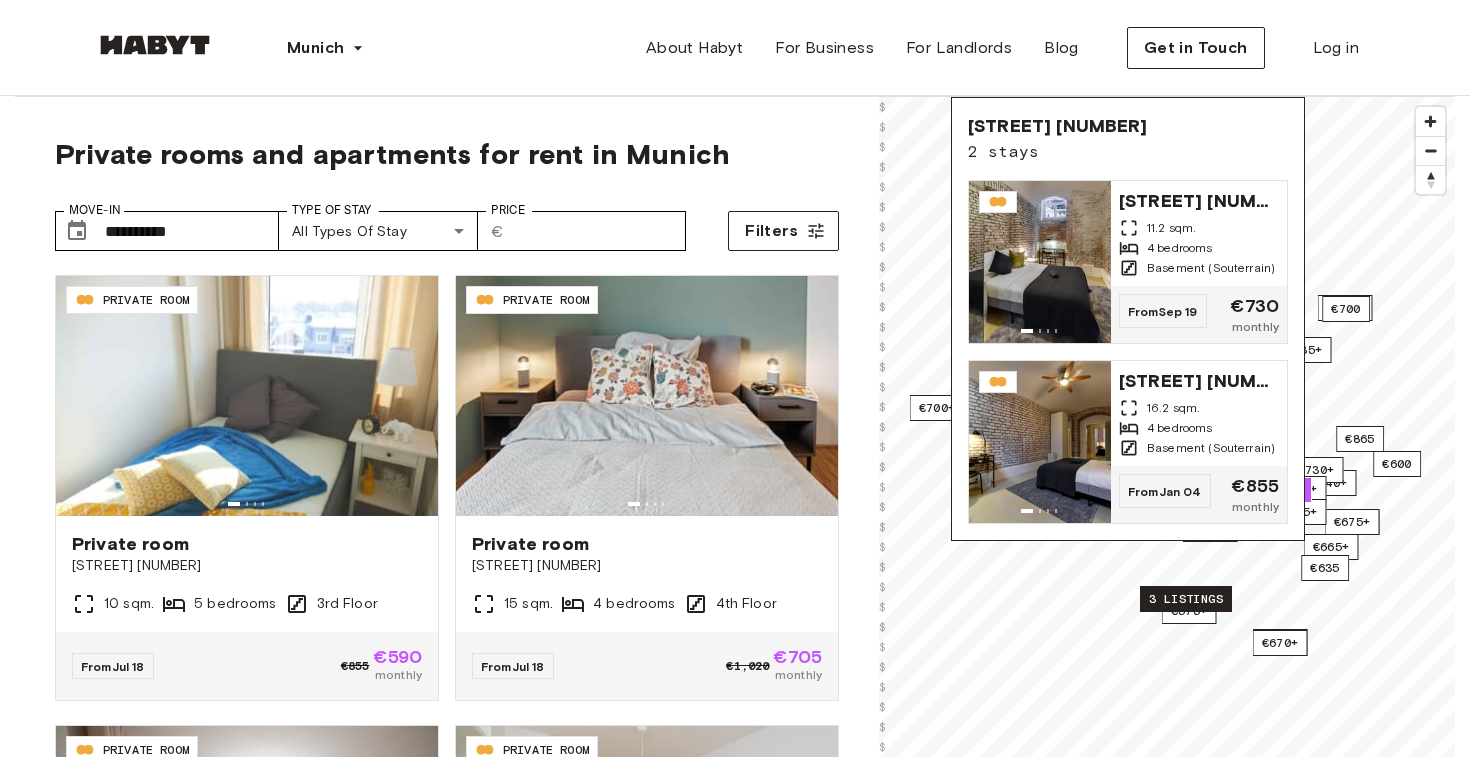 click on "3 listings" at bounding box center [1186, 599] 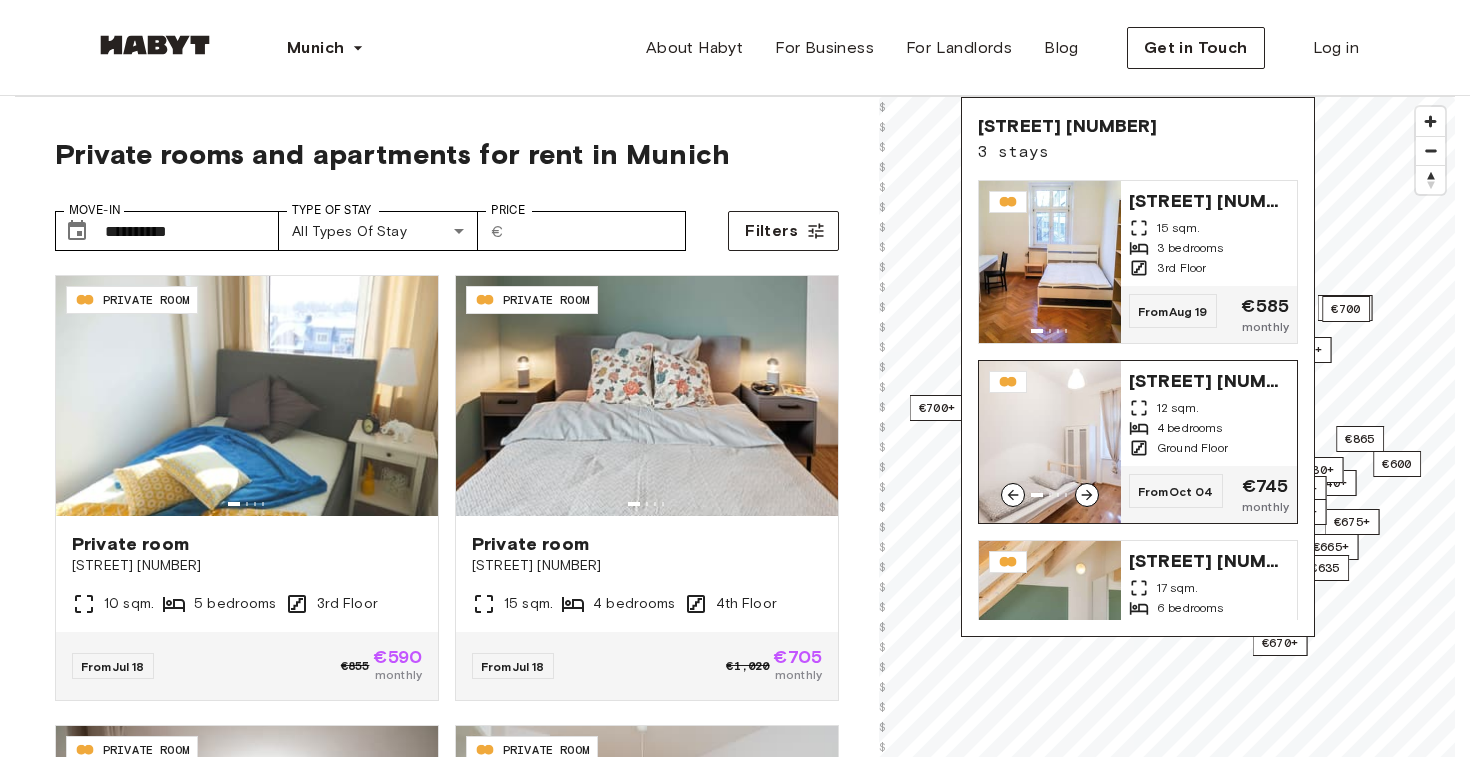scroll, scrollTop: 83, scrollLeft: 0, axis: vertical 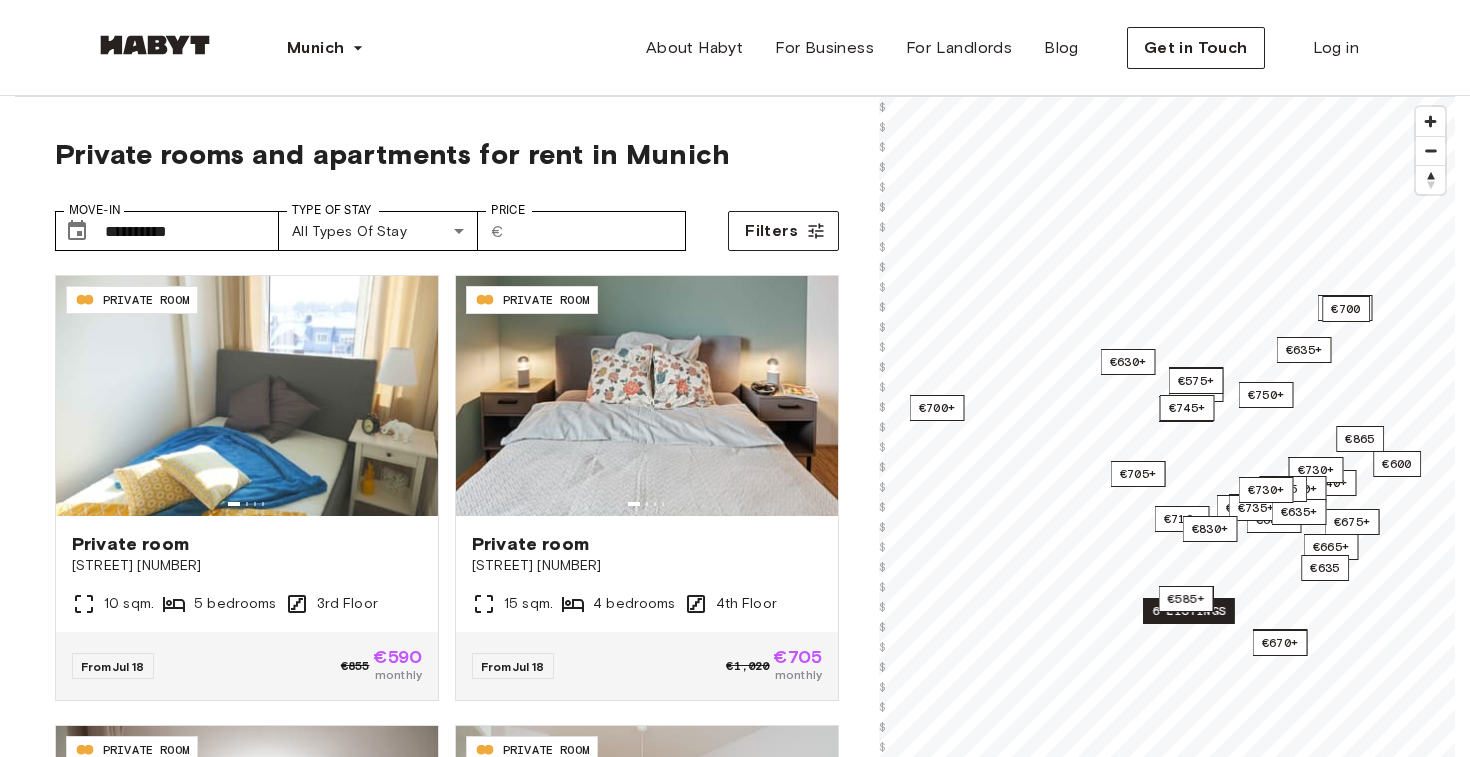 click on "6 listings" at bounding box center [1189, 611] 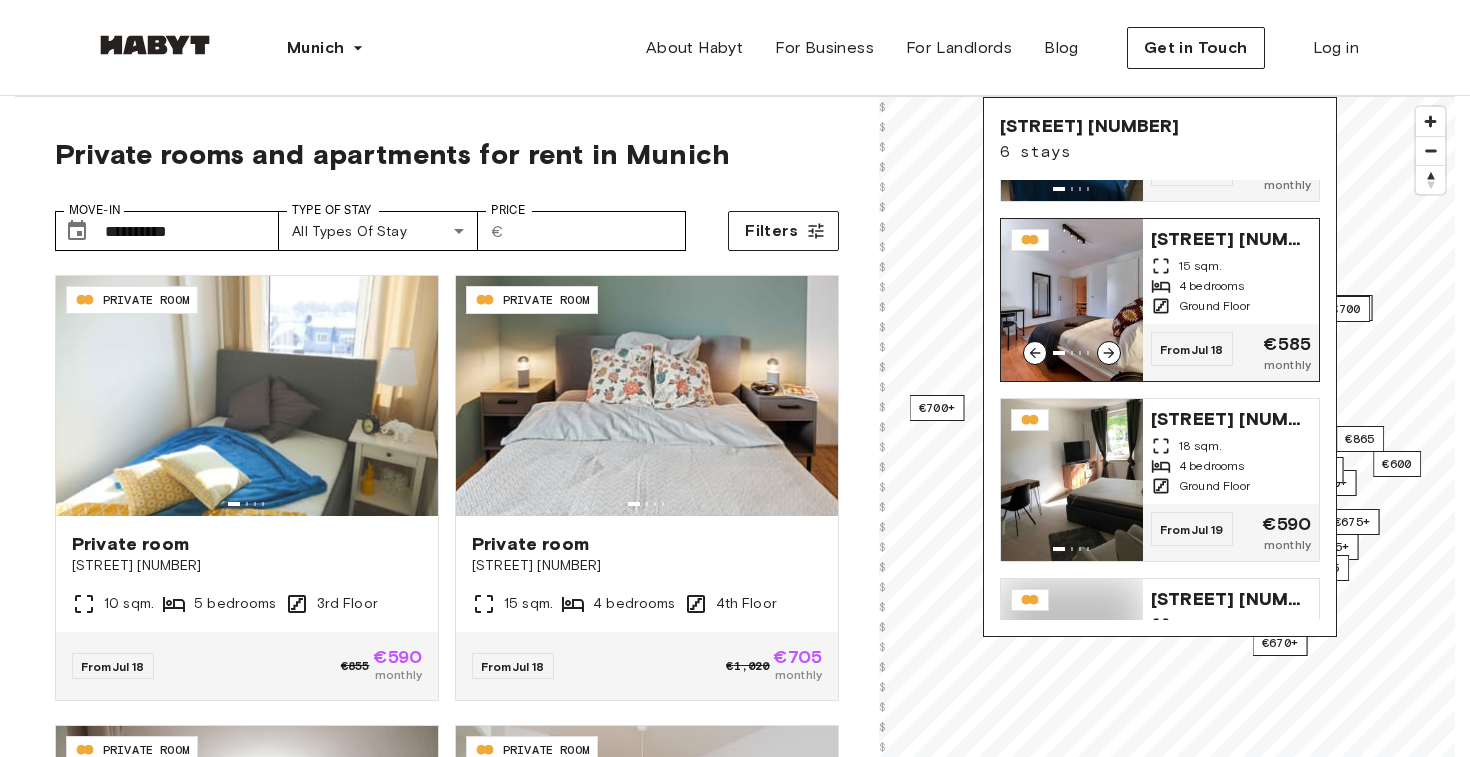 scroll, scrollTop: 143, scrollLeft: 0, axis: vertical 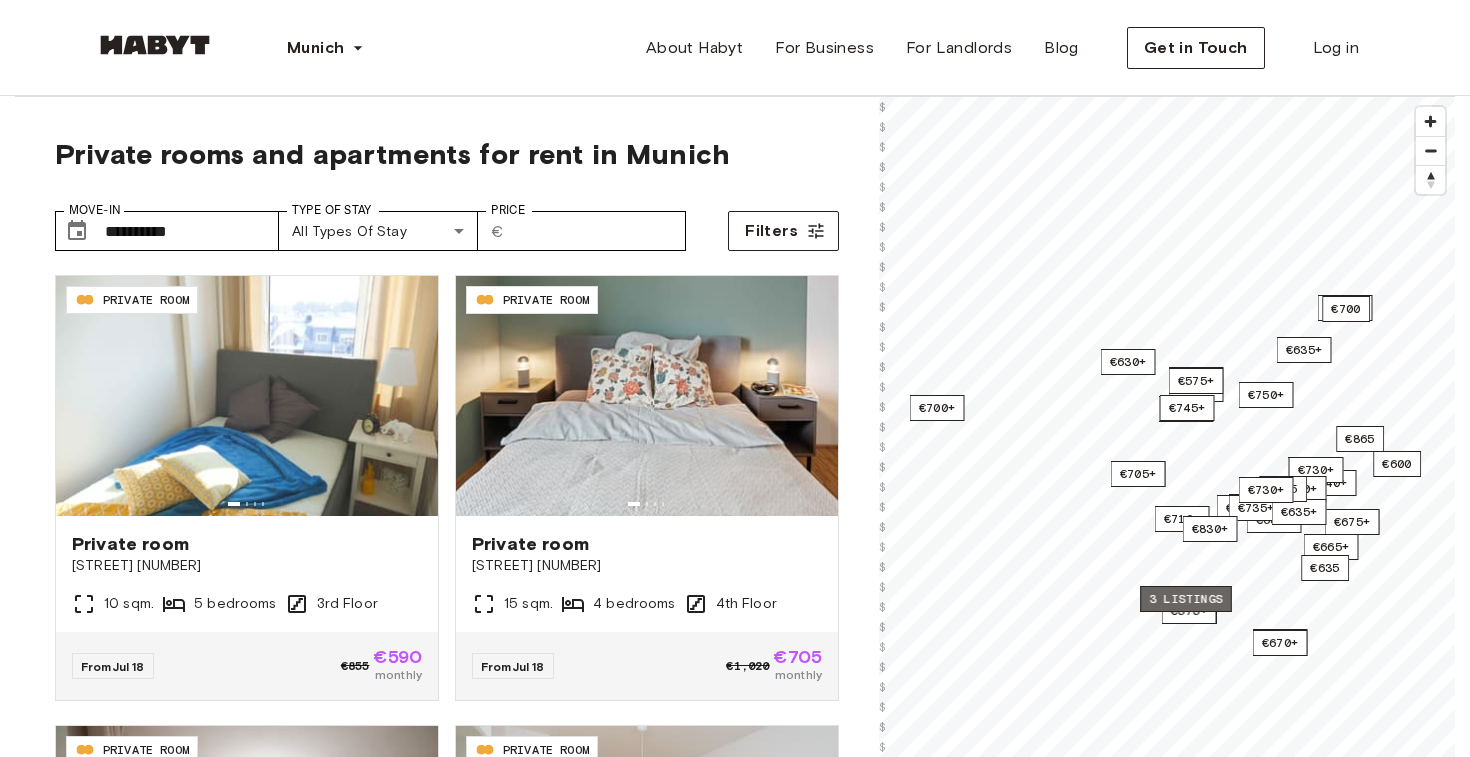 click on "3 listings" at bounding box center [1186, 599] 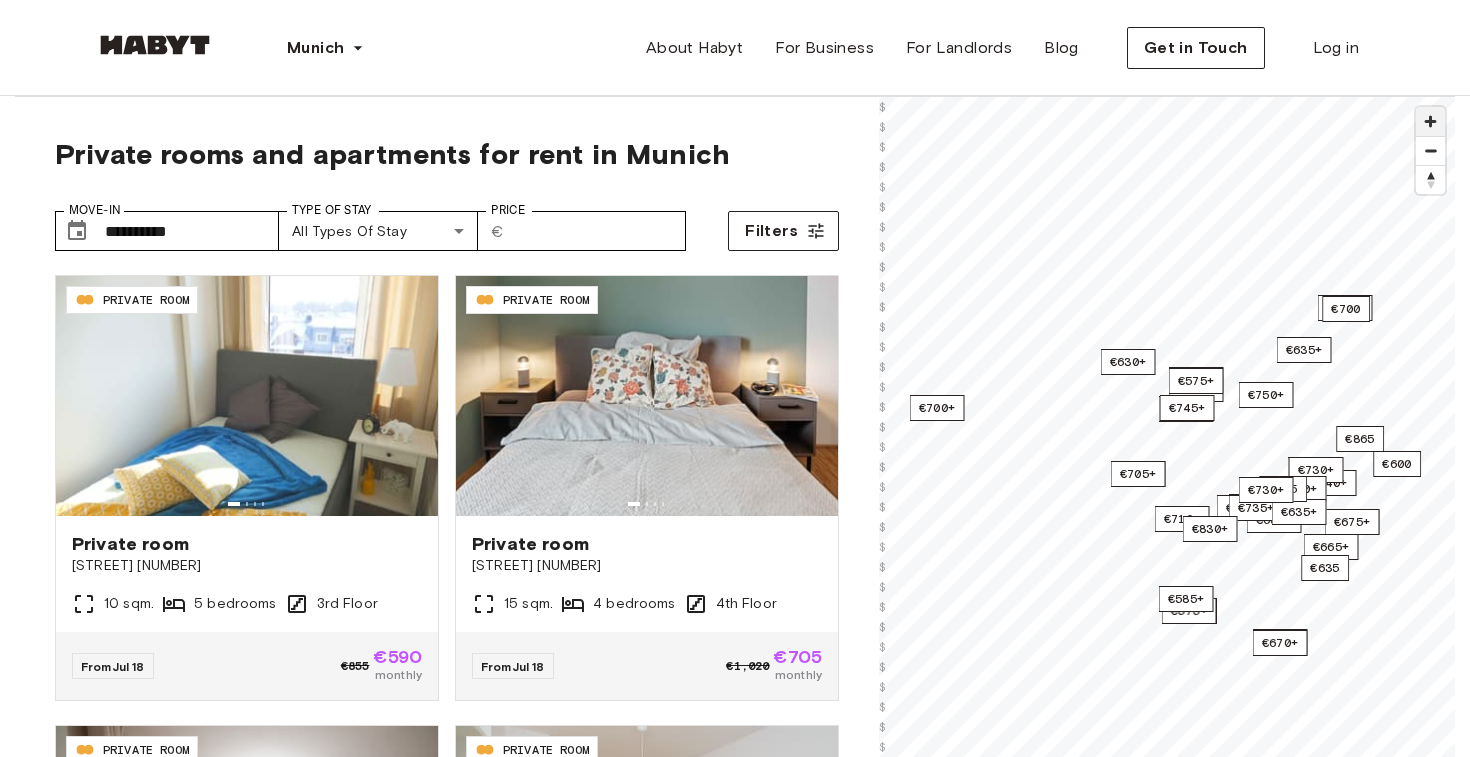 click at bounding box center [1430, 121] 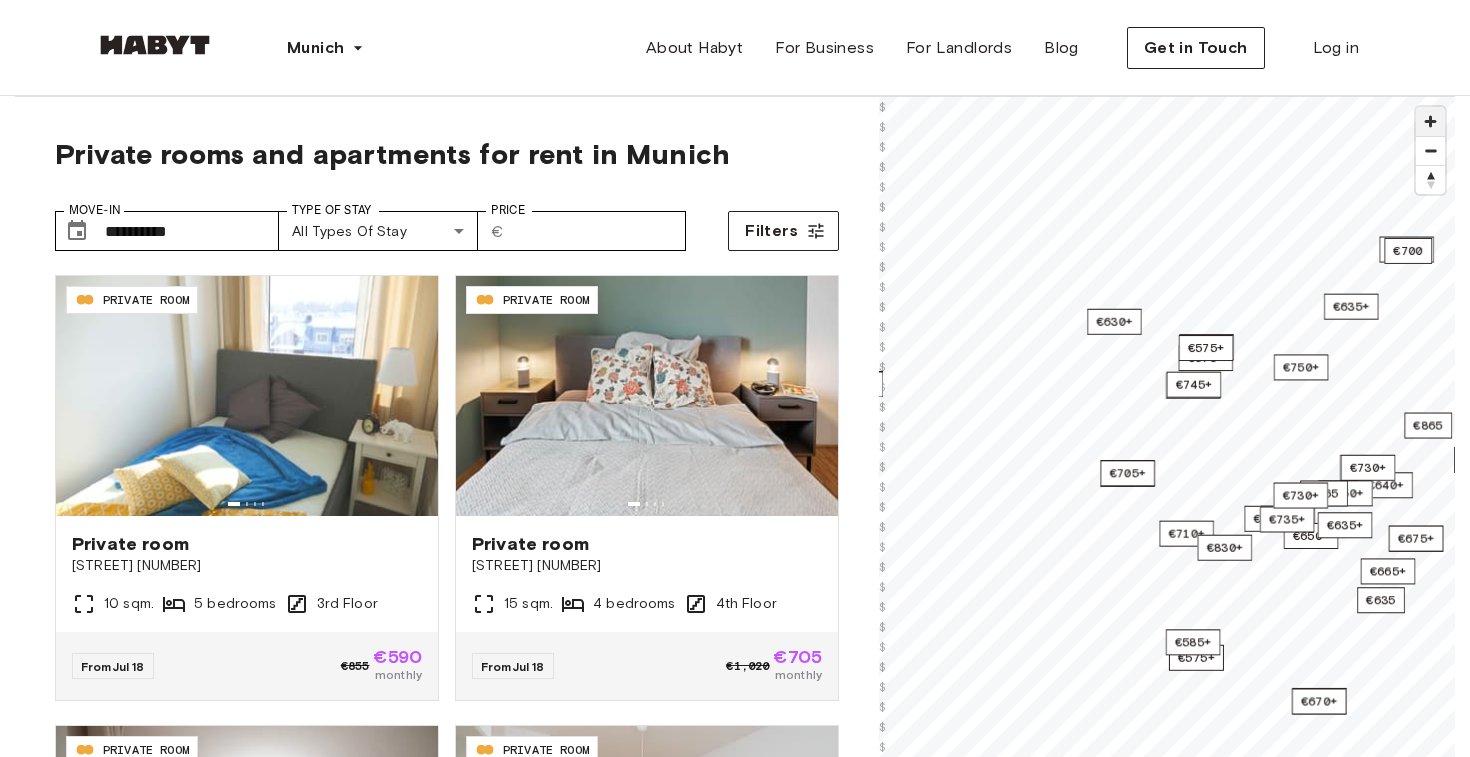click at bounding box center [1430, 121] 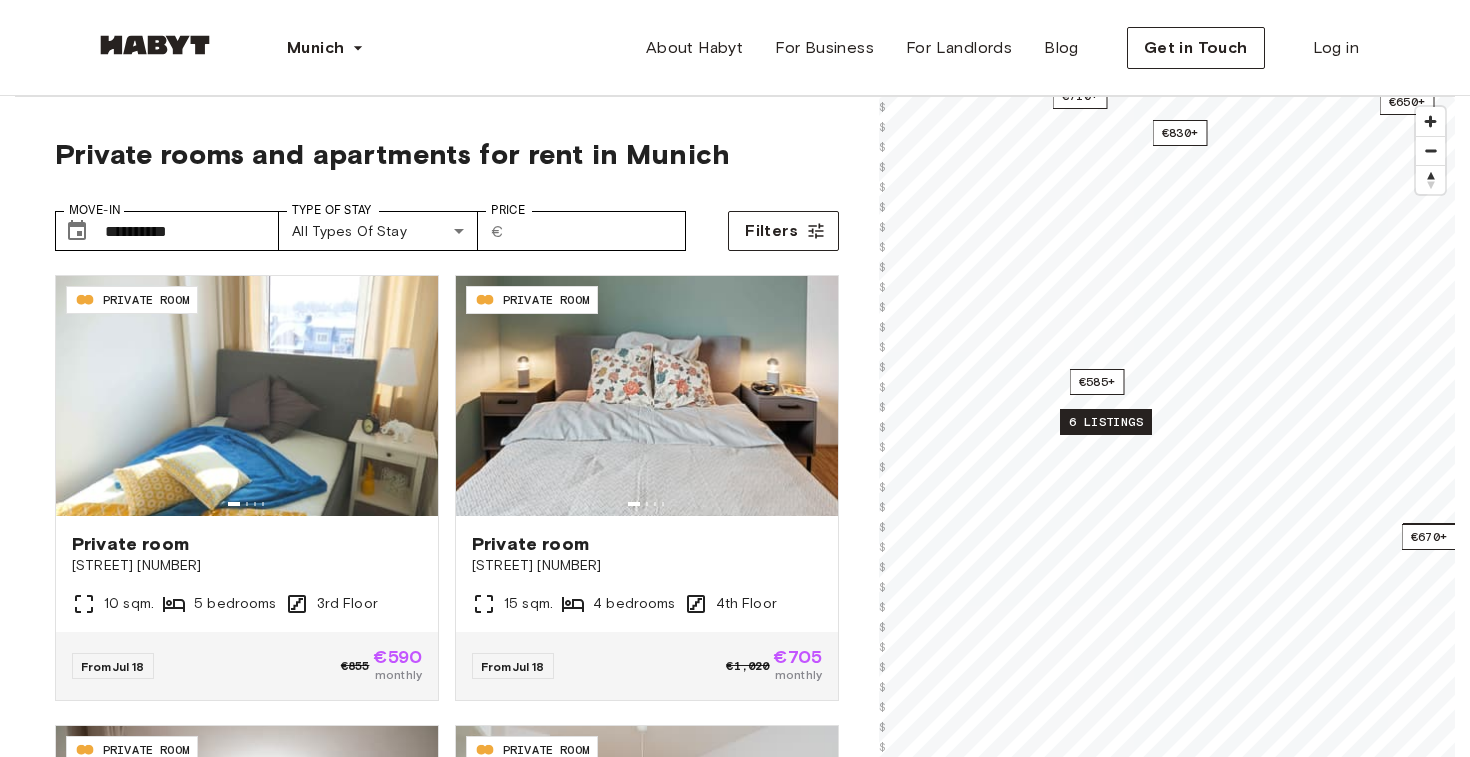 click on "6 listings" at bounding box center [1106, 422] 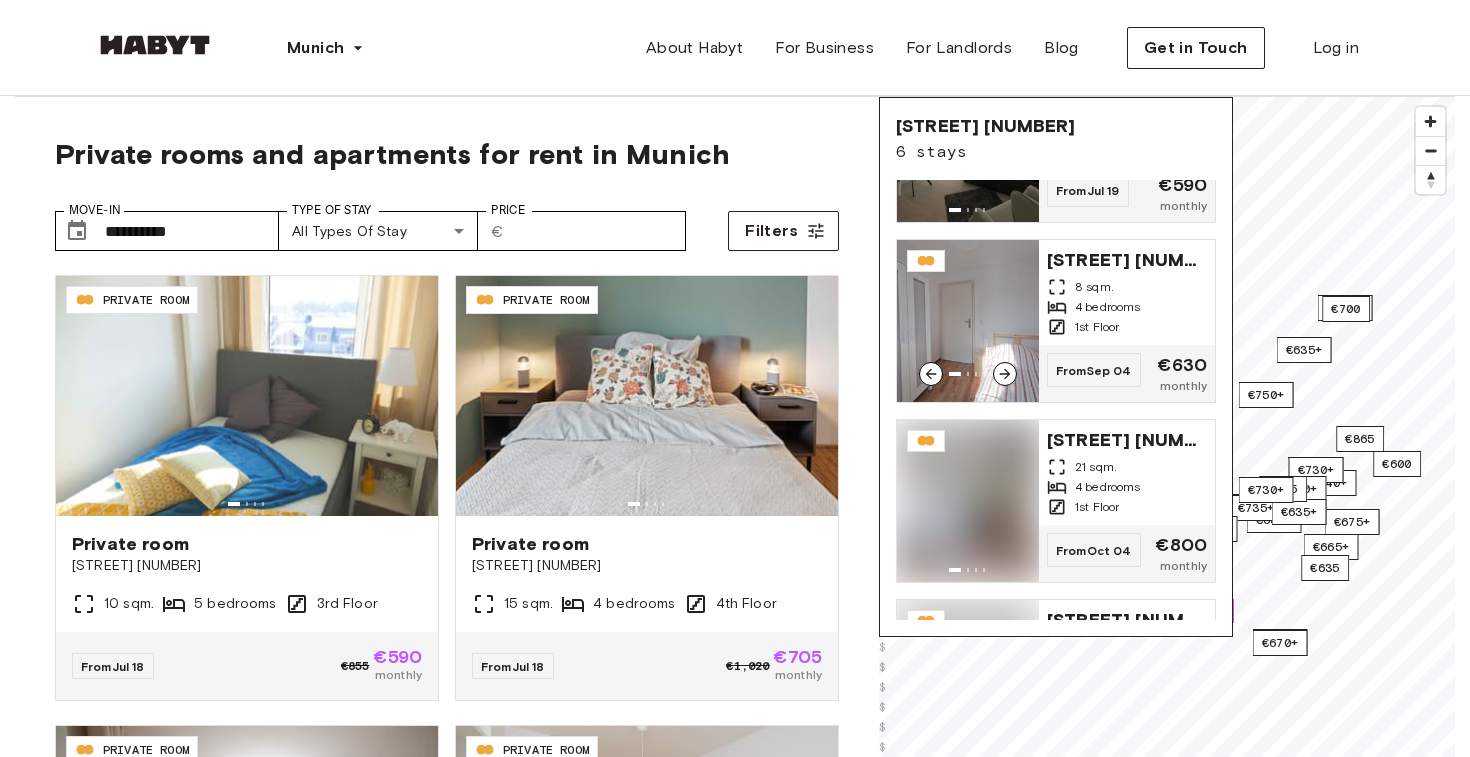scroll, scrollTop: 508, scrollLeft: 0, axis: vertical 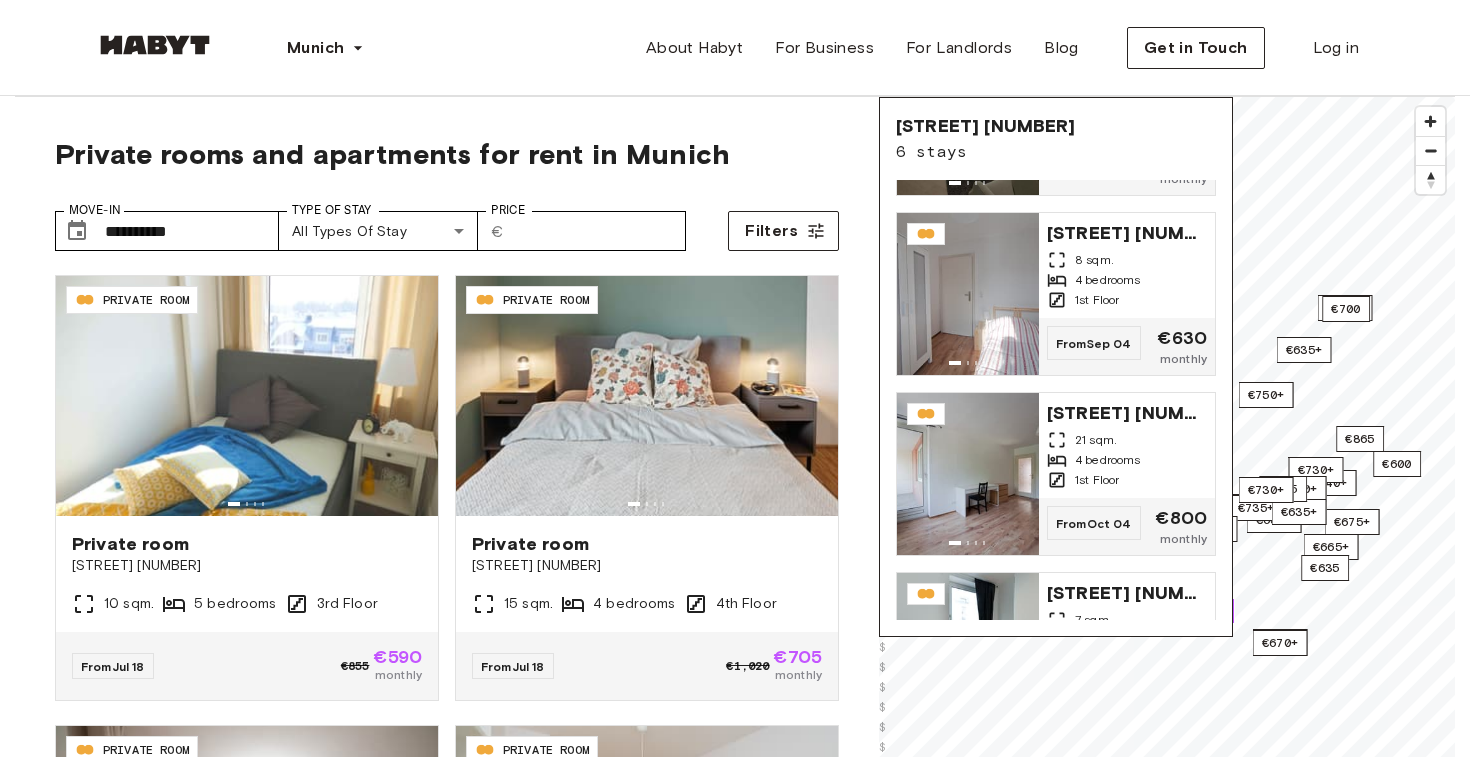 click on "**********" at bounding box center (447, 186) 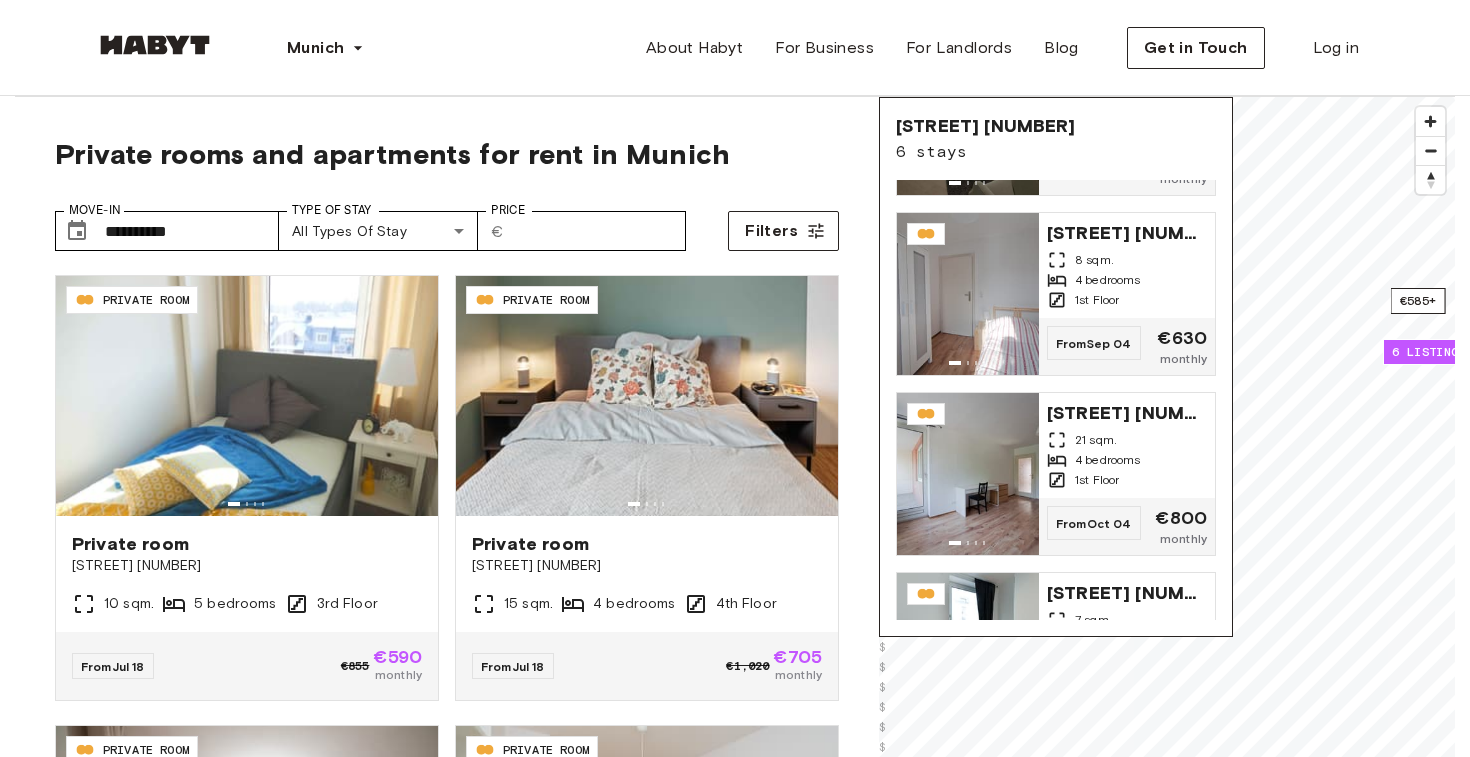 click on "Munich Europe Amsterdam Berlin Frankfurt Hamburg Lisbon Madrid Milan Modena Paris Turin Munich Rotterdam Stuttgart Dusseldorf Cologne Zurich The Hague Graz Brussels Leipzig Asia Hong Kong Singapore Seoul Phuket Tokyo About Habyt For Business For Landlords Blog Get in Touch Log in" at bounding box center (735, 48) 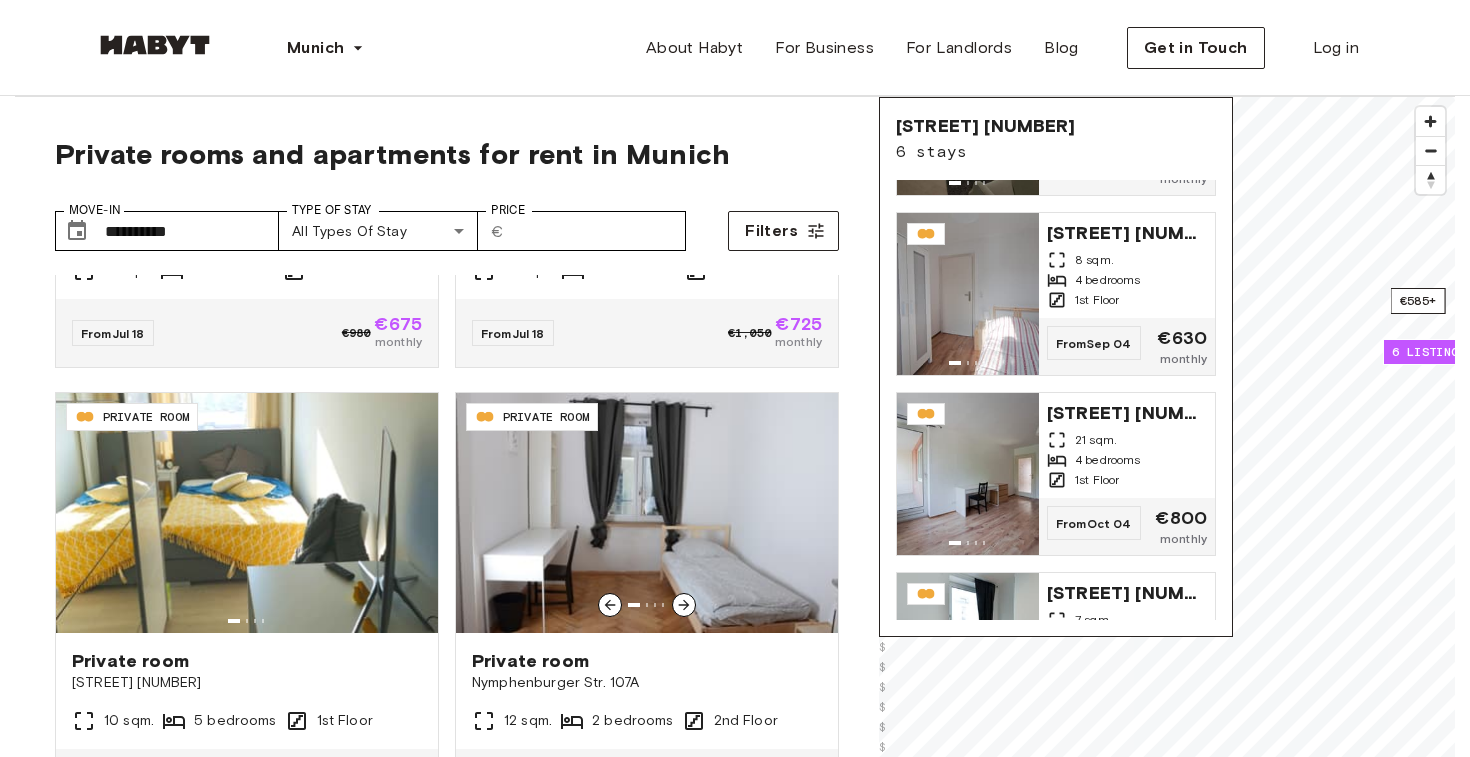 scroll, scrollTop: 1376, scrollLeft: 0, axis: vertical 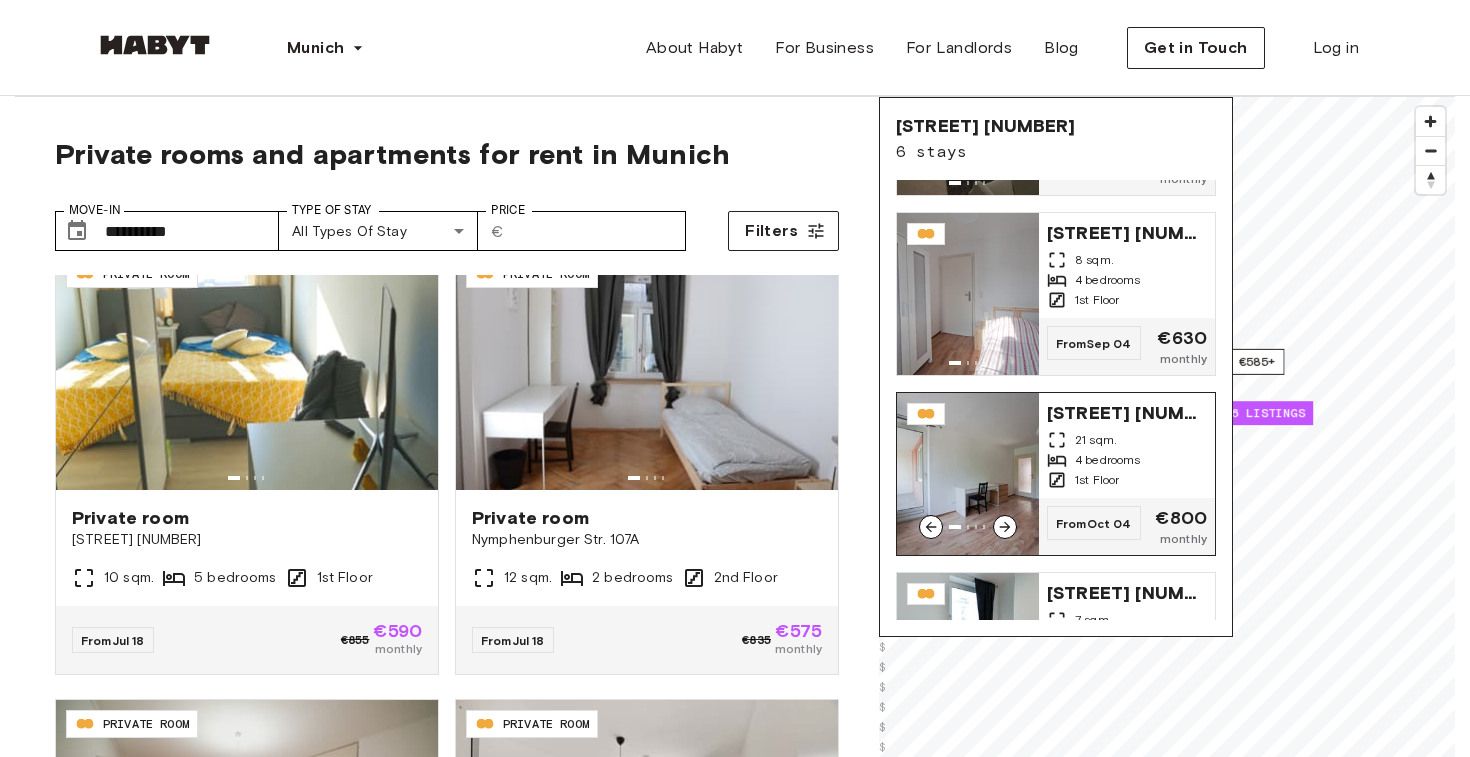 click on "€590+ €690+ €665+ €635+ €665+ €575+ €690+ €630+ €585+ €735+ €705 €720+ 6 listings €710+ €575+ €700 €635+ €650+ €520+ €640+ €690+ €675+ €750+ €705+ €635+ €730+ €650+ €735+ €635+ €585+ €600 €635 €665 €670+ €730+ €865 €670+ €745+ €700+ €830+ © Mapbox   © OpenStreetMap   Improve this map $ $ $ $ $ $ $ $ $ $ $ $ $ $ $ $ $ $ $ $ $ $ $ $ $ $ $ $ $ $ $ $ $ $ $ $ $ $ $ $ Fallstraße 42 6 stays Fallstraße 42 14 sqm. 4 bedrooms 5th Floor From  Jul 18 €575 monthly Fallstraße 42 15 sqm. 4 bedrooms Ground Floor From  Jul 18 €585 monthly Fallstraße 42 18 sqm. 4 bedrooms Ground Floor From  Jul 19 €590 monthly Fallstraße 42 8 sqm. 4 bedrooms 1st Floor From  Sep 04 €630 monthly Fallstraße 42 21 sqm. 4 bedrooms 1st Floor From  Oct 04 €800 monthly Fallstraße 42 7 sqm. 4 bedrooms Ground Floor From  Nov 04 €715 monthly" at bounding box center [1167, 475] 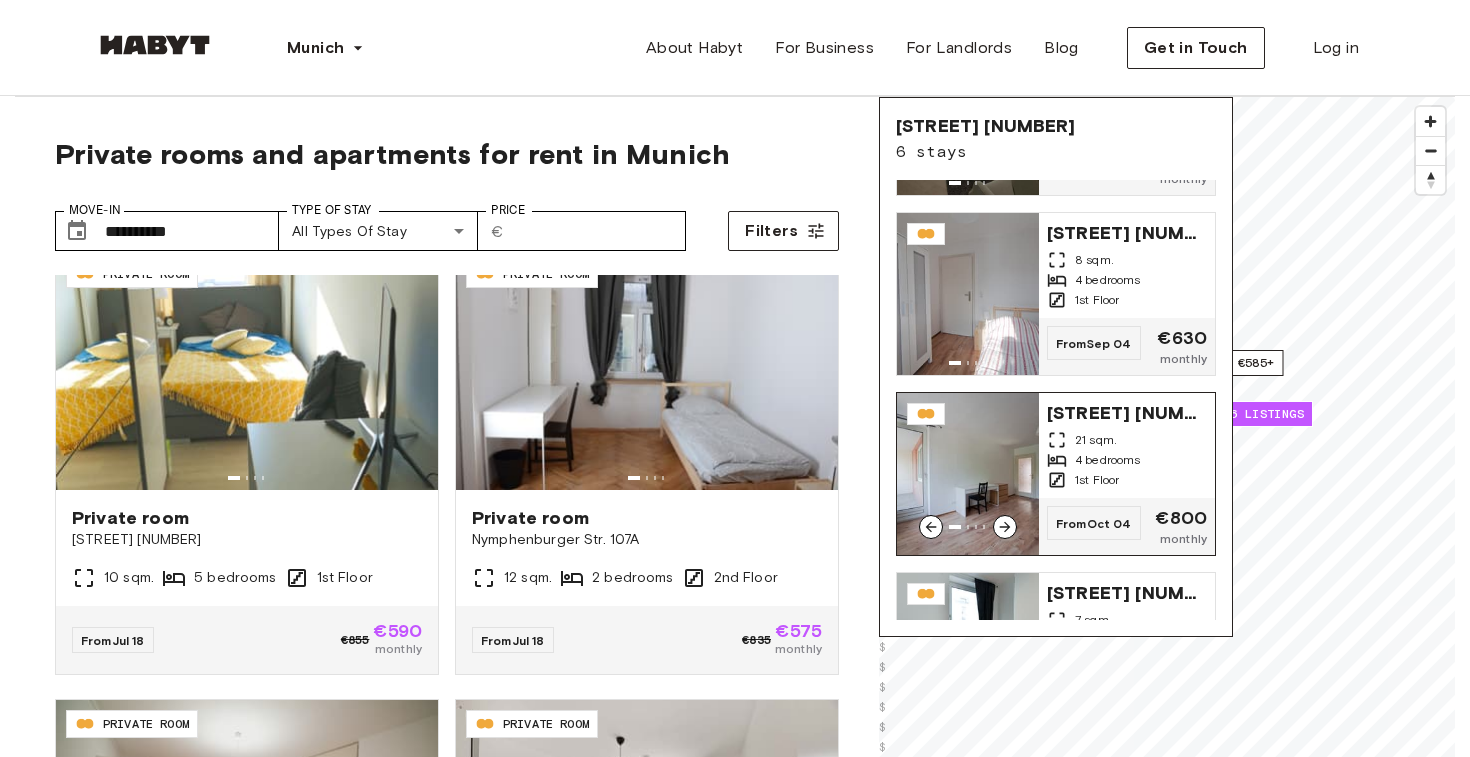 scroll, scrollTop: 623, scrollLeft: 0, axis: vertical 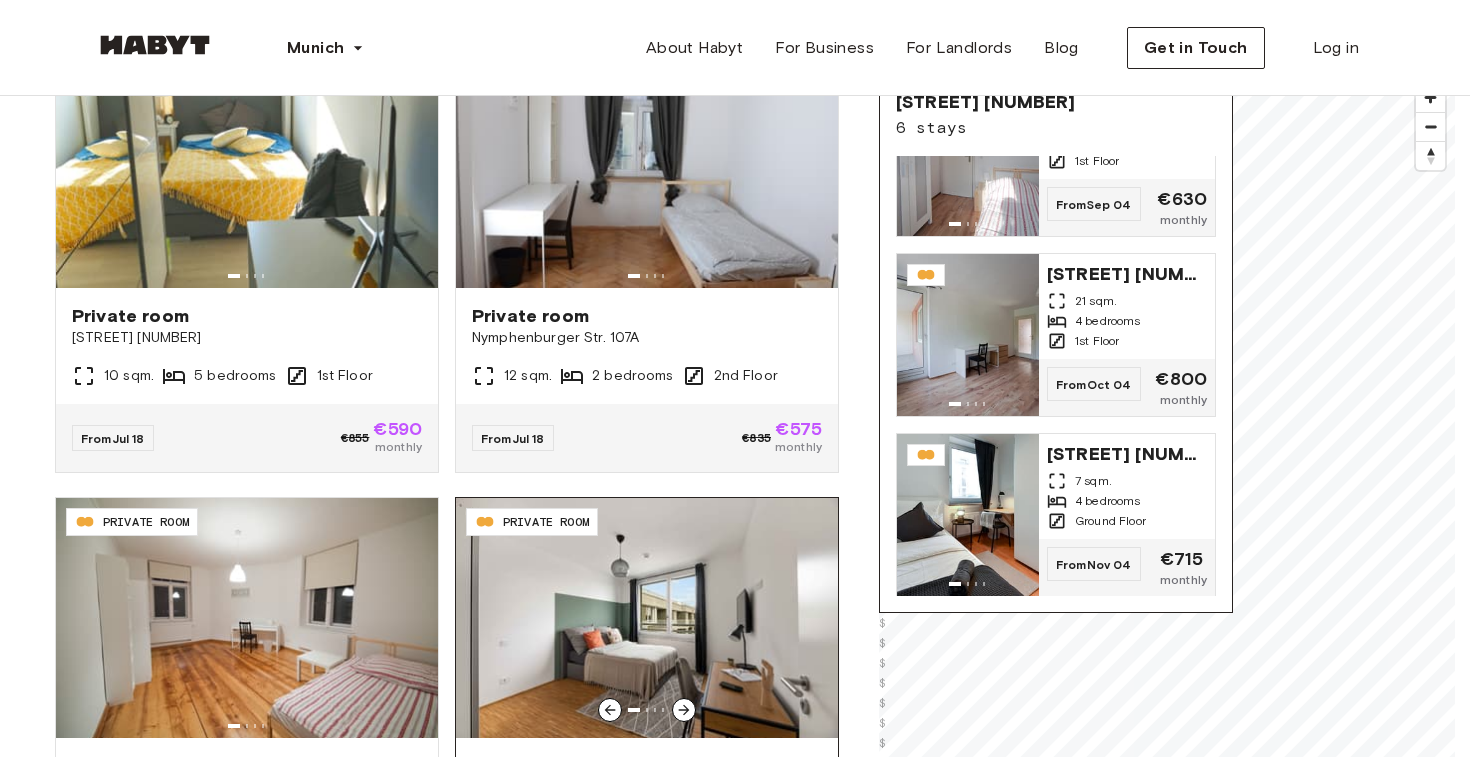click on "**********" at bounding box center [735, 362] 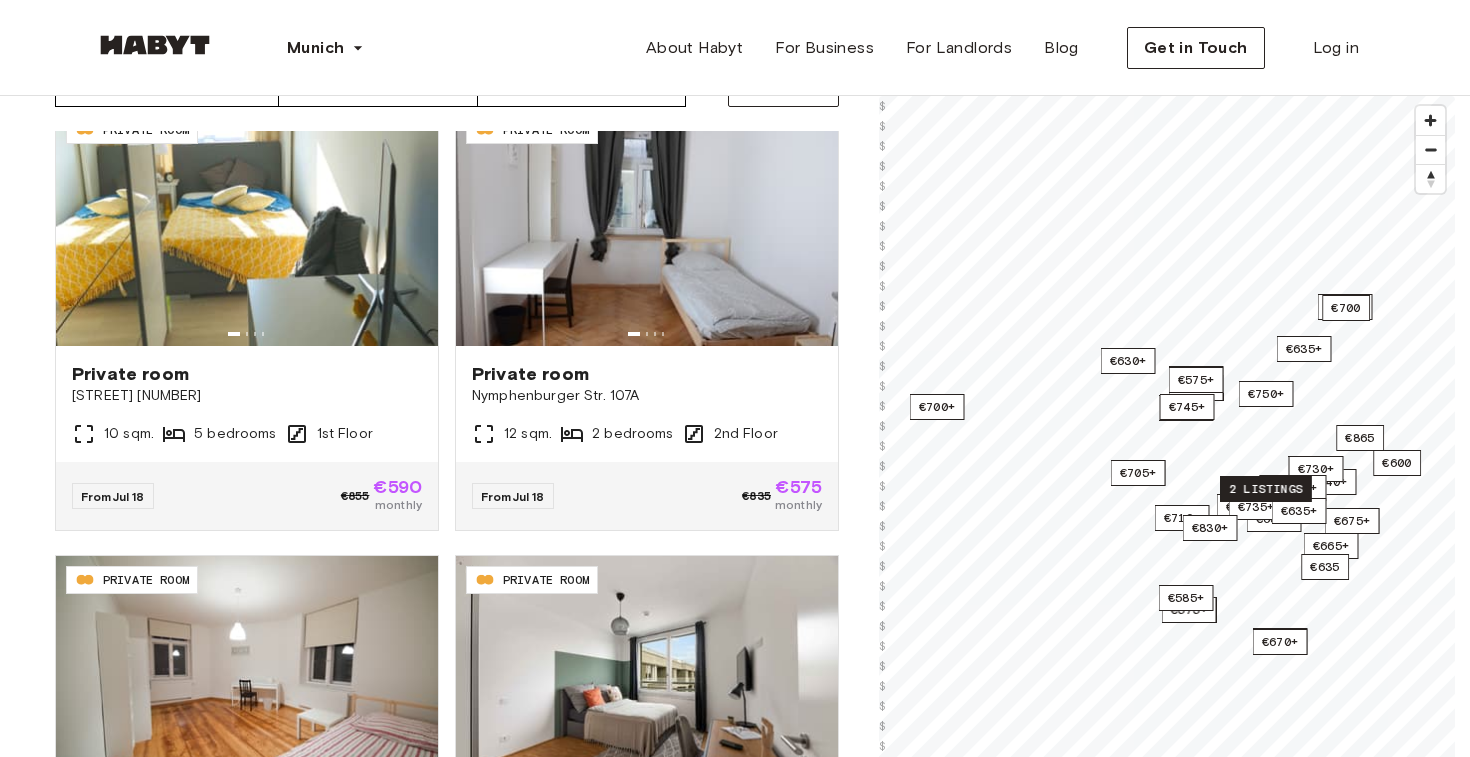 scroll, scrollTop: 146, scrollLeft: 0, axis: vertical 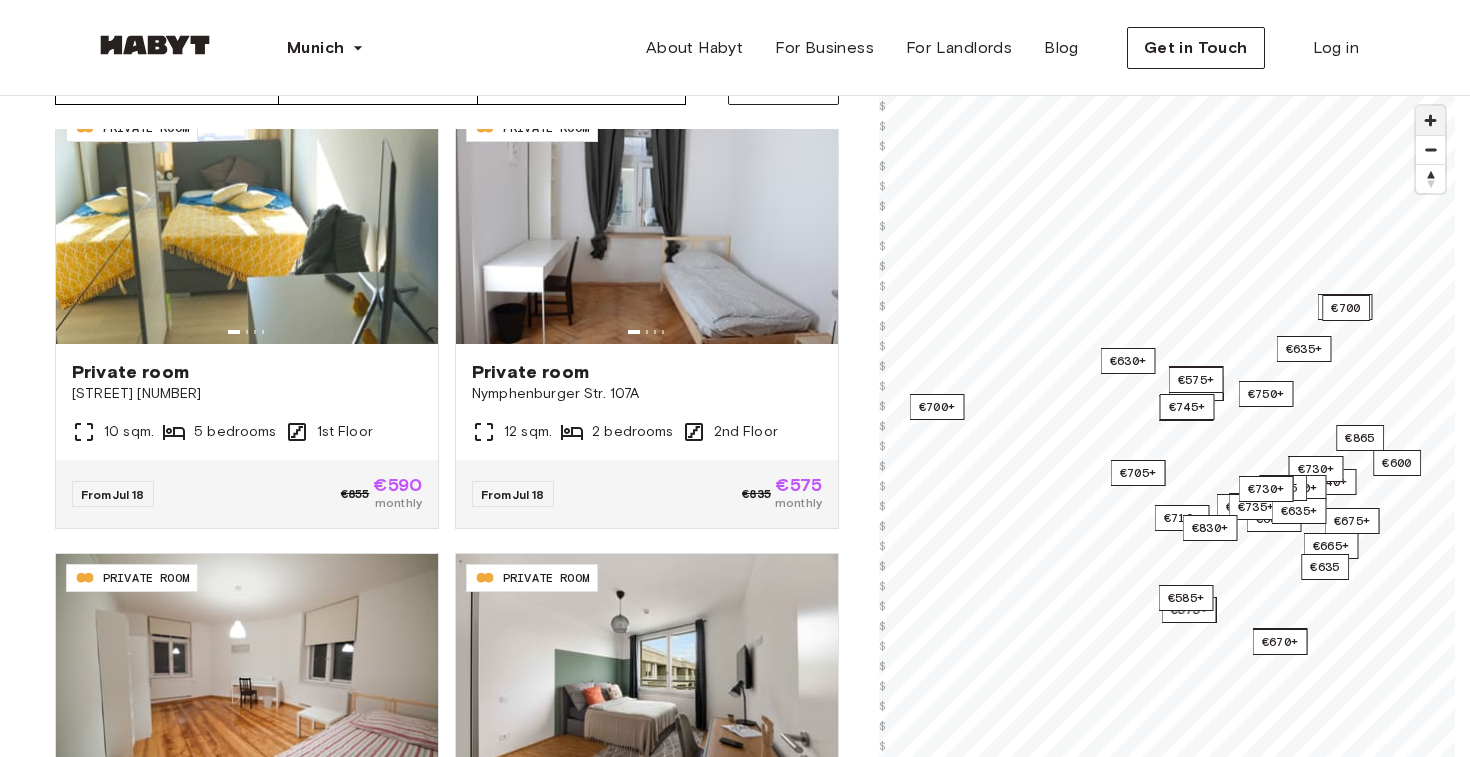 click at bounding box center [1430, 120] 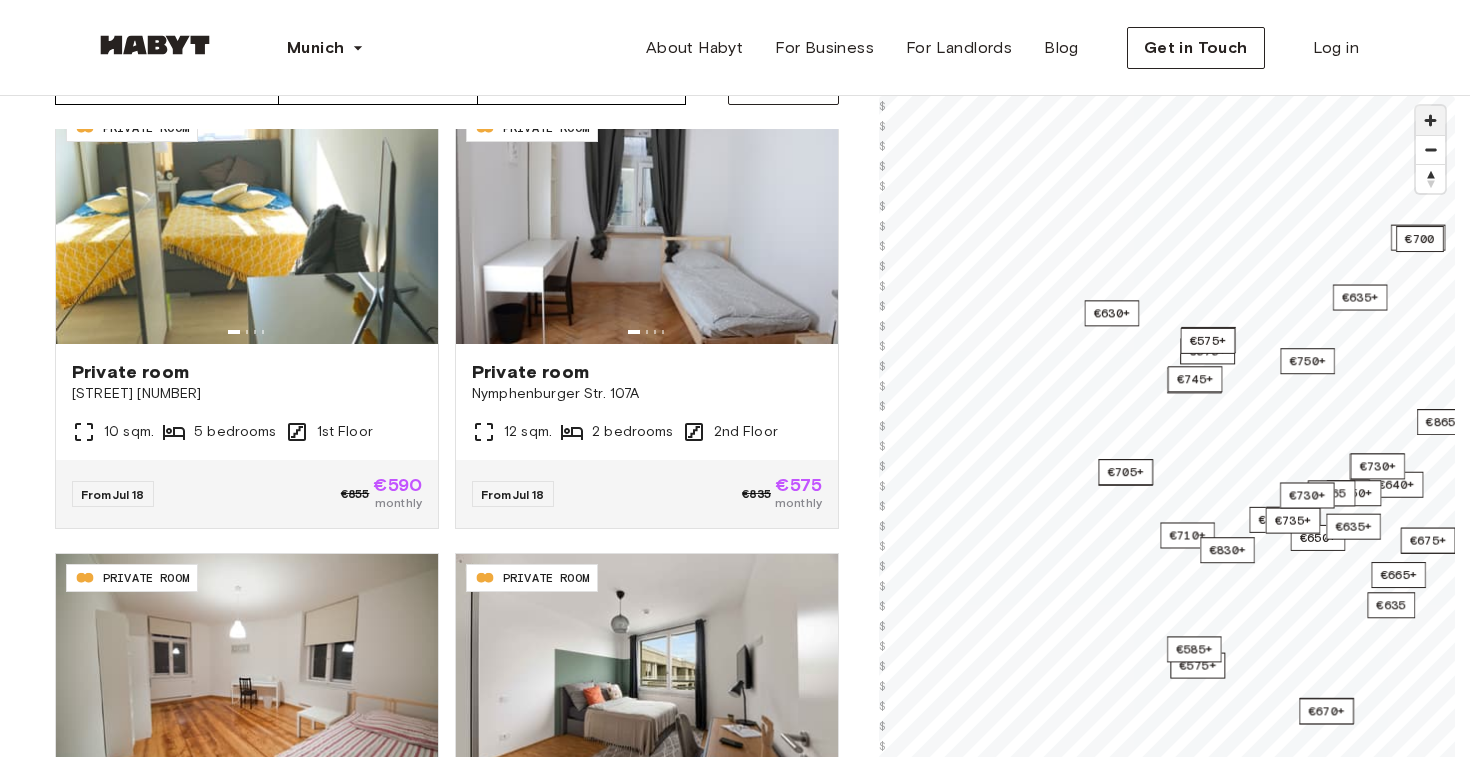 click at bounding box center [1430, 120] 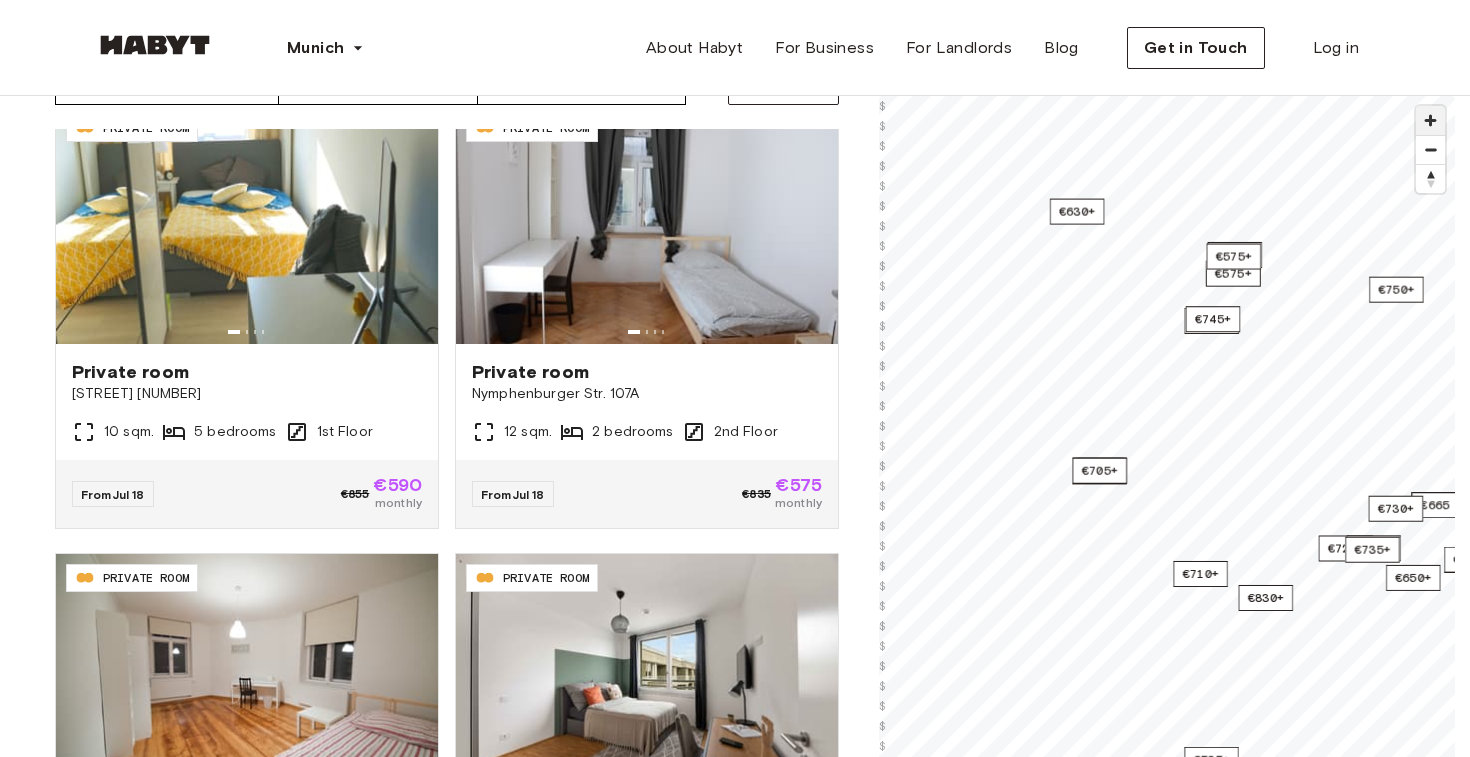 click at bounding box center [1430, 120] 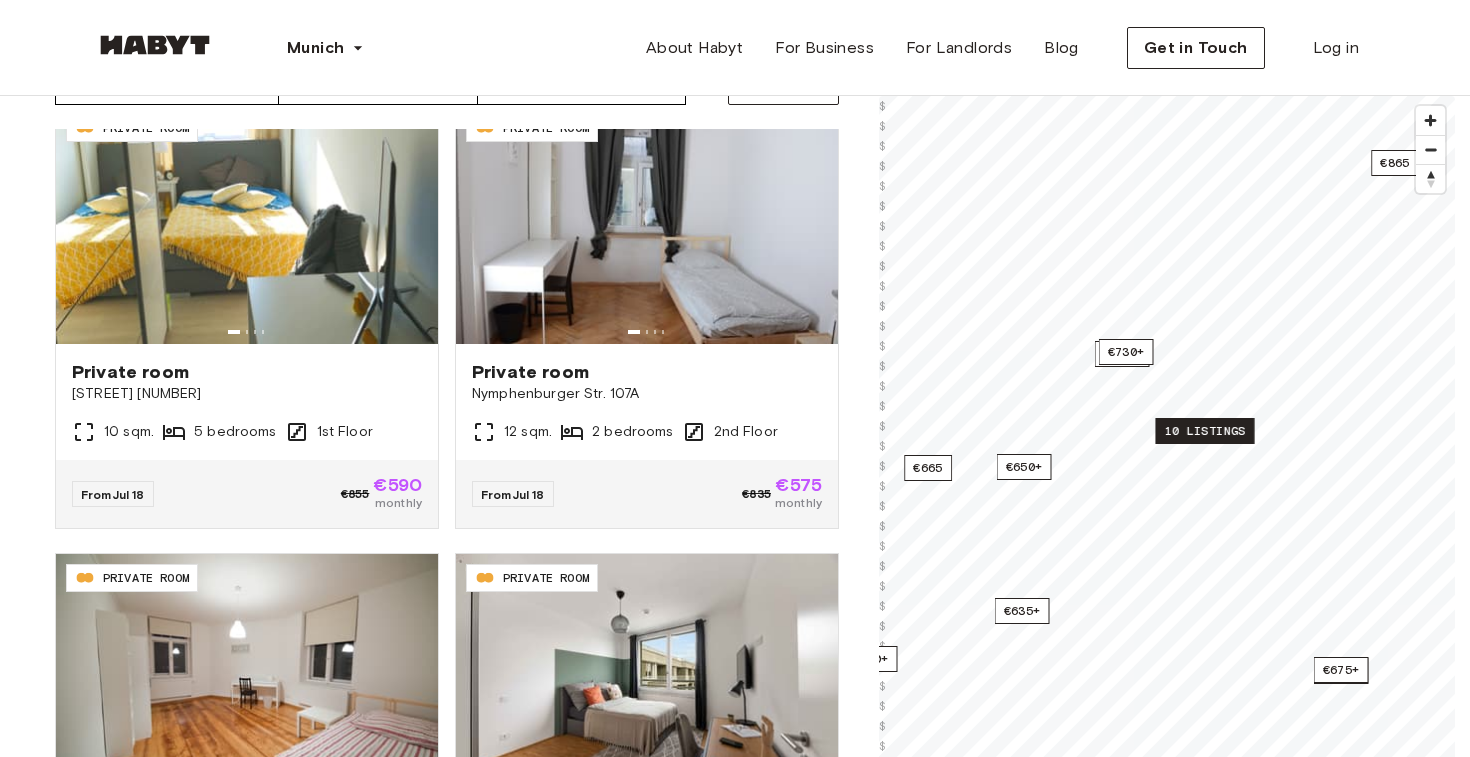 click on "10 listings" at bounding box center [1204, 431] 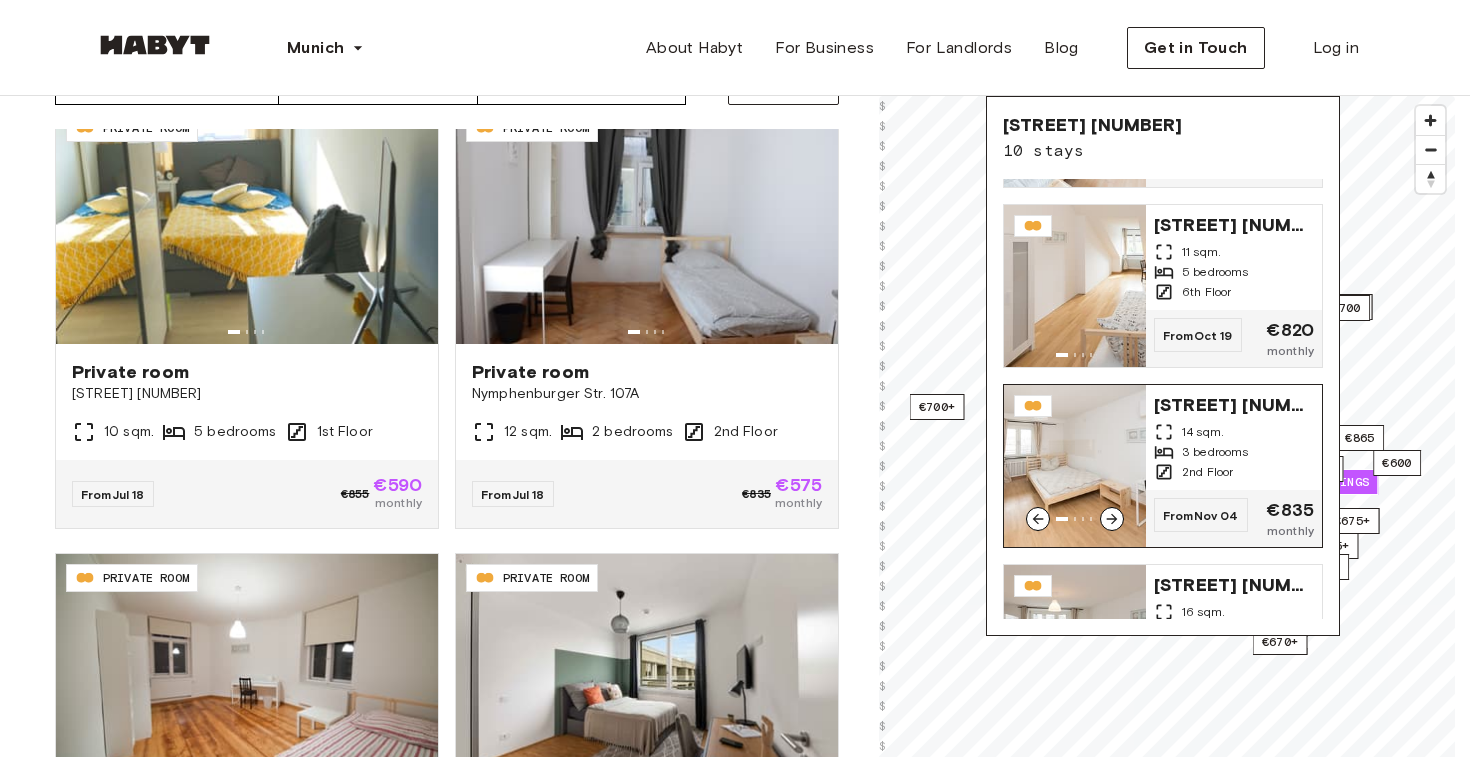 scroll, scrollTop: 1250, scrollLeft: 0, axis: vertical 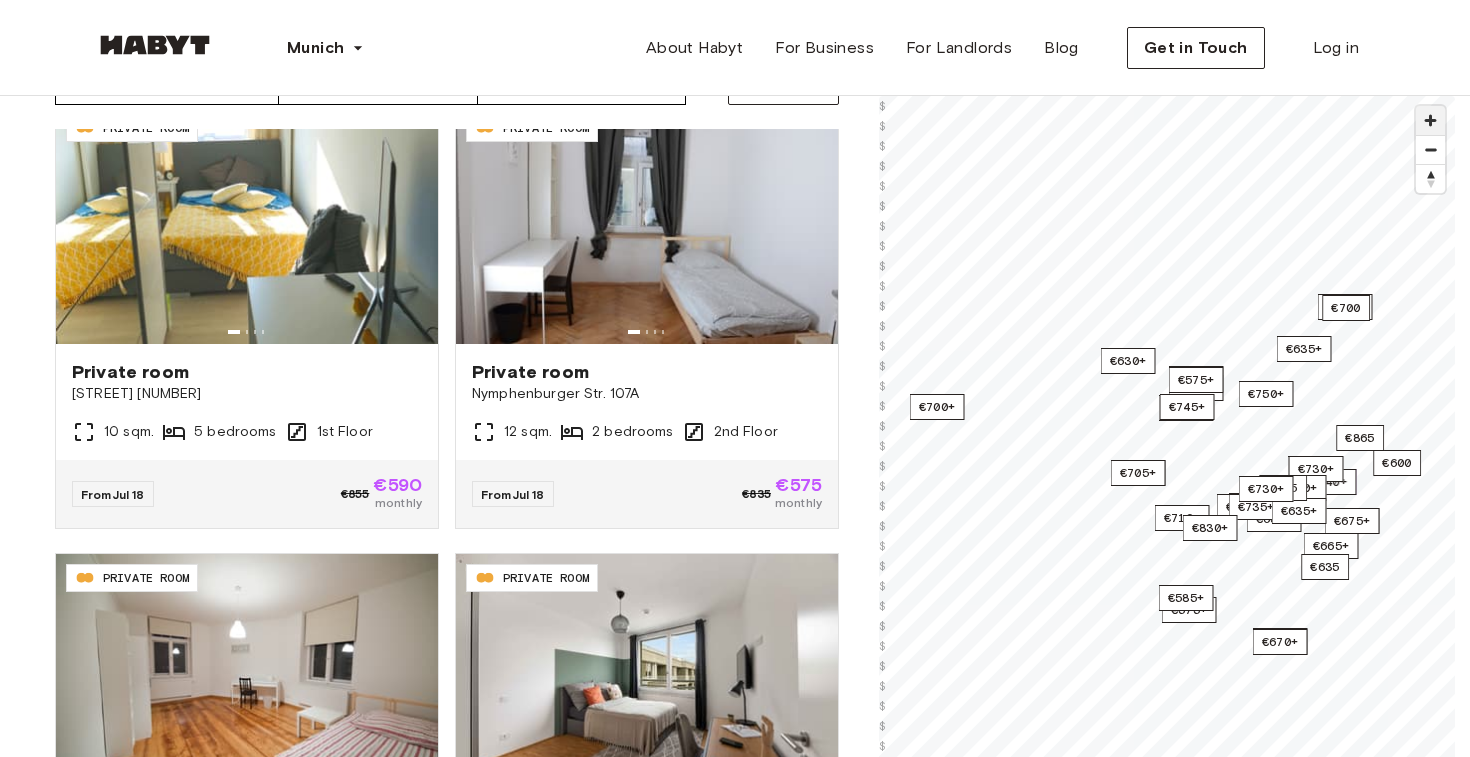 click at bounding box center (1430, 120) 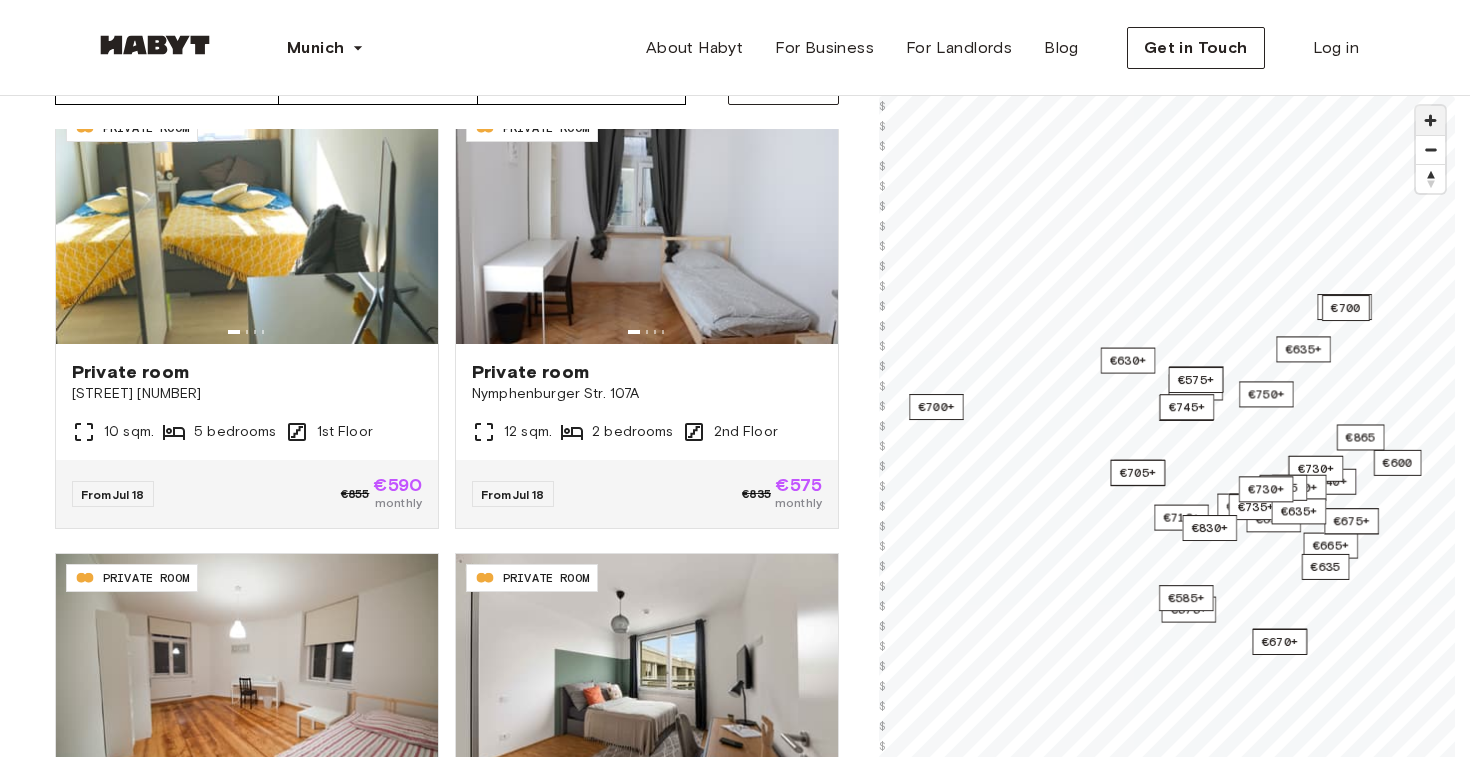 click at bounding box center (1430, 120) 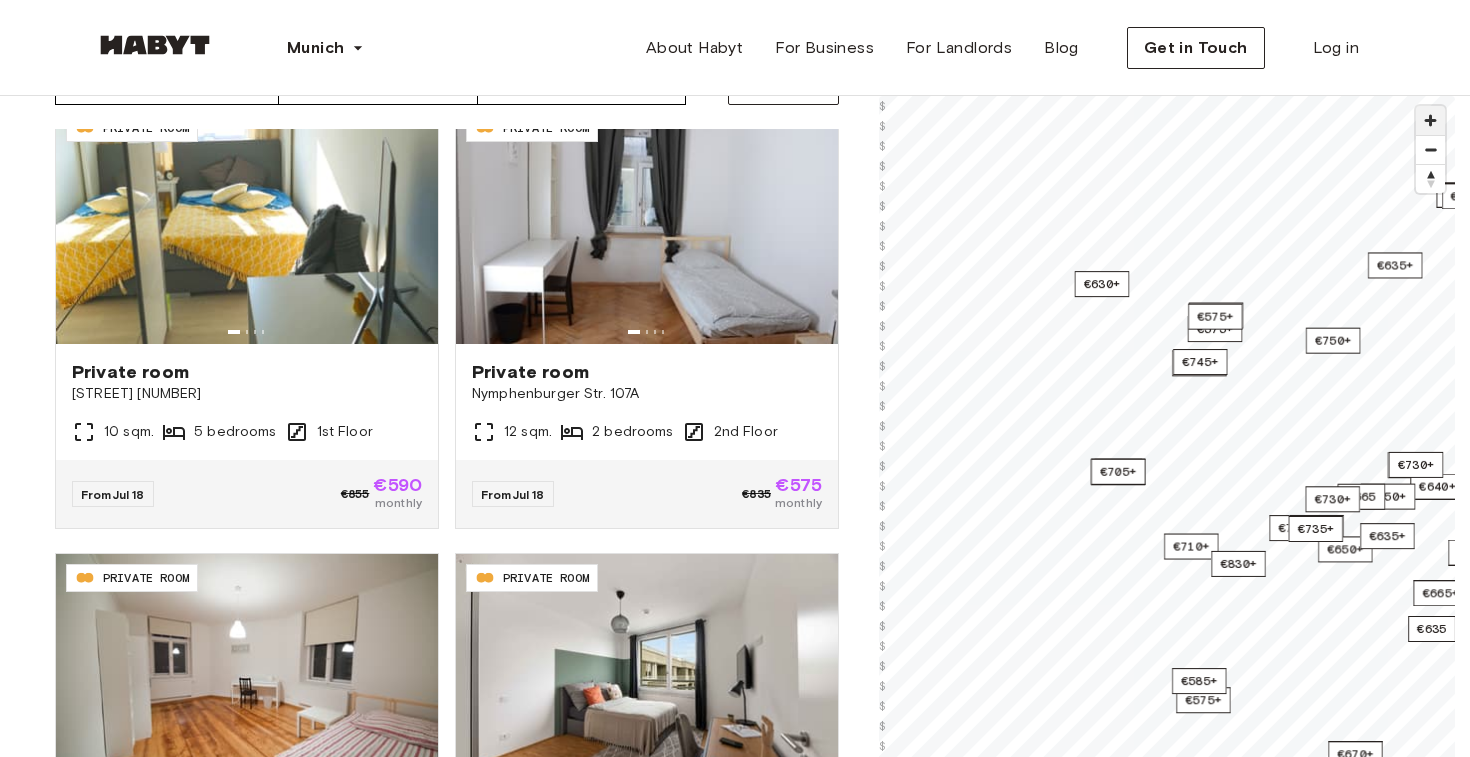 click at bounding box center [1430, 120] 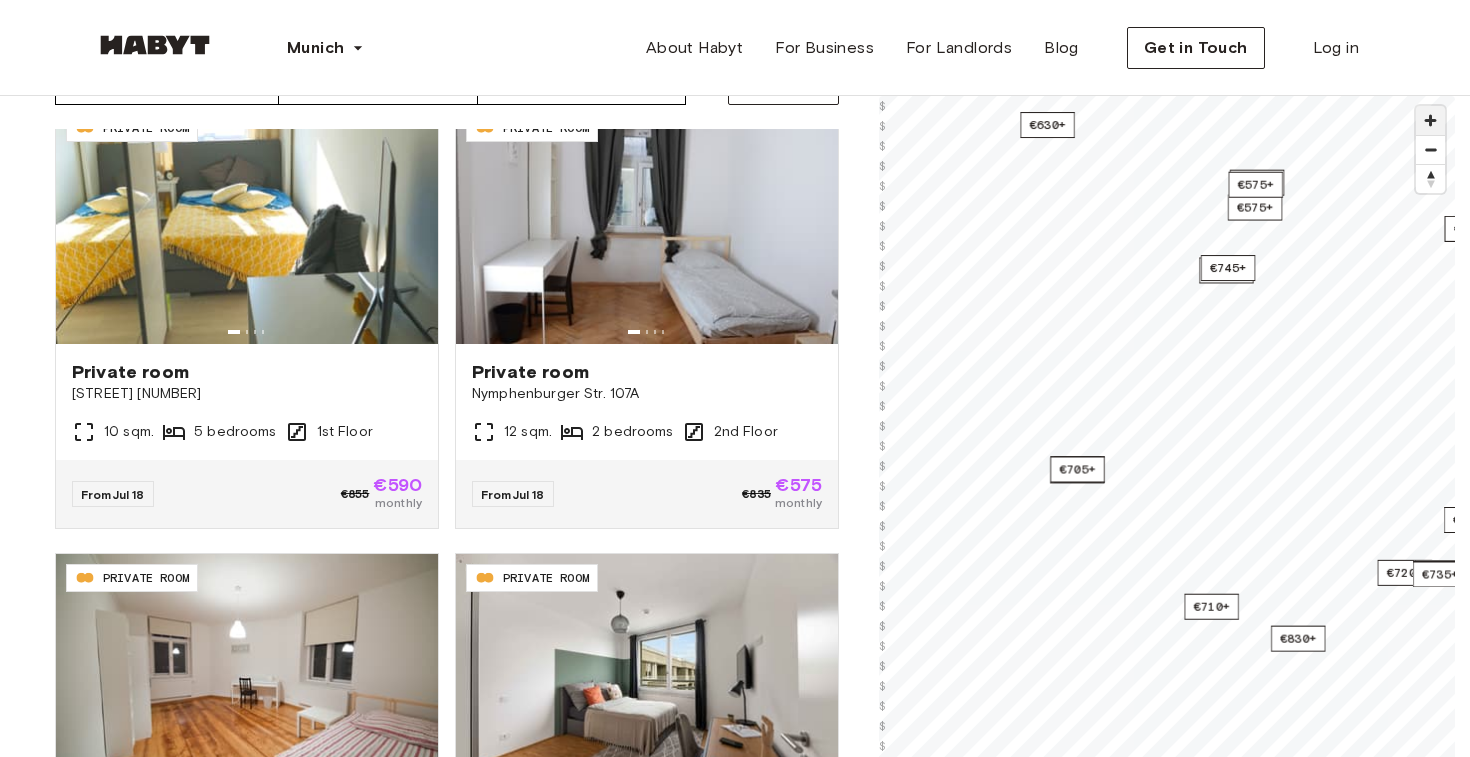 click at bounding box center (1430, 120) 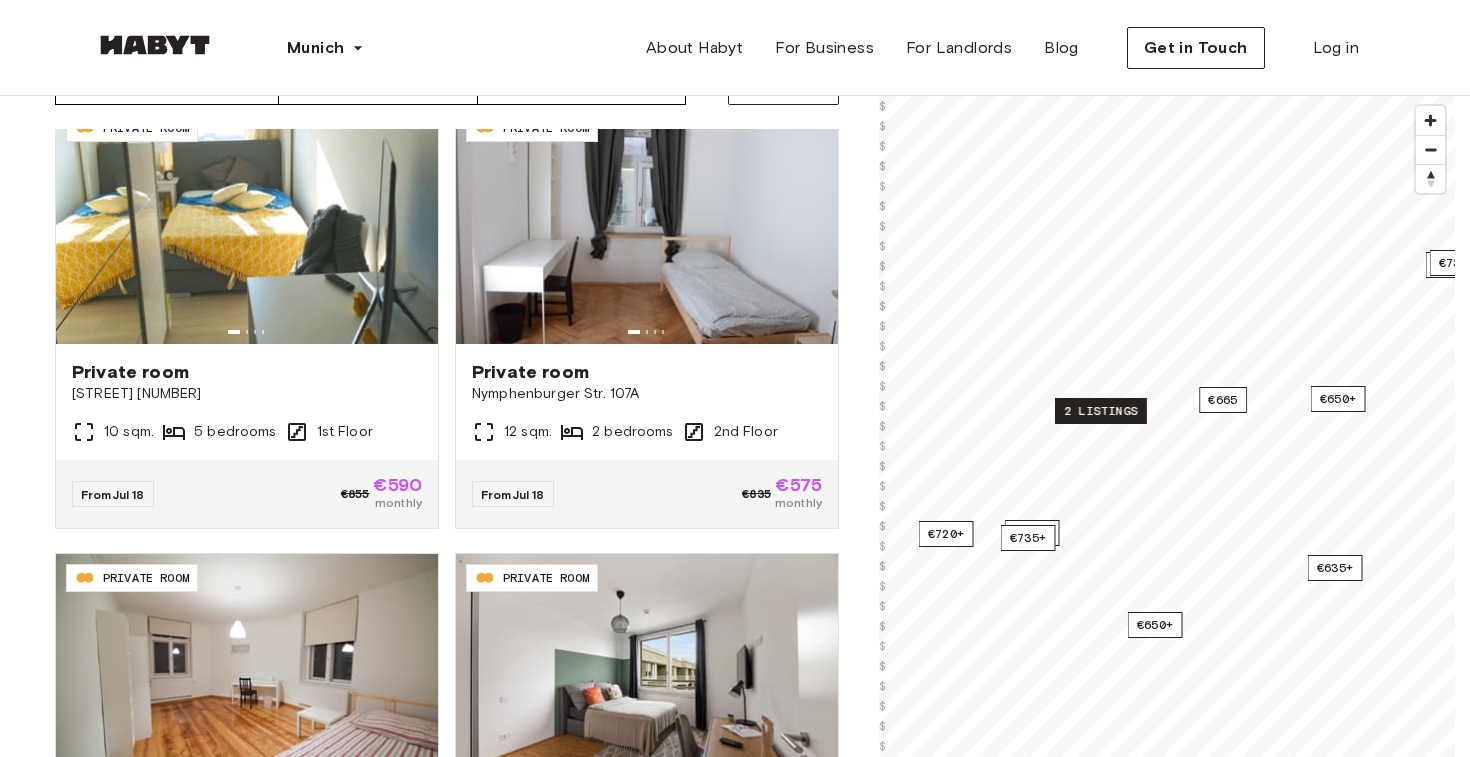click on "2 listings" at bounding box center [1101, 411] 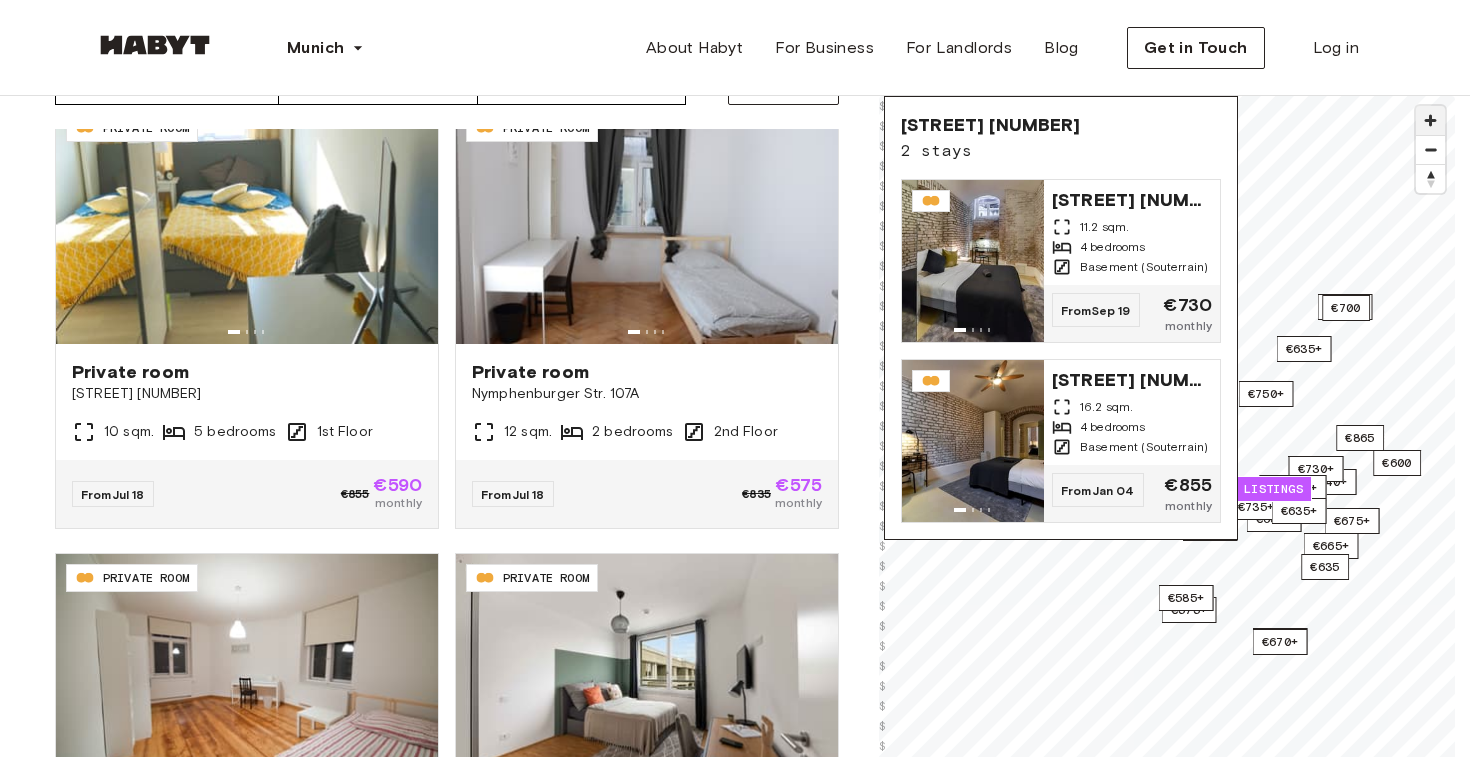 click at bounding box center [1430, 120] 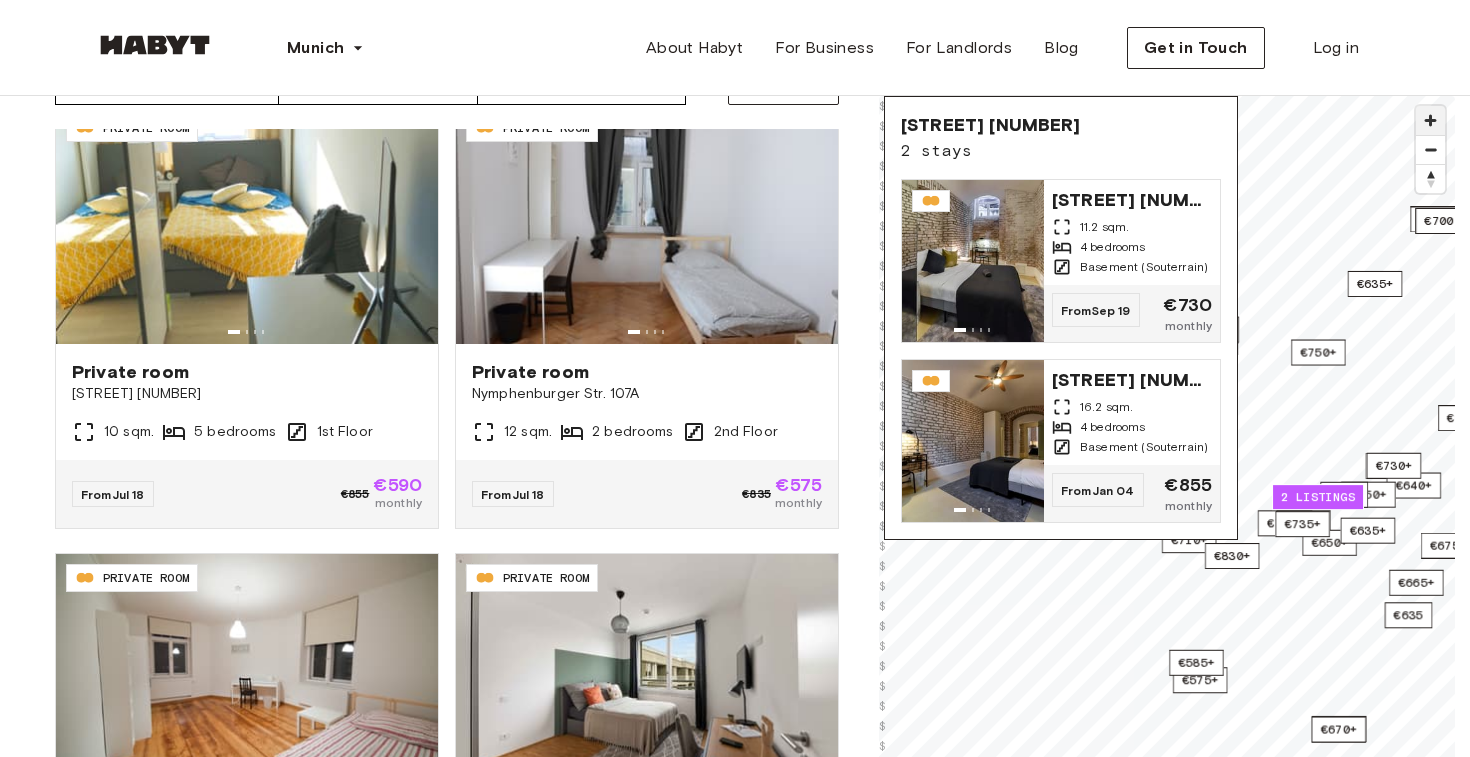 click at bounding box center [1430, 120] 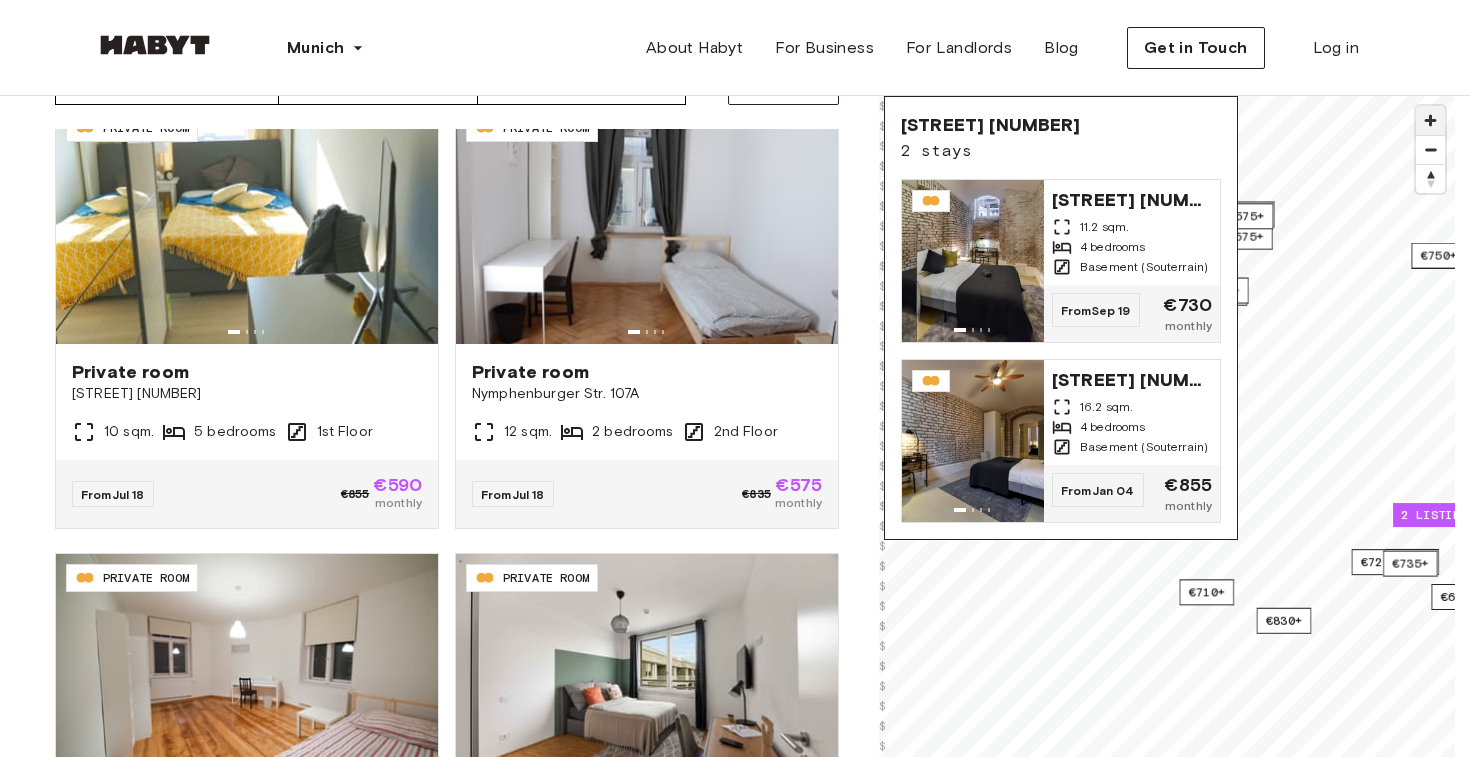 click at bounding box center [1430, 120] 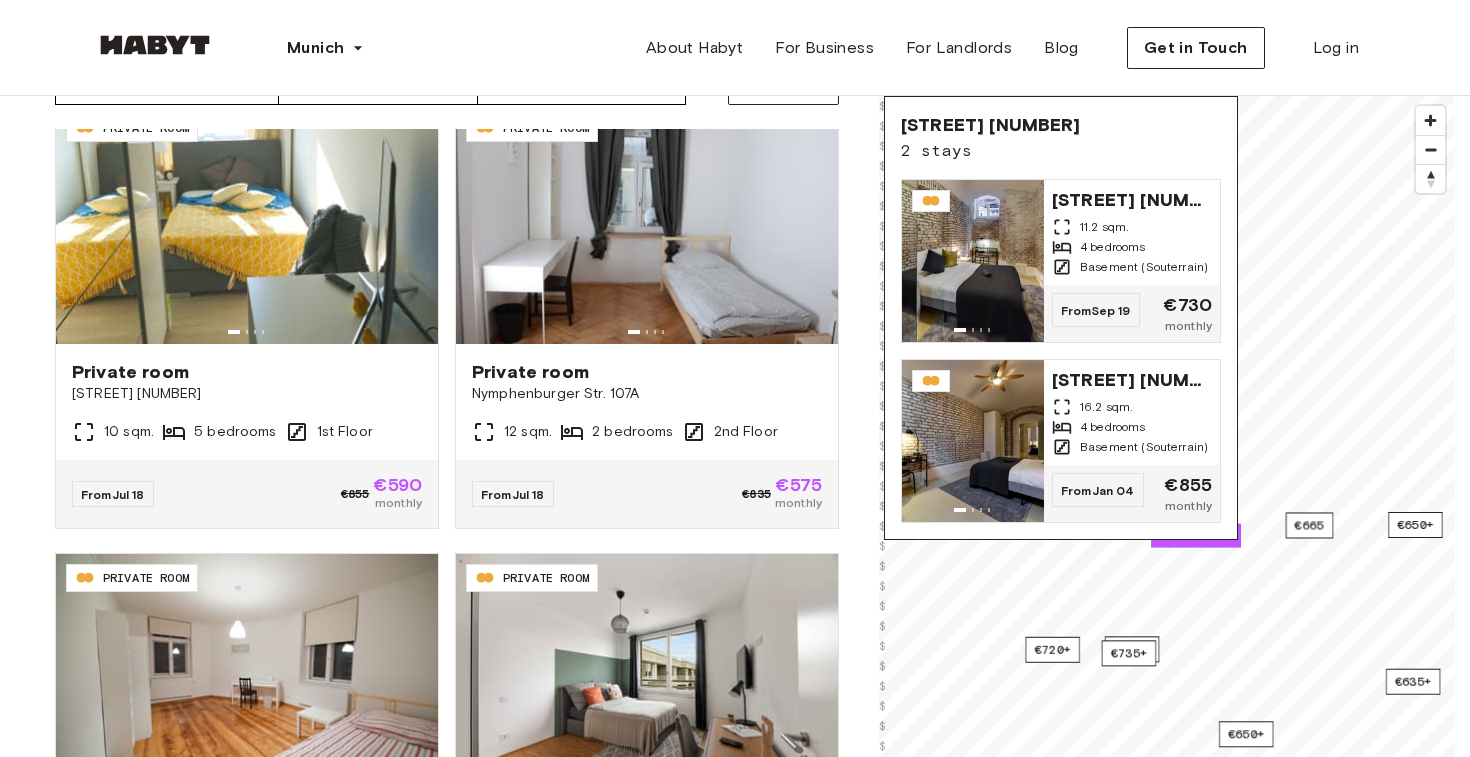 click on "€590+ €690+ €665+ €635+ €665+ €575+ €690+ €630+ €585+ €735+ €705 €720+ €575+ €710+ €575+ €700 €635+ €650+ €520+ €640+ €690+ €675+ €750+ €705+ €635+ €730+ €650+ €735+ €635+ €585+ €600 €635 €665 €670+ 2 listings €865 €670+ €745+ €700+ €830+ © Mapbox   © OpenStreetMap   Improve this map $ $ $ $ $ $ $ $ $ $ $ $ $ $ $ $ $ $ $ $ $ $ $ $ $ $ $ $ $ $ $ $ $ $ $ $ $ $ $ $ Maistraße 10 2 stays Maistraße 10 11.2 sqm. 4 bedrooms Basement (Souterrain) From  Sep 19 €730 monthly Maistraße 10 16.2 sqm. 4 bedrooms Basement (Souterrain) From  Jan 04 €855 monthly" at bounding box center [1167, 474] 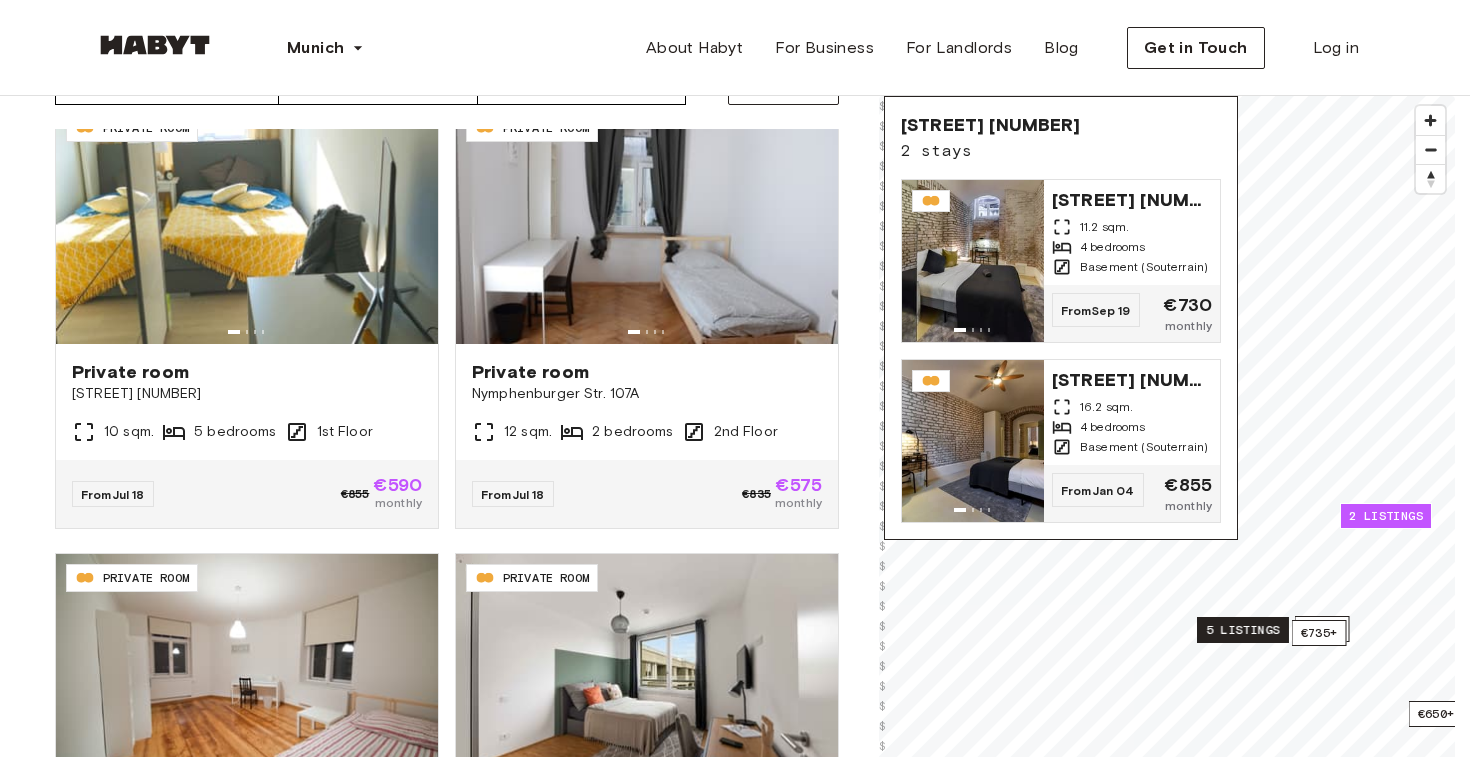 click on "5 listings" at bounding box center [1243, 630] 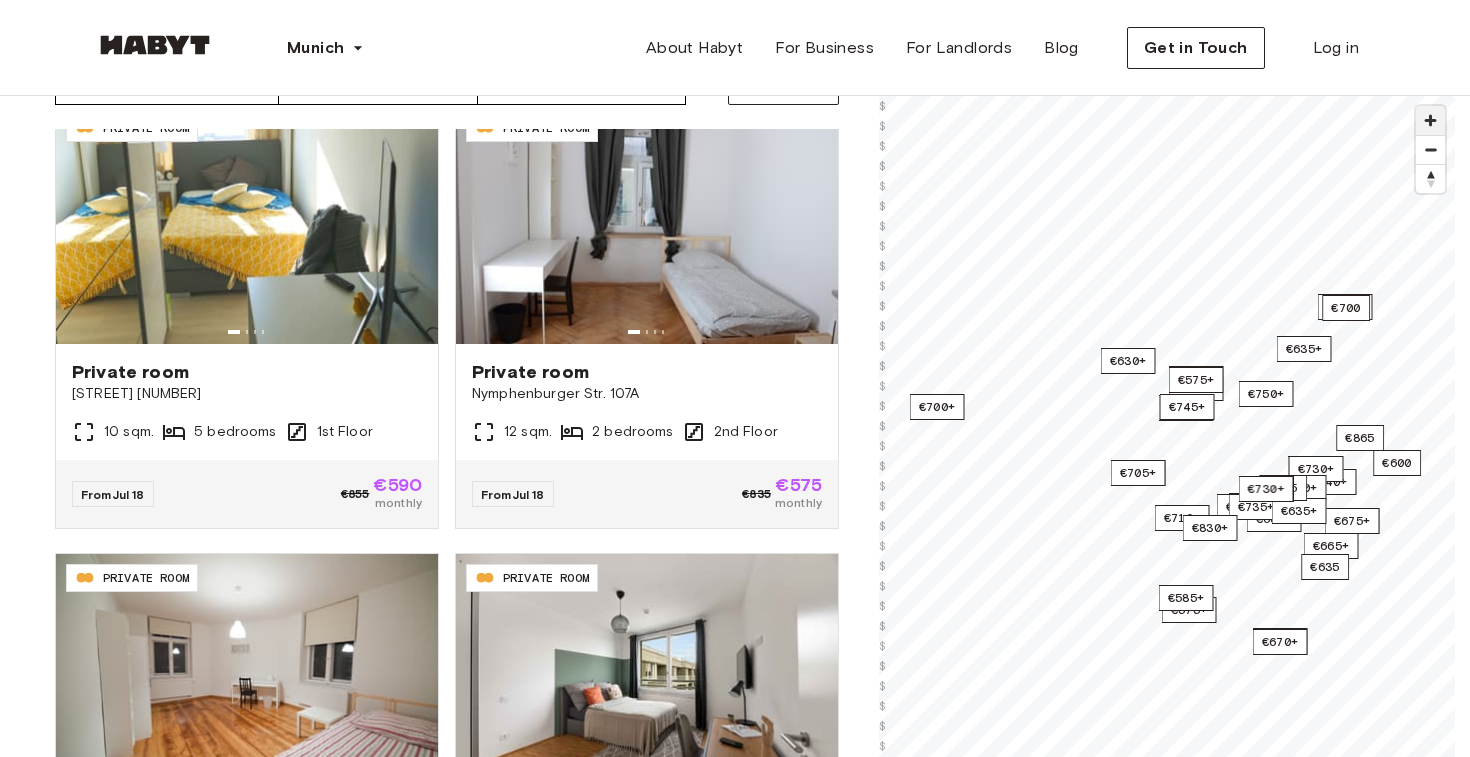 click at bounding box center [1430, 120] 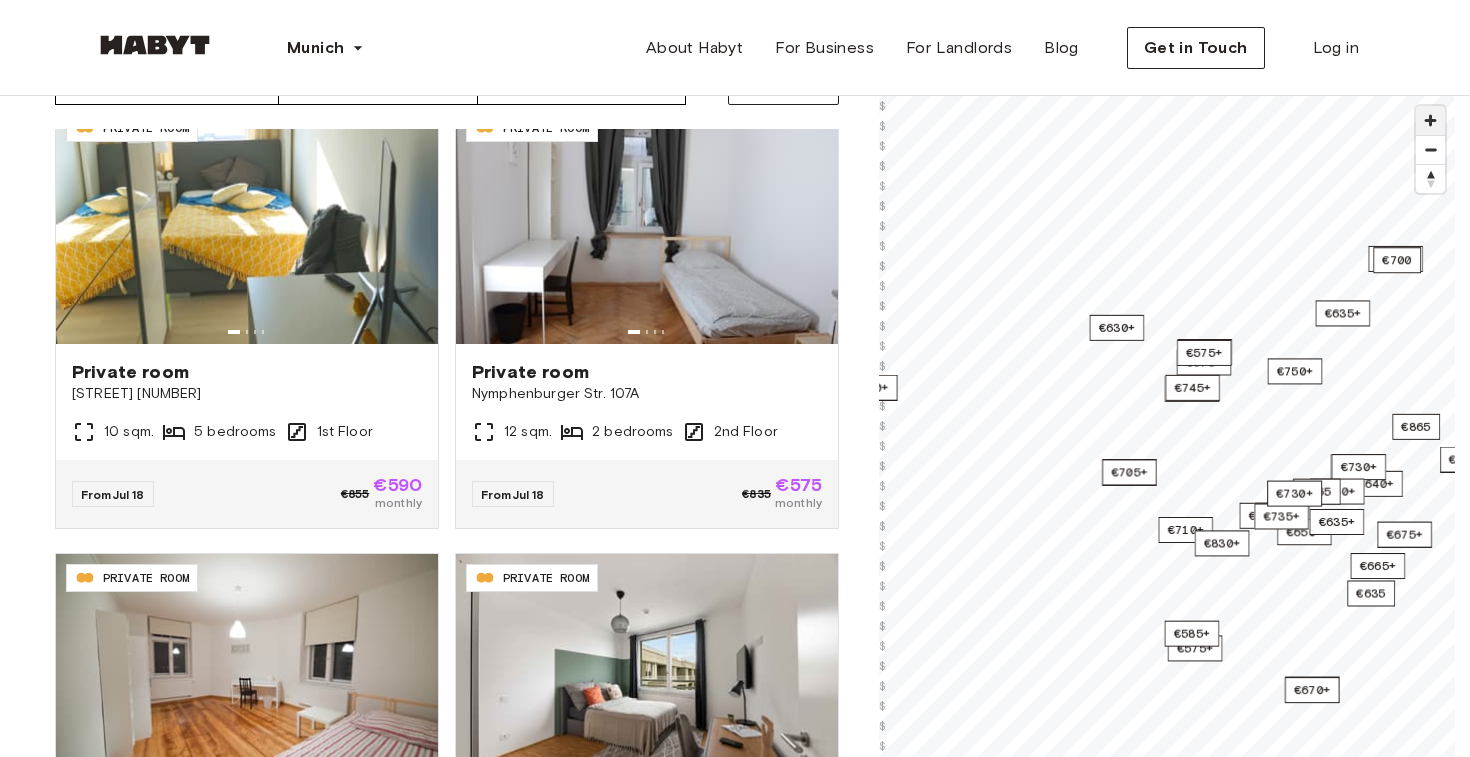 click at bounding box center (1430, 120) 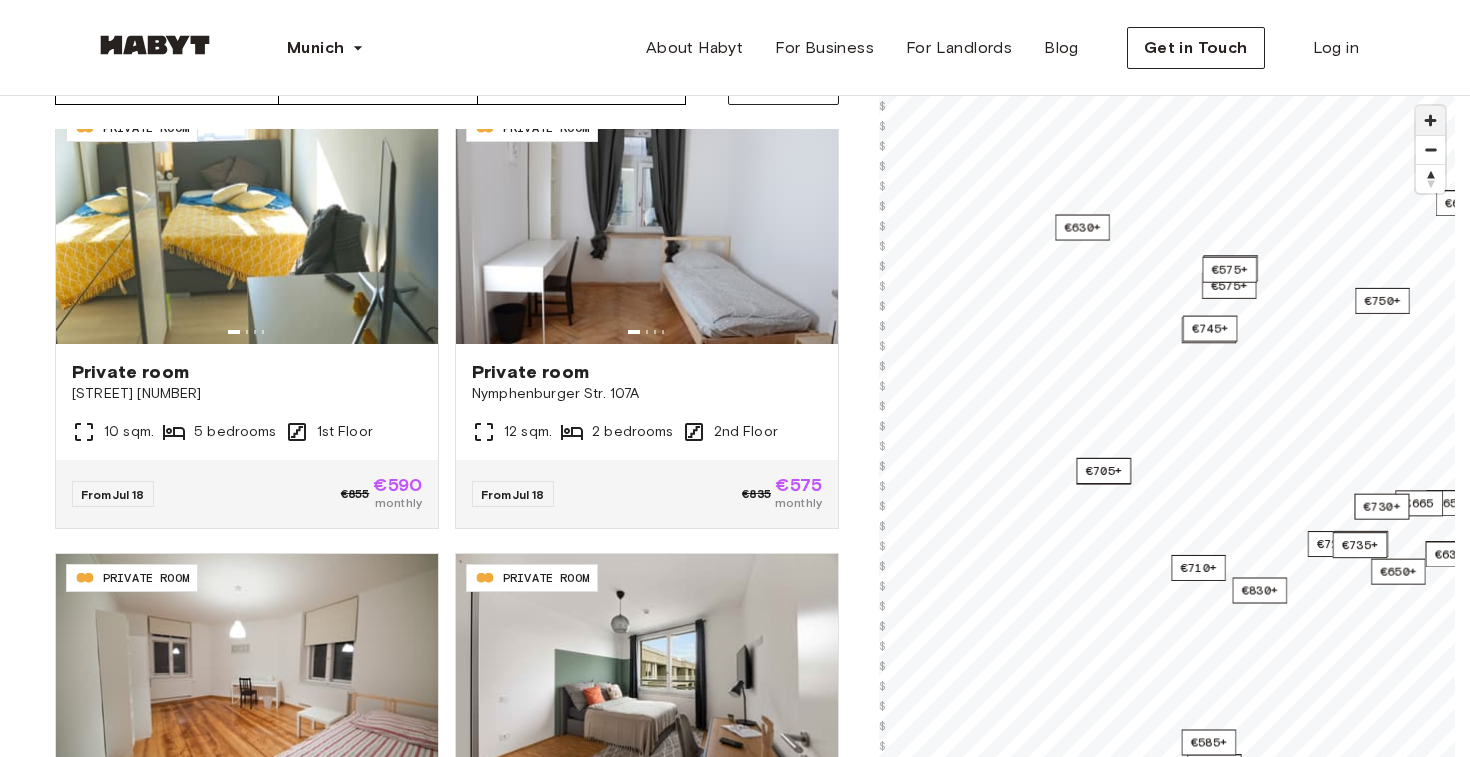click at bounding box center (1430, 120) 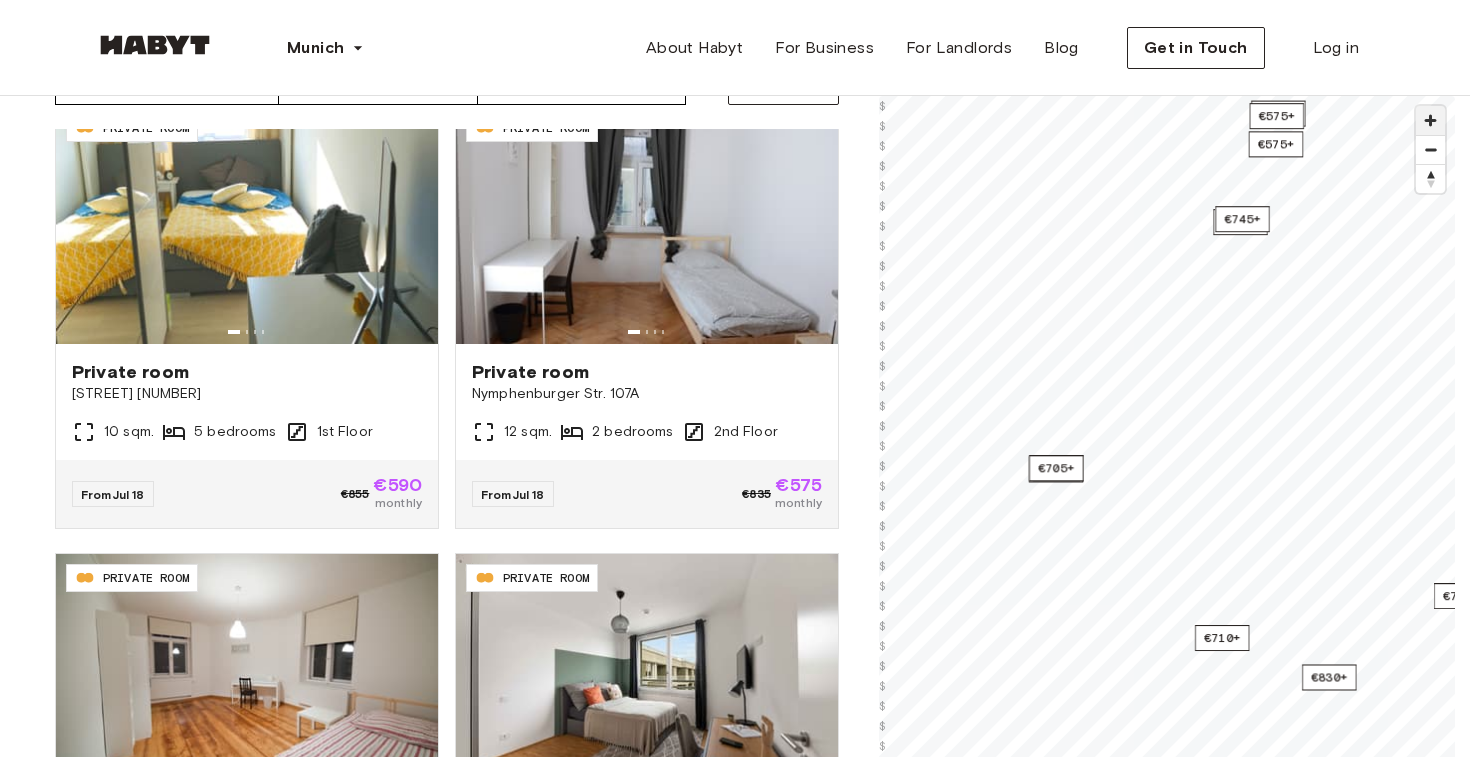 click at bounding box center [1430, 120] 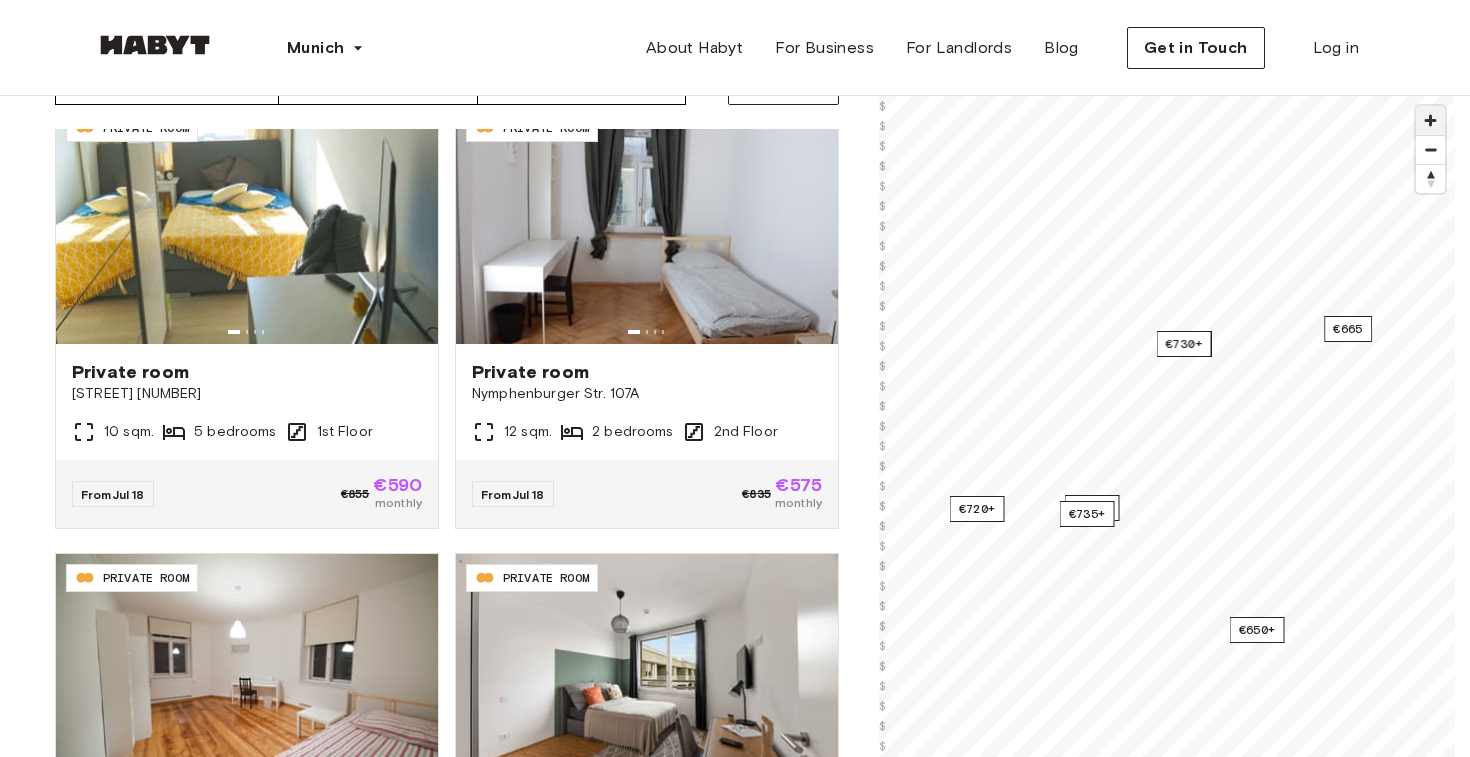 click at bounding box center (1430, 120) 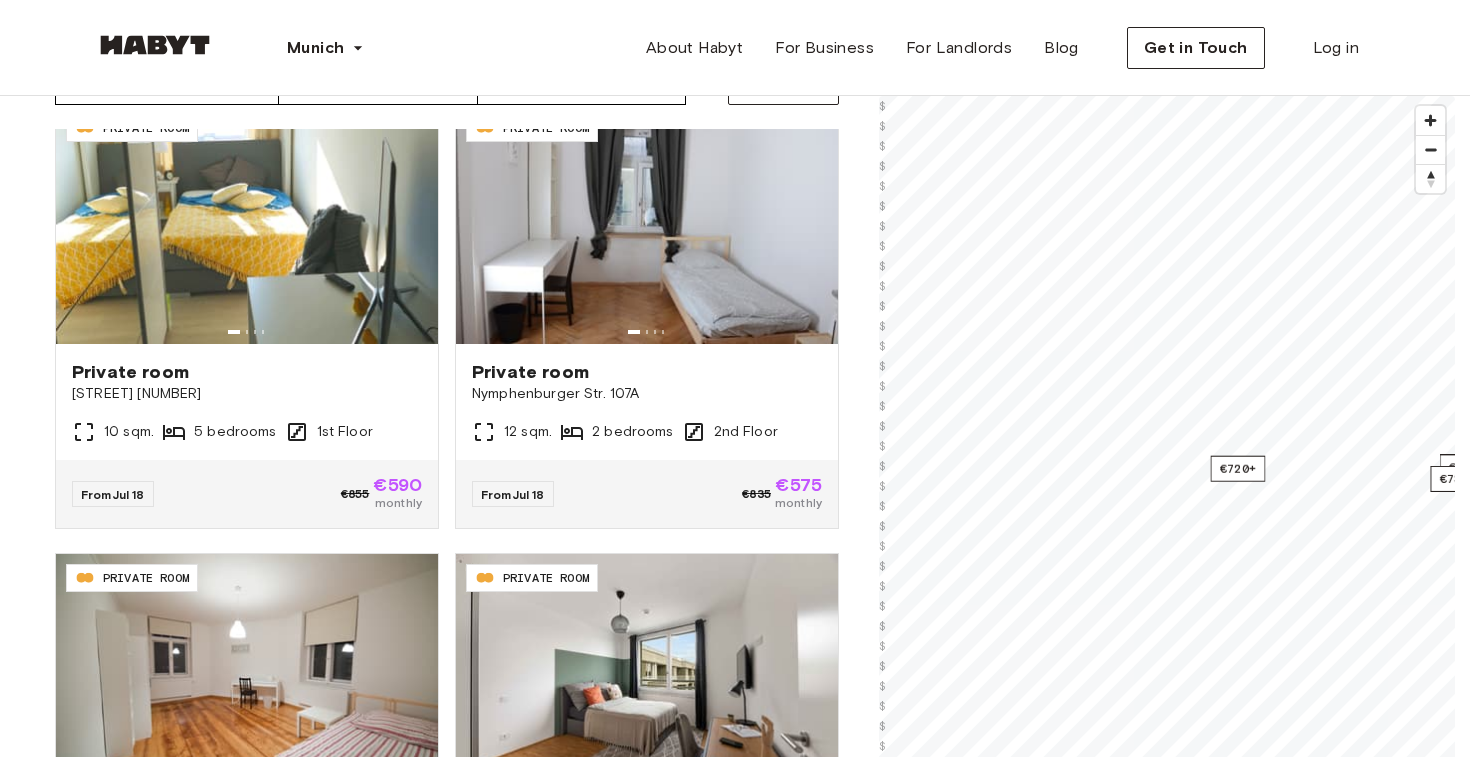 click on "**********" at bounding box center [735, 418] 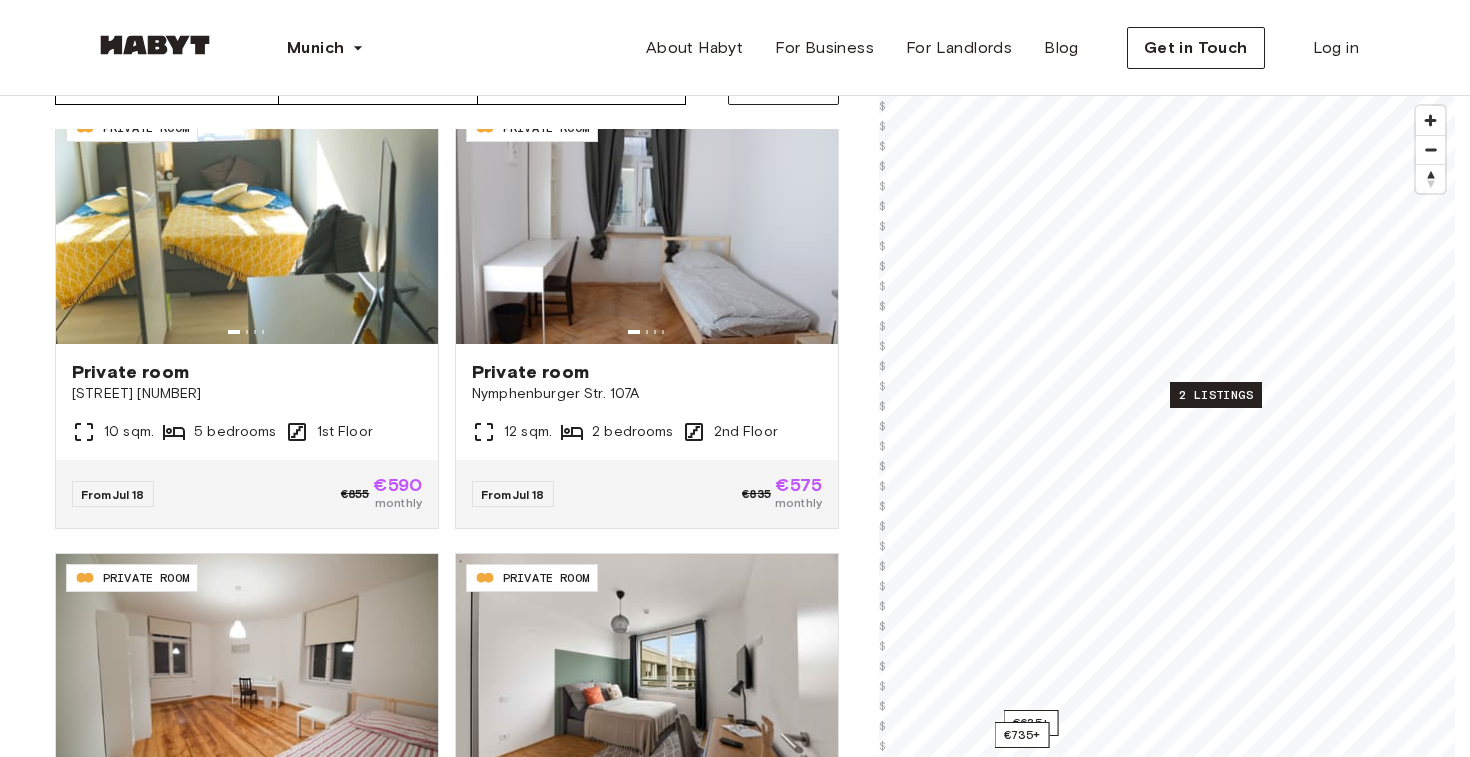 click on "2 listings" at bounding box center [1216, 395] 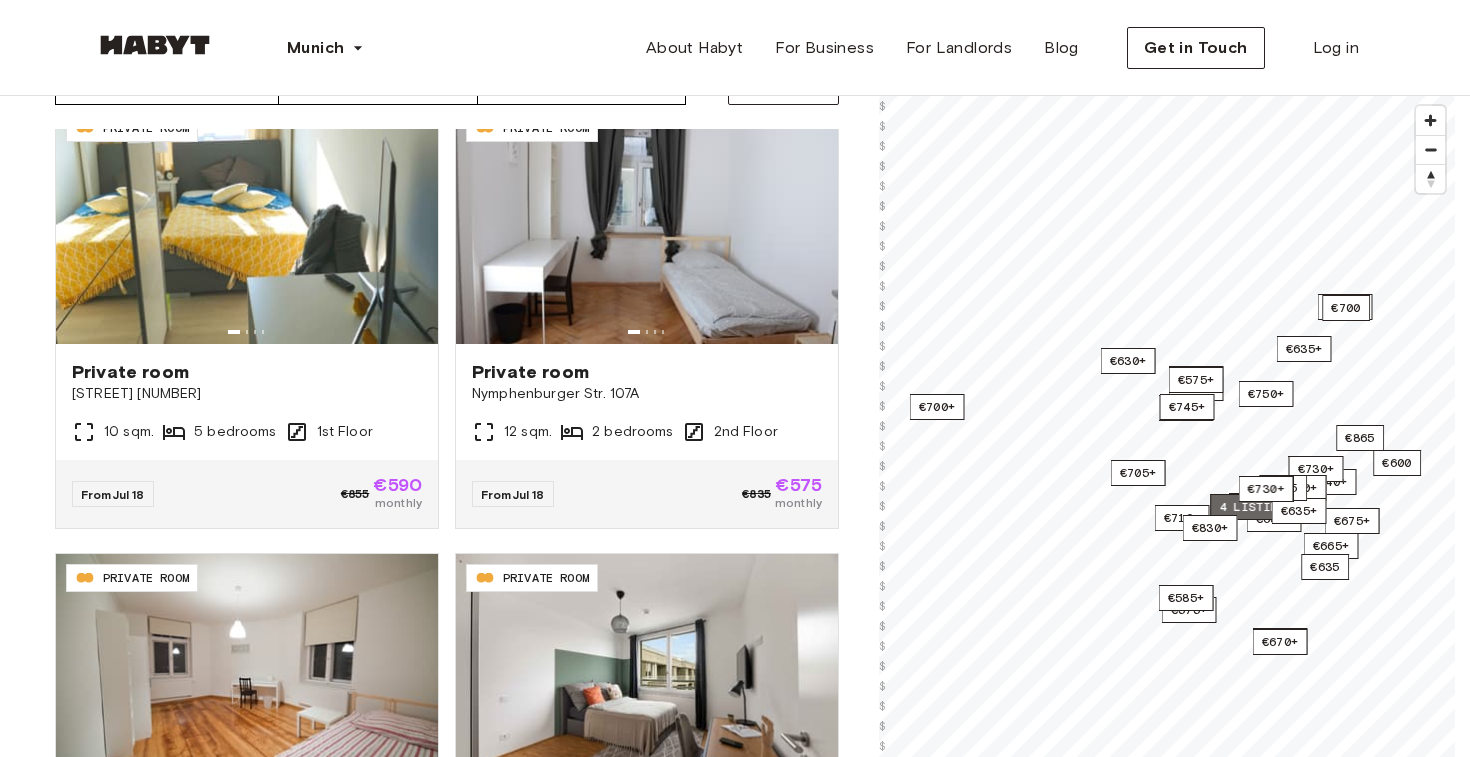 click on "4 listings" at bounding box center (1256, 507) 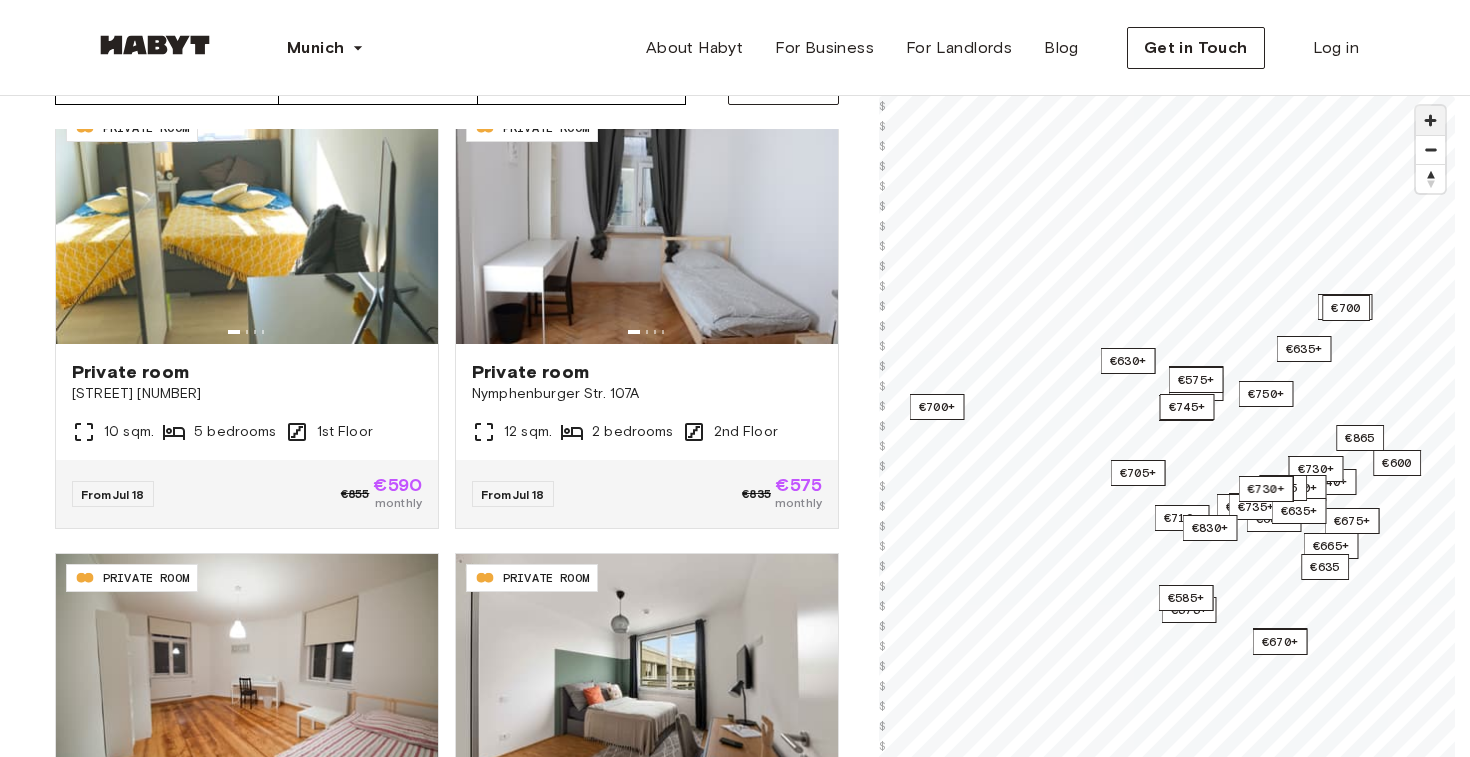 click at bounding box center (1430, 120) 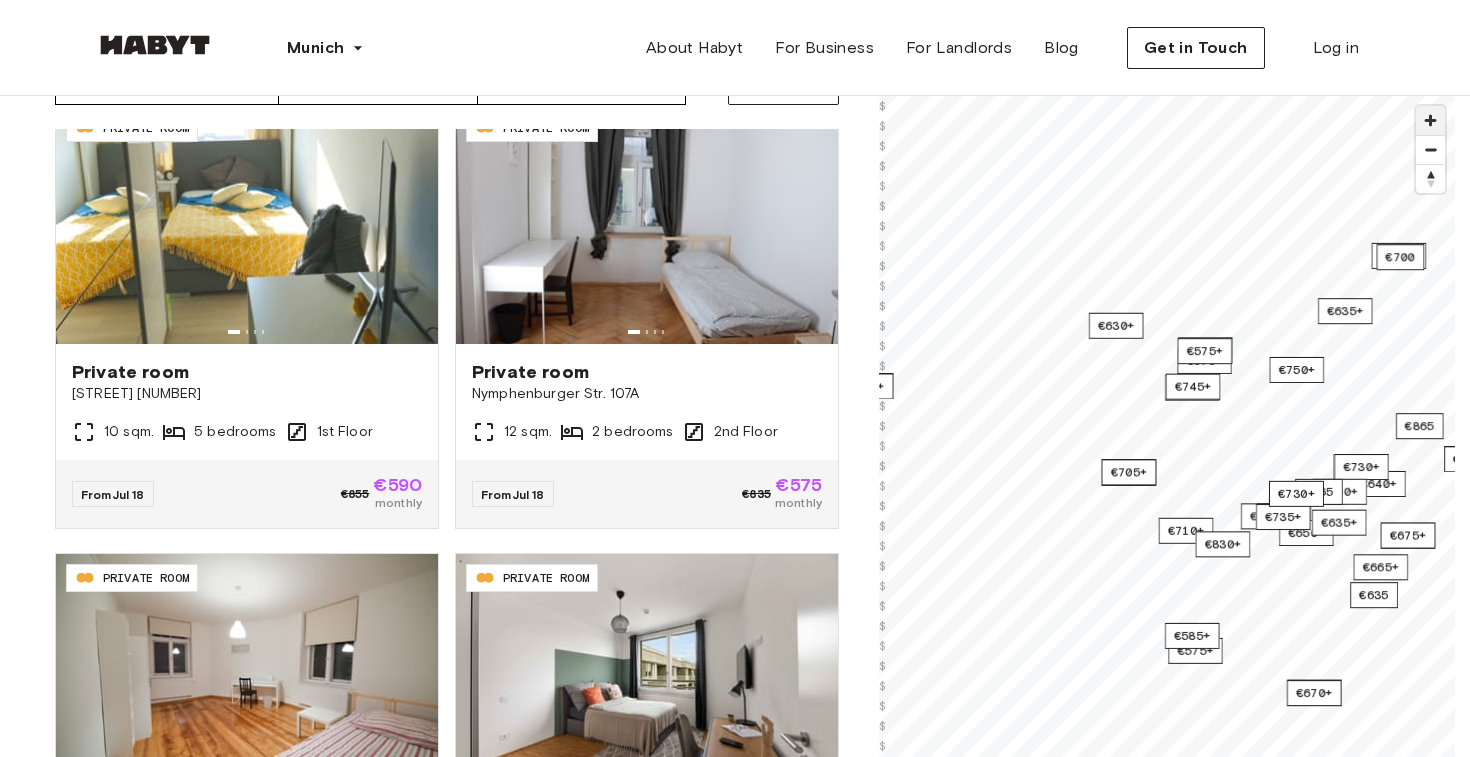 click at bounding box center (1430, 120) 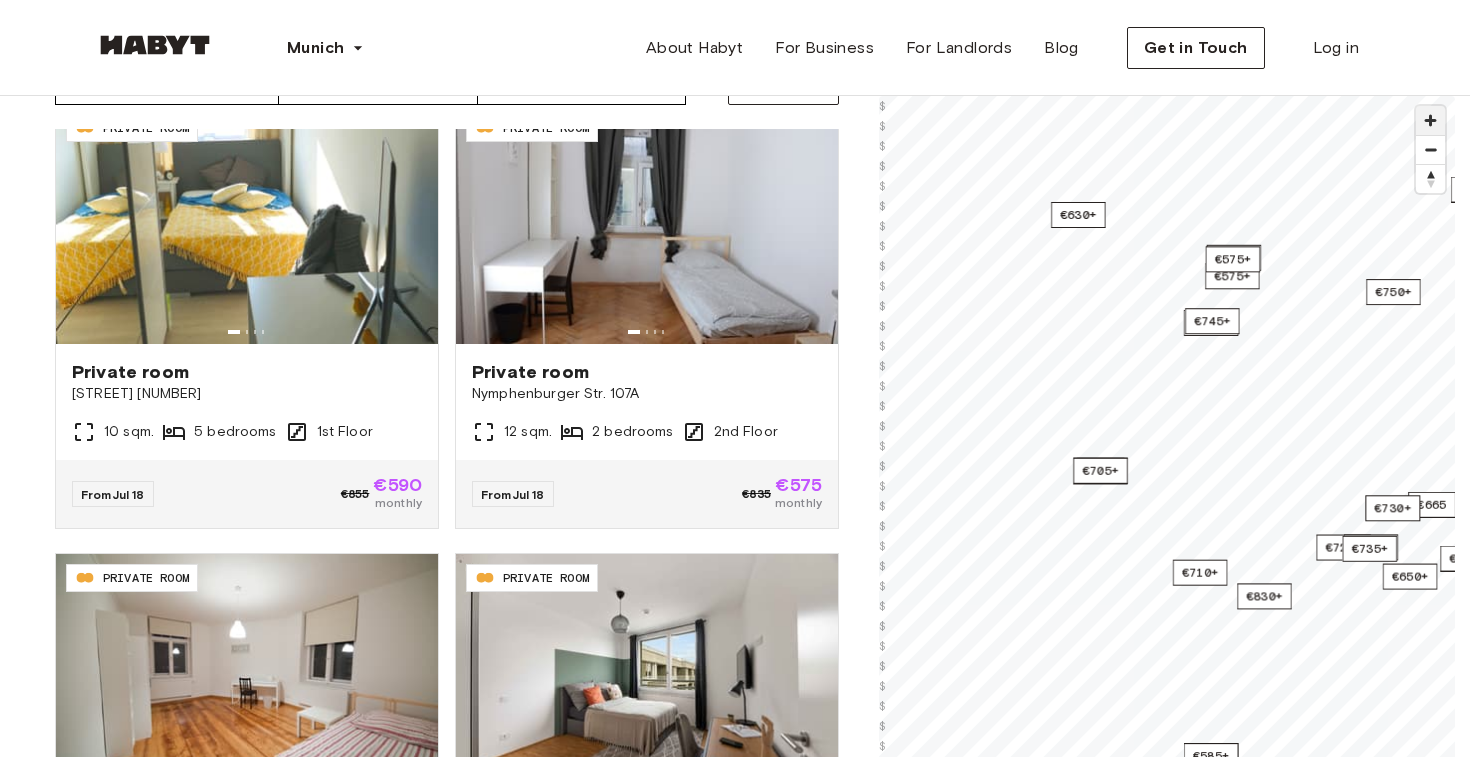 click at bounding box center [1430, 120] 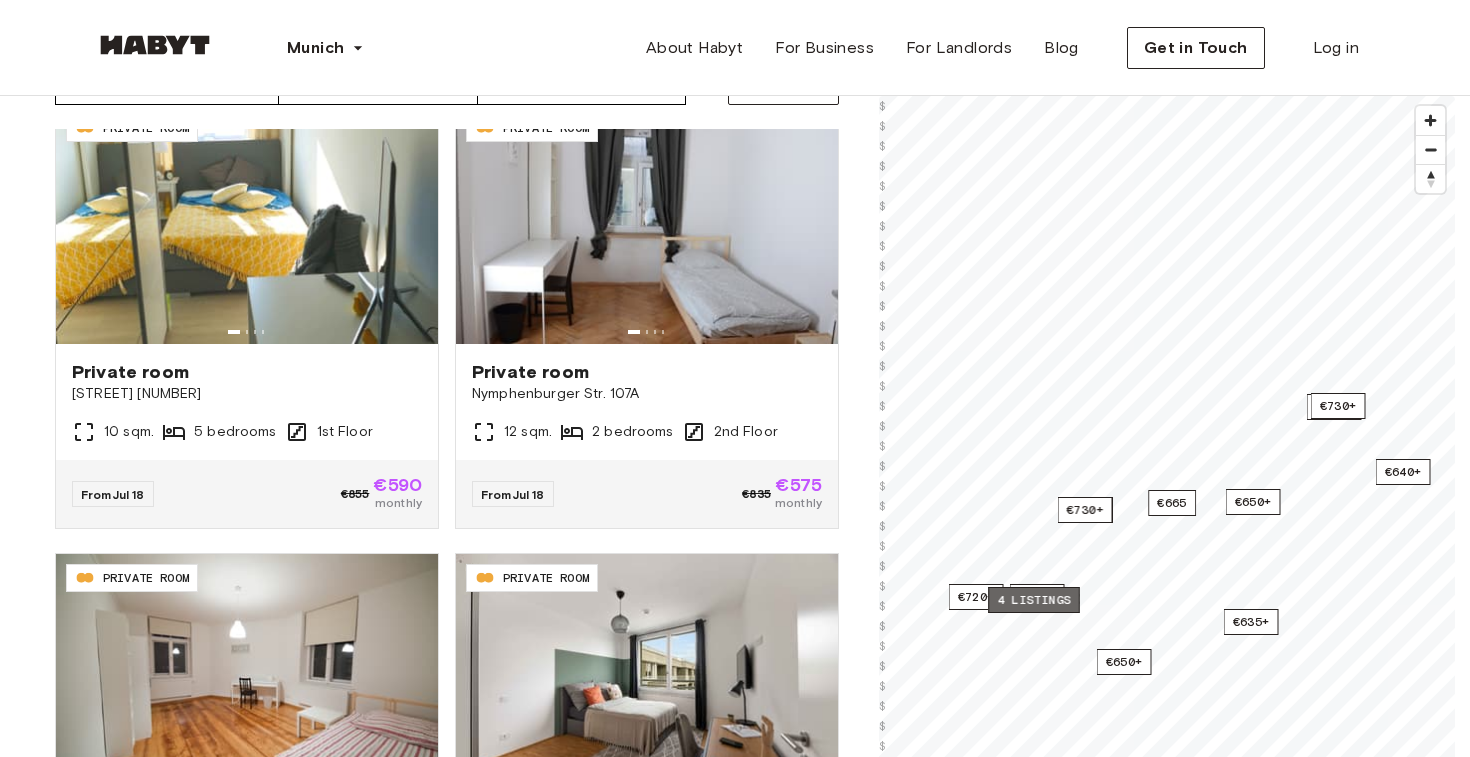 click on "4 listings" at bounding box center (1034, 600) 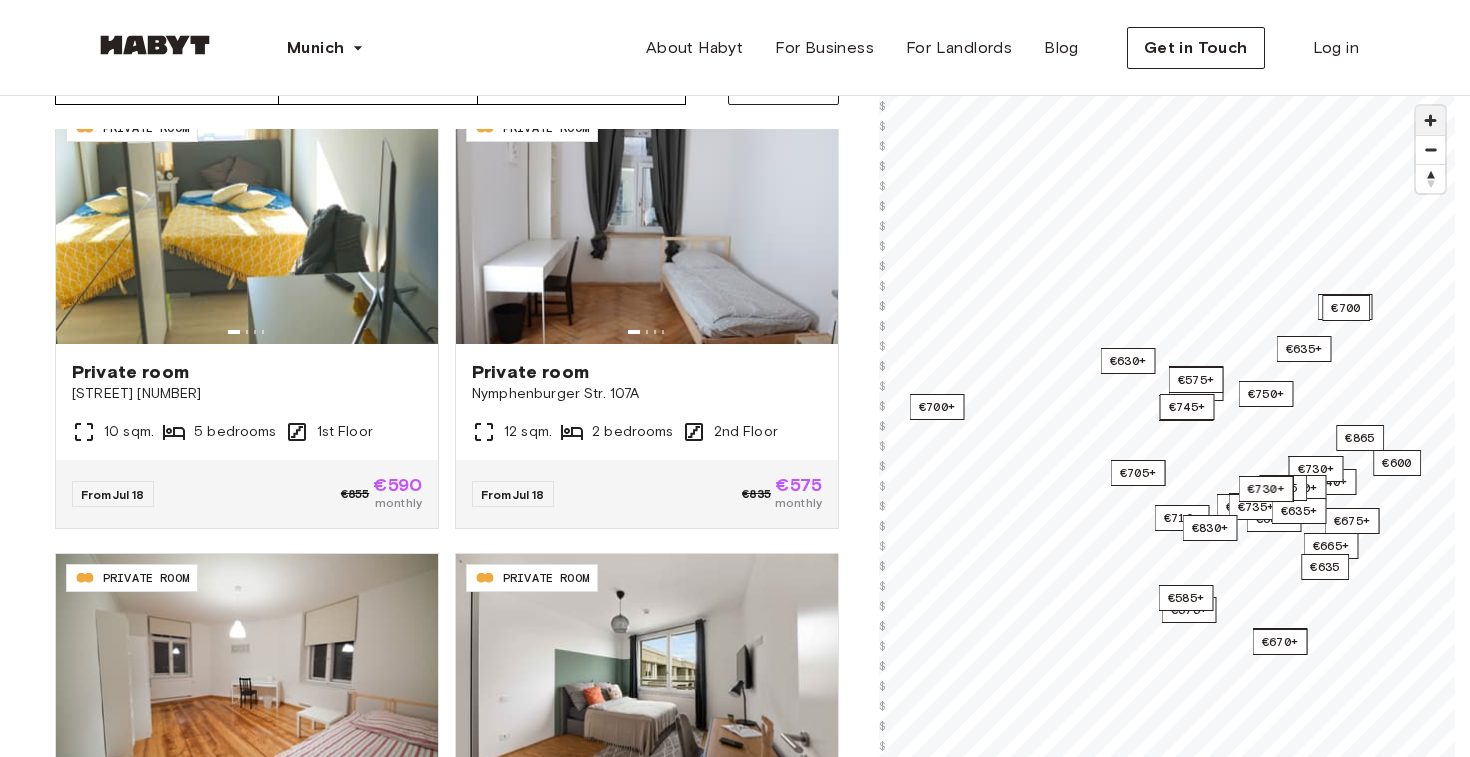 click at bounding box center (1430, 120) 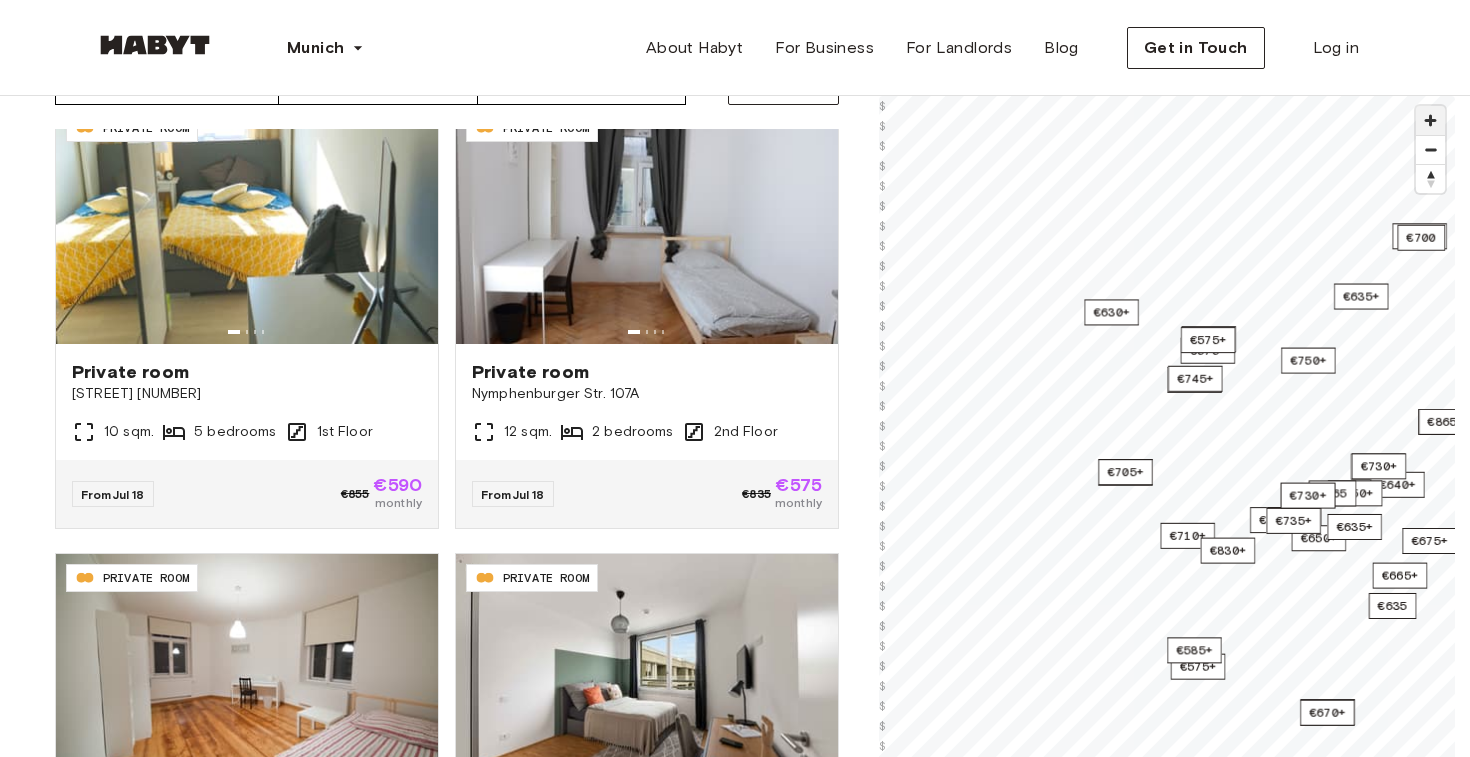 click at bounding box center [1430, 120] 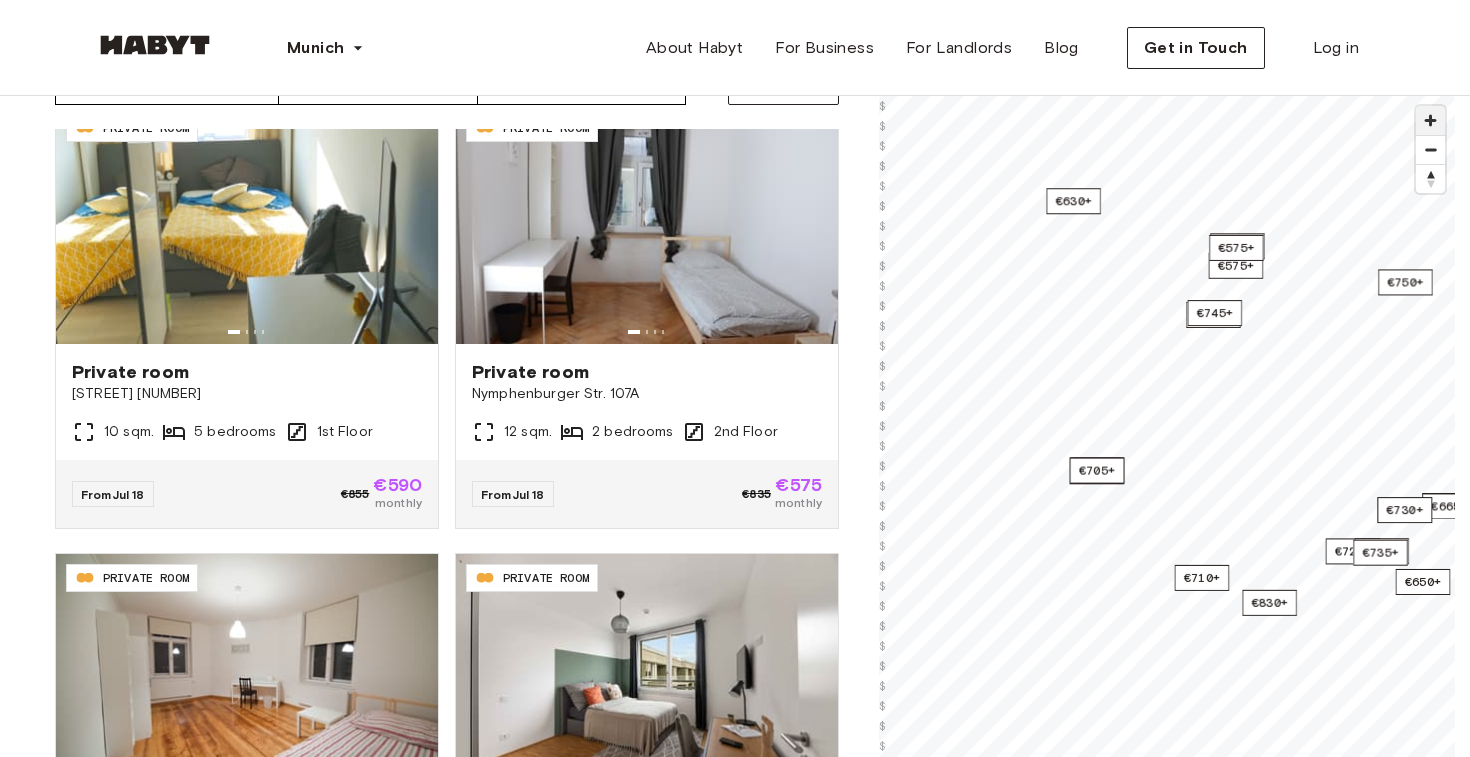 click at bounding box center [1430, 120] 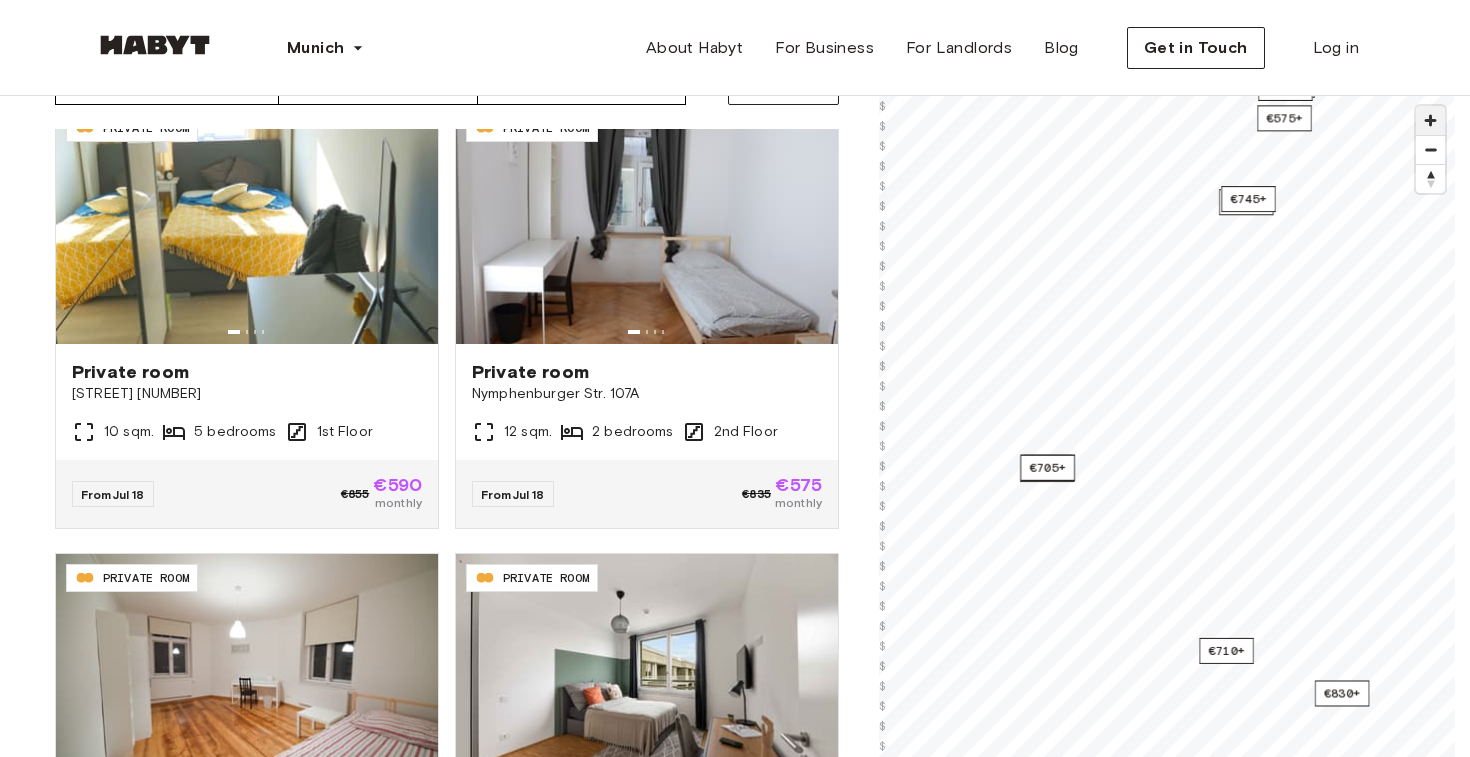 click at bounding box center [1430, 120] 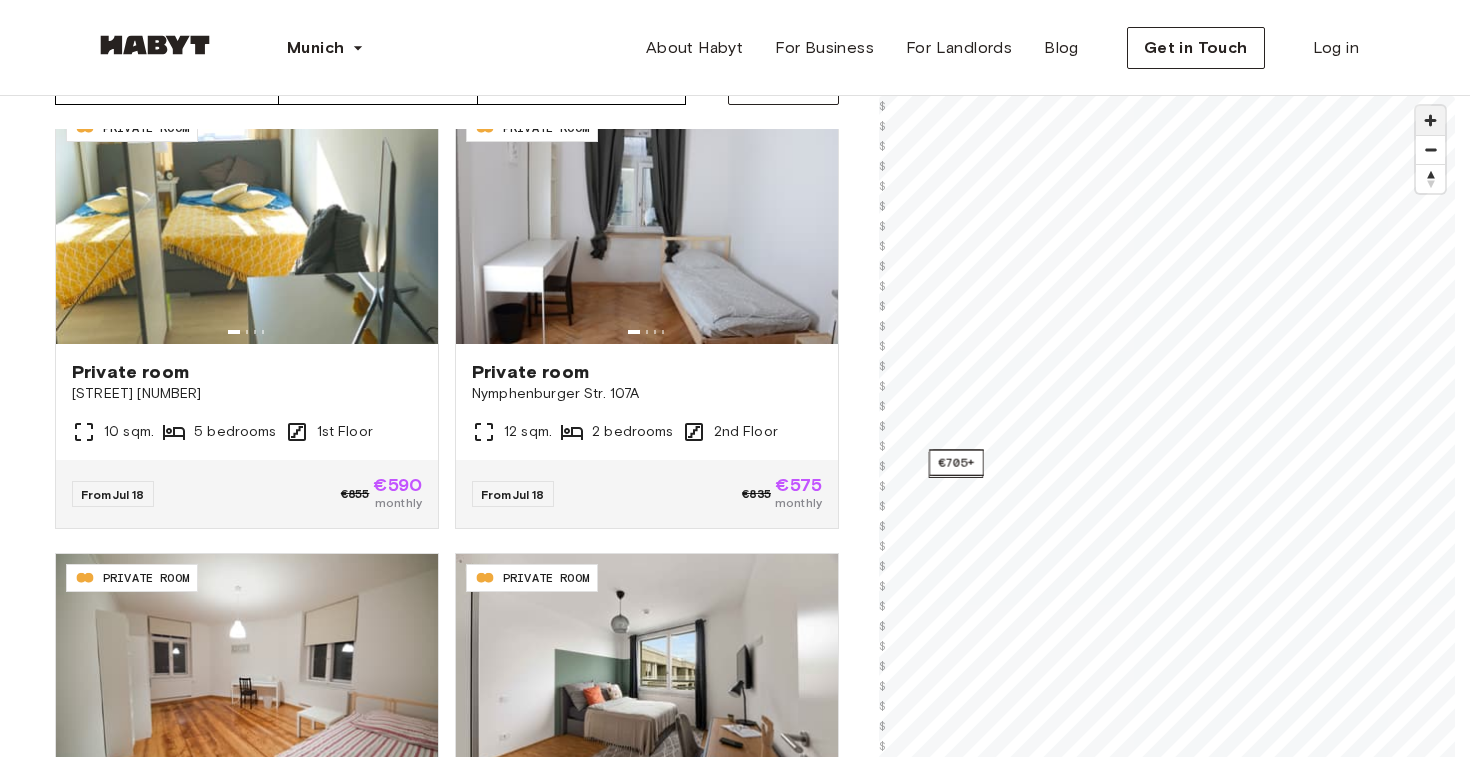 click at bounding box center [1430, 120] 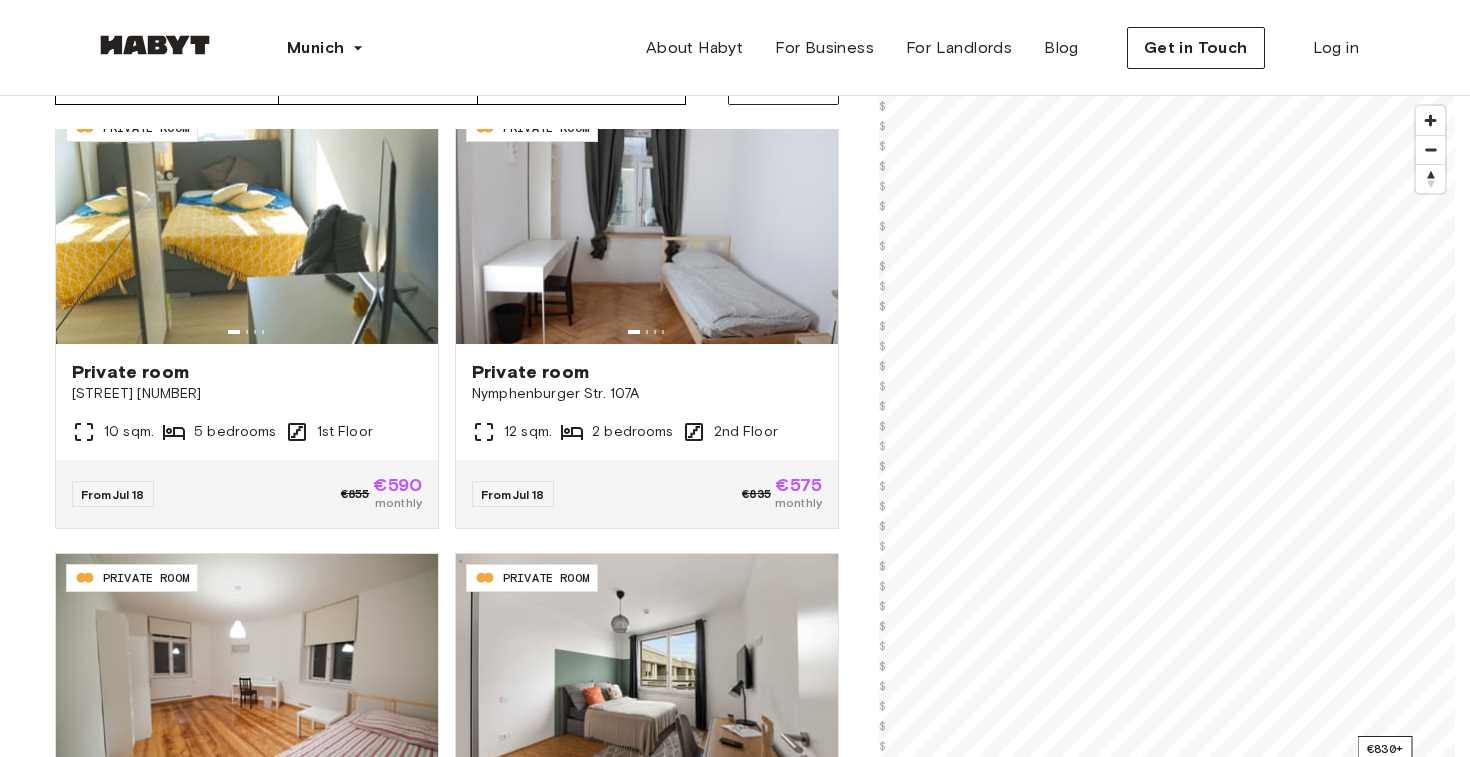 click on "**********" at bounding box center [735, 2276] 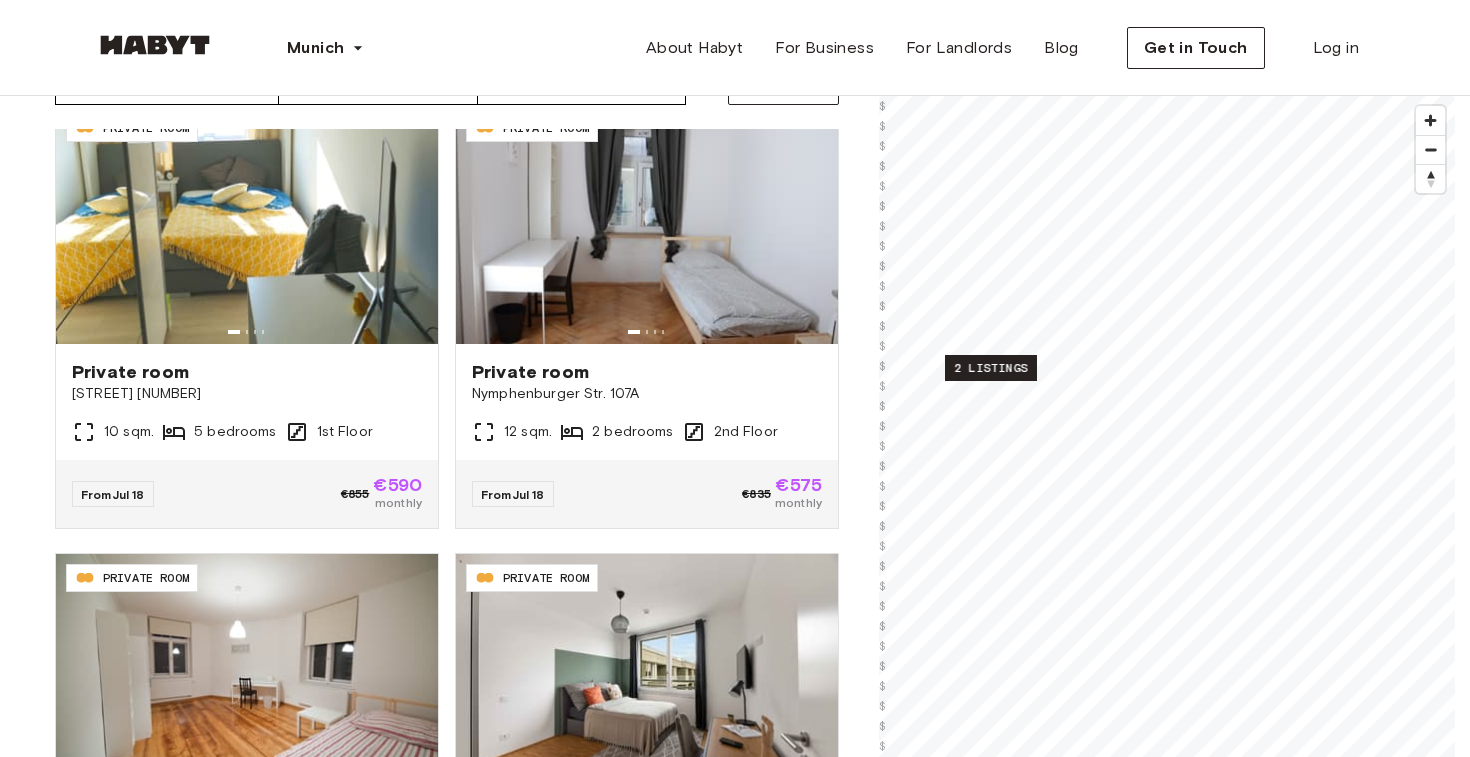 click on "2 listings" at bounding box center [991, 368] 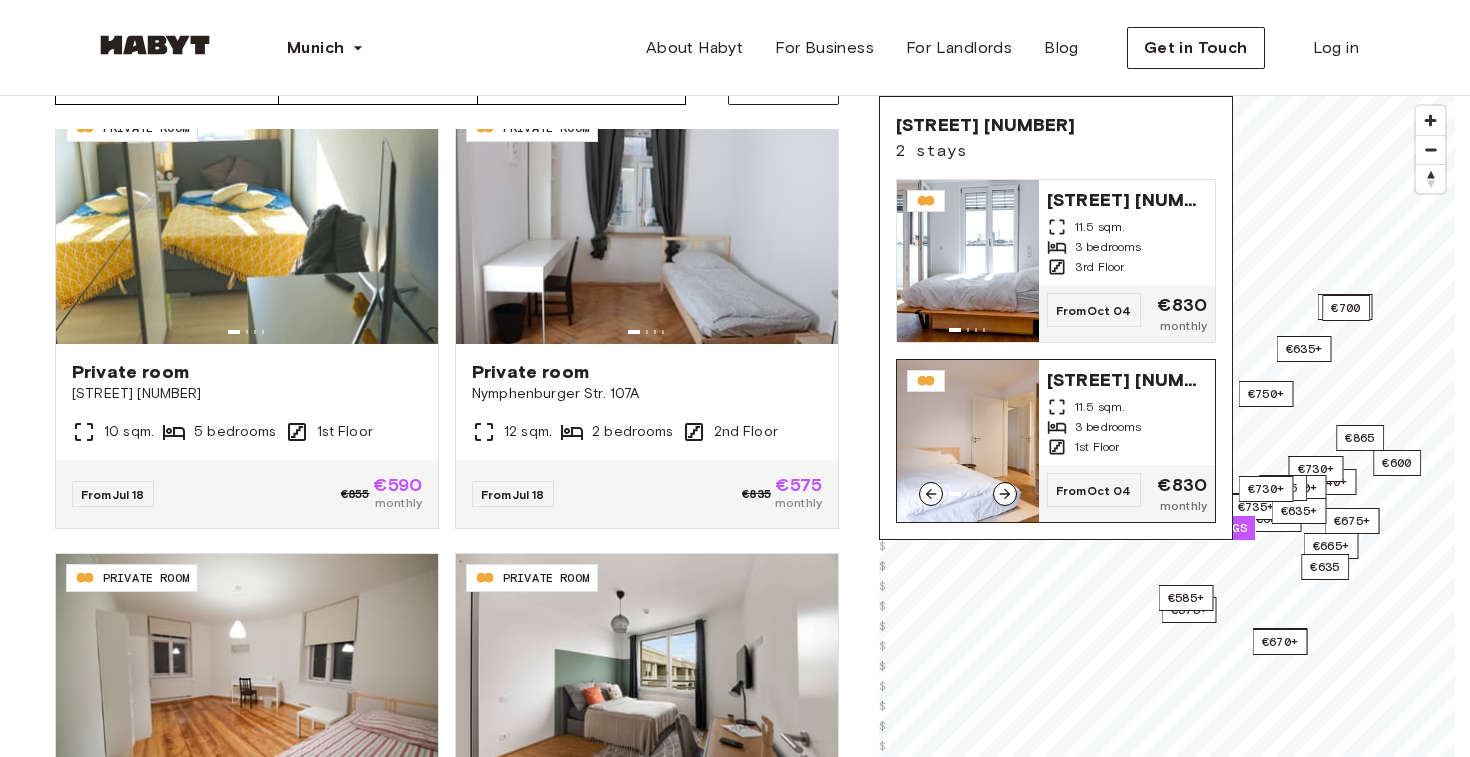 click 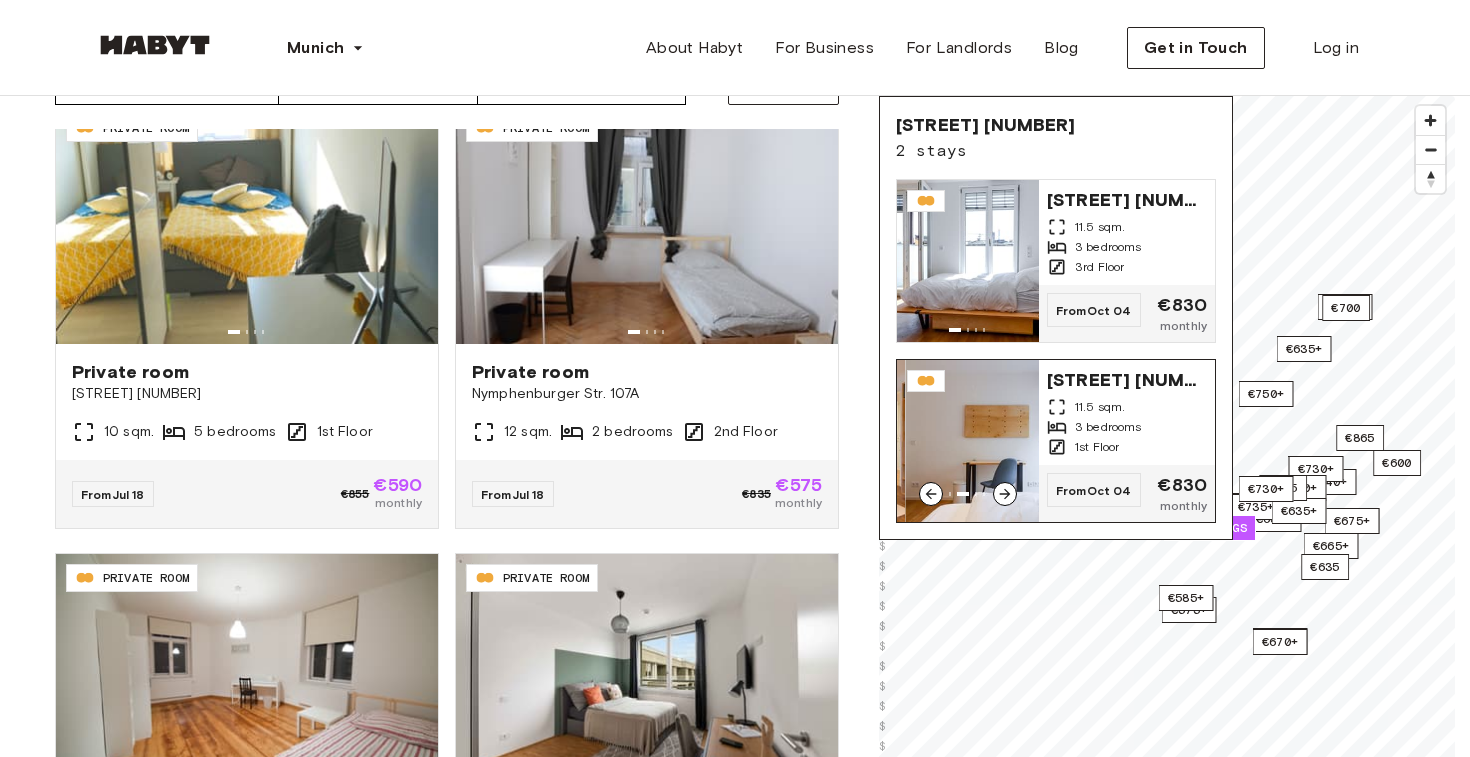 click 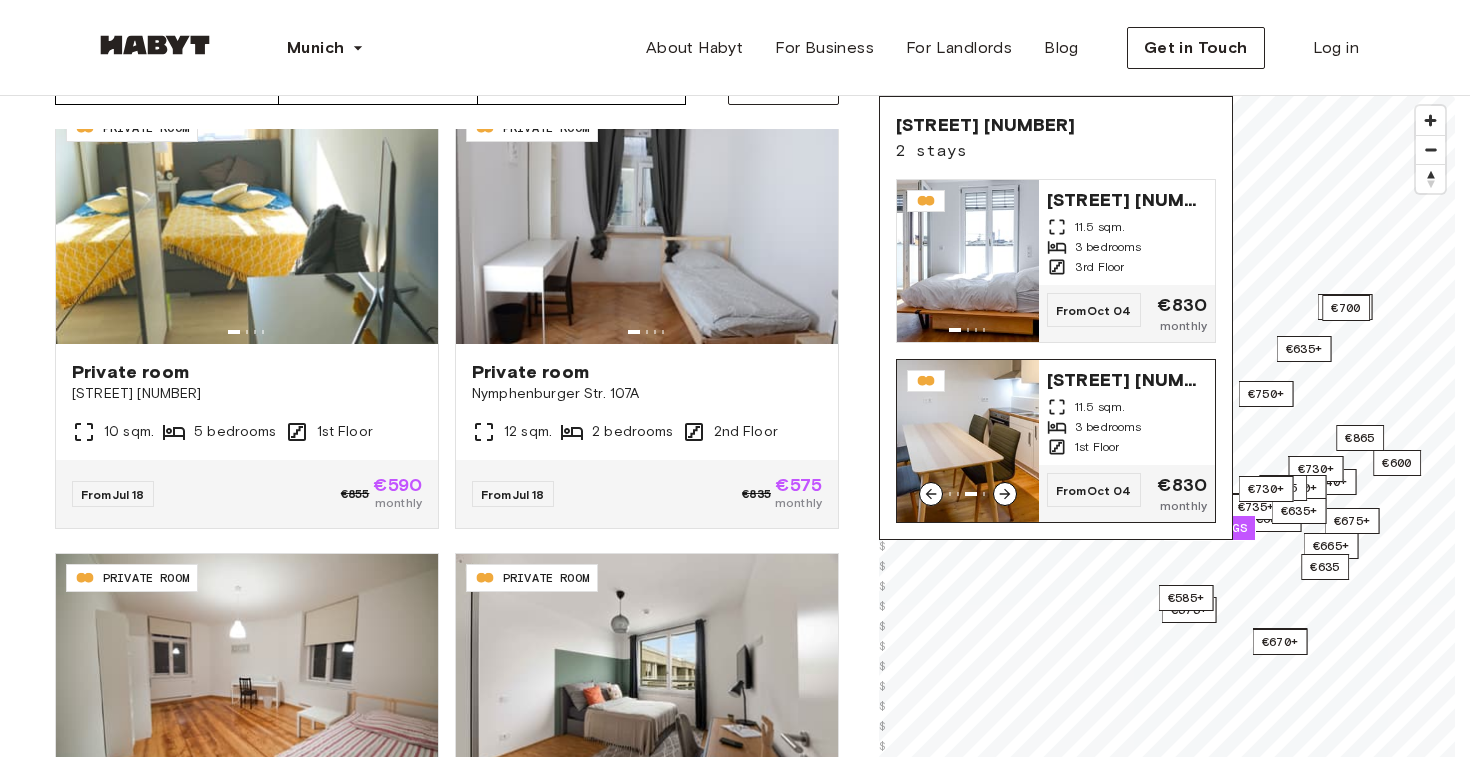 click 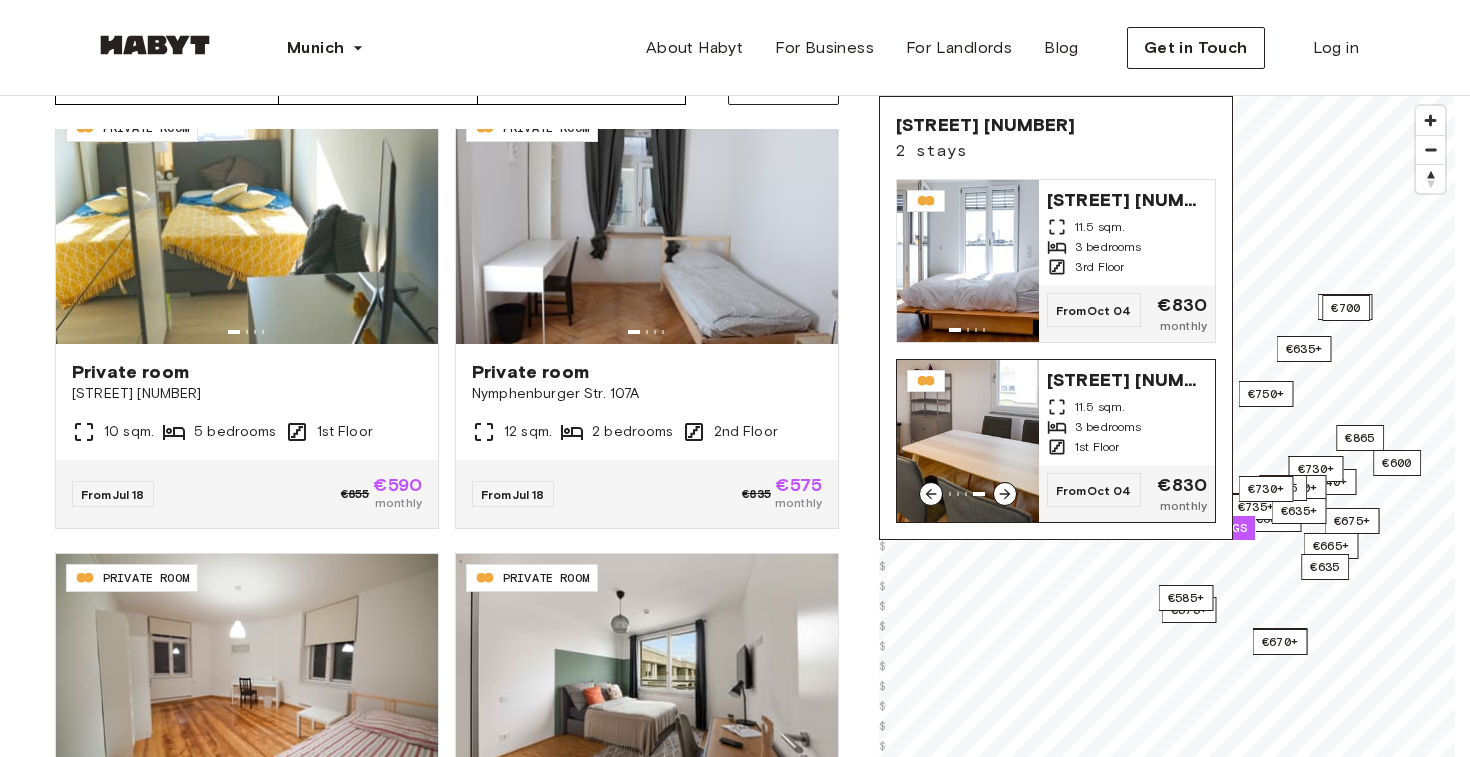 click 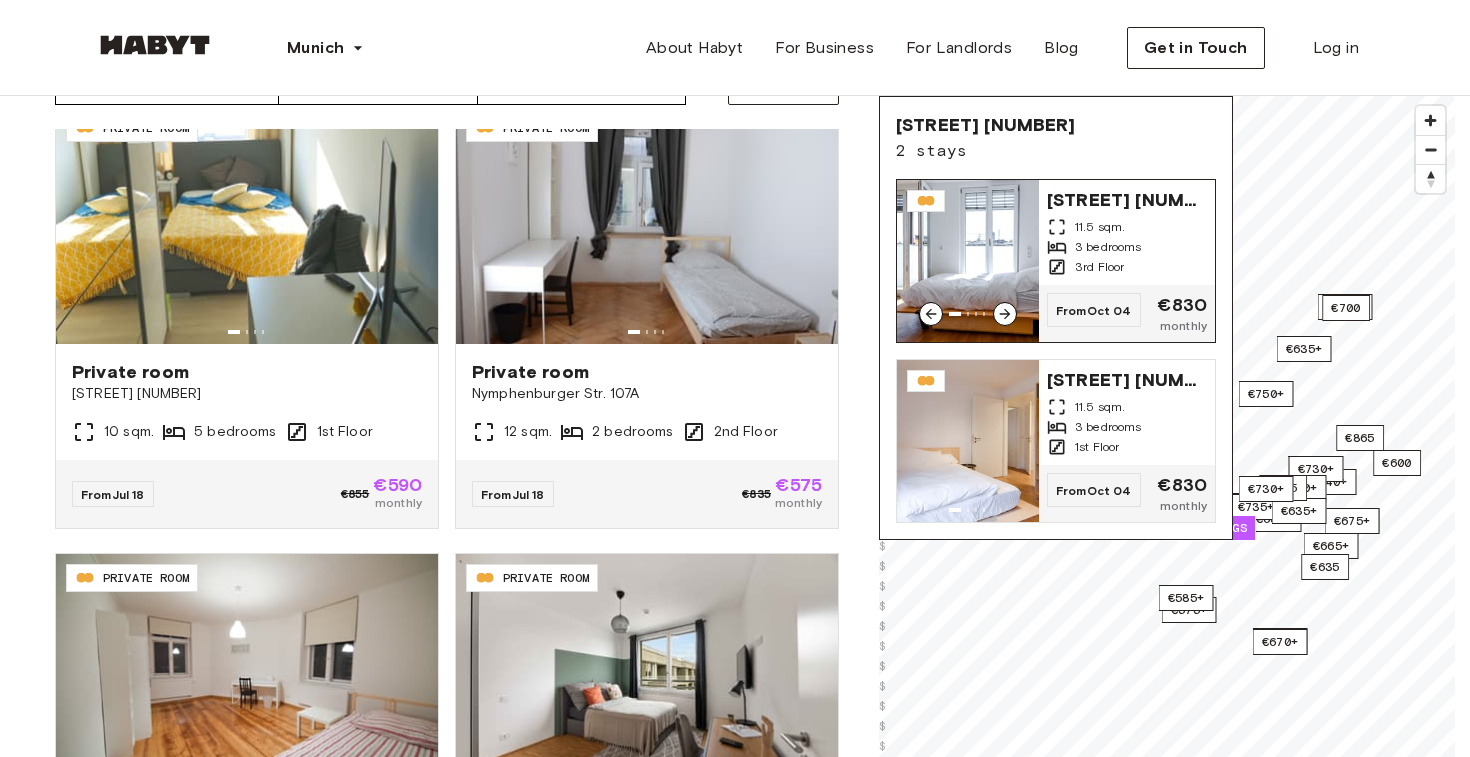 click 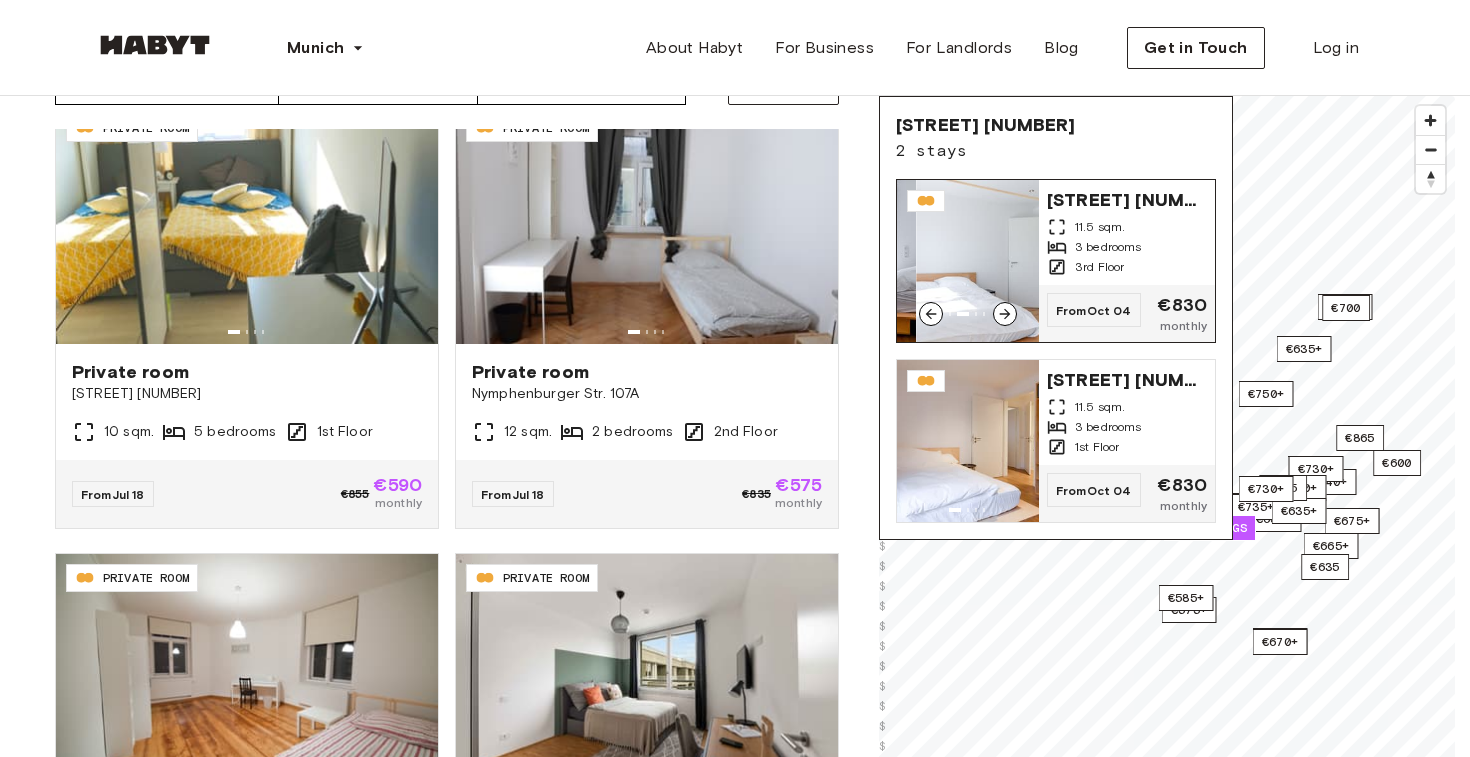 click 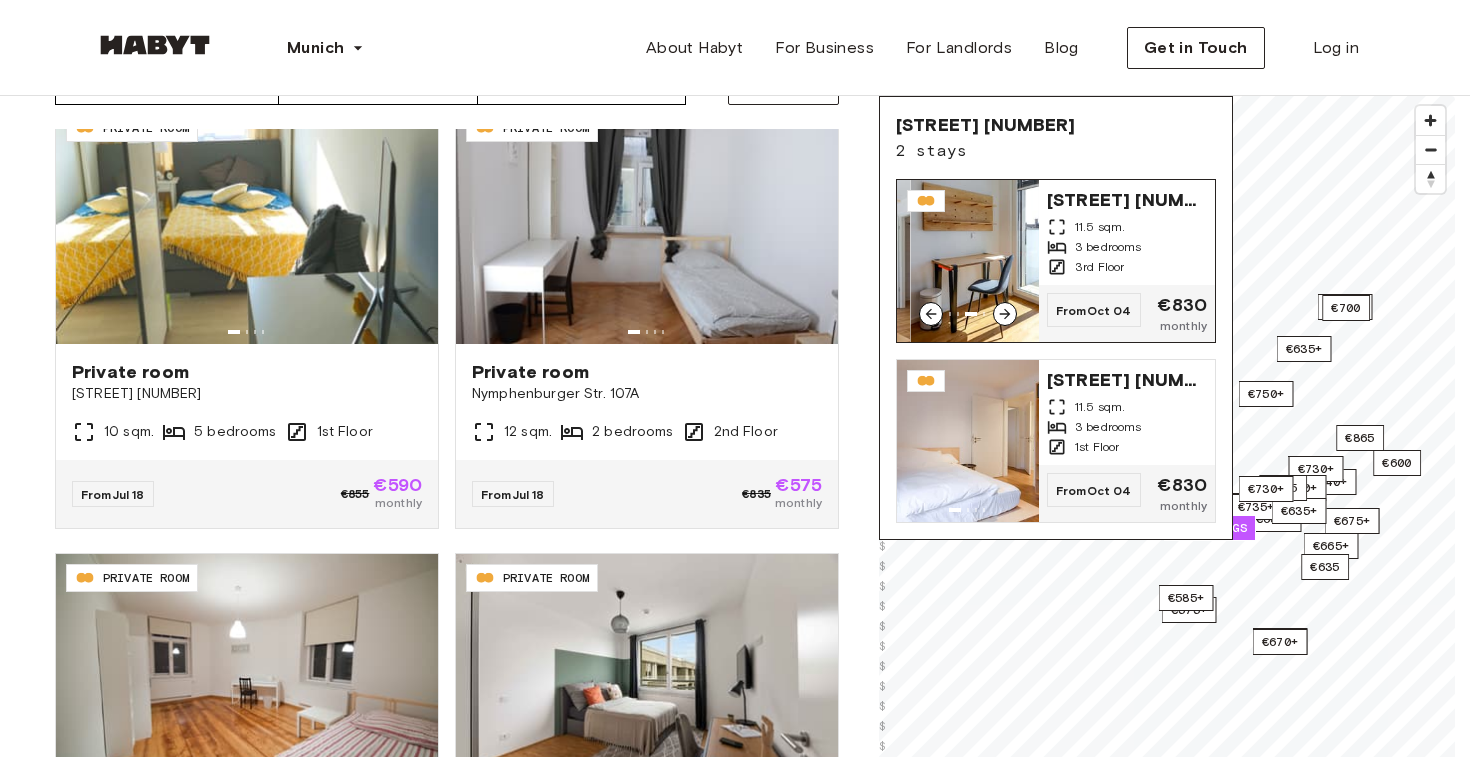 click 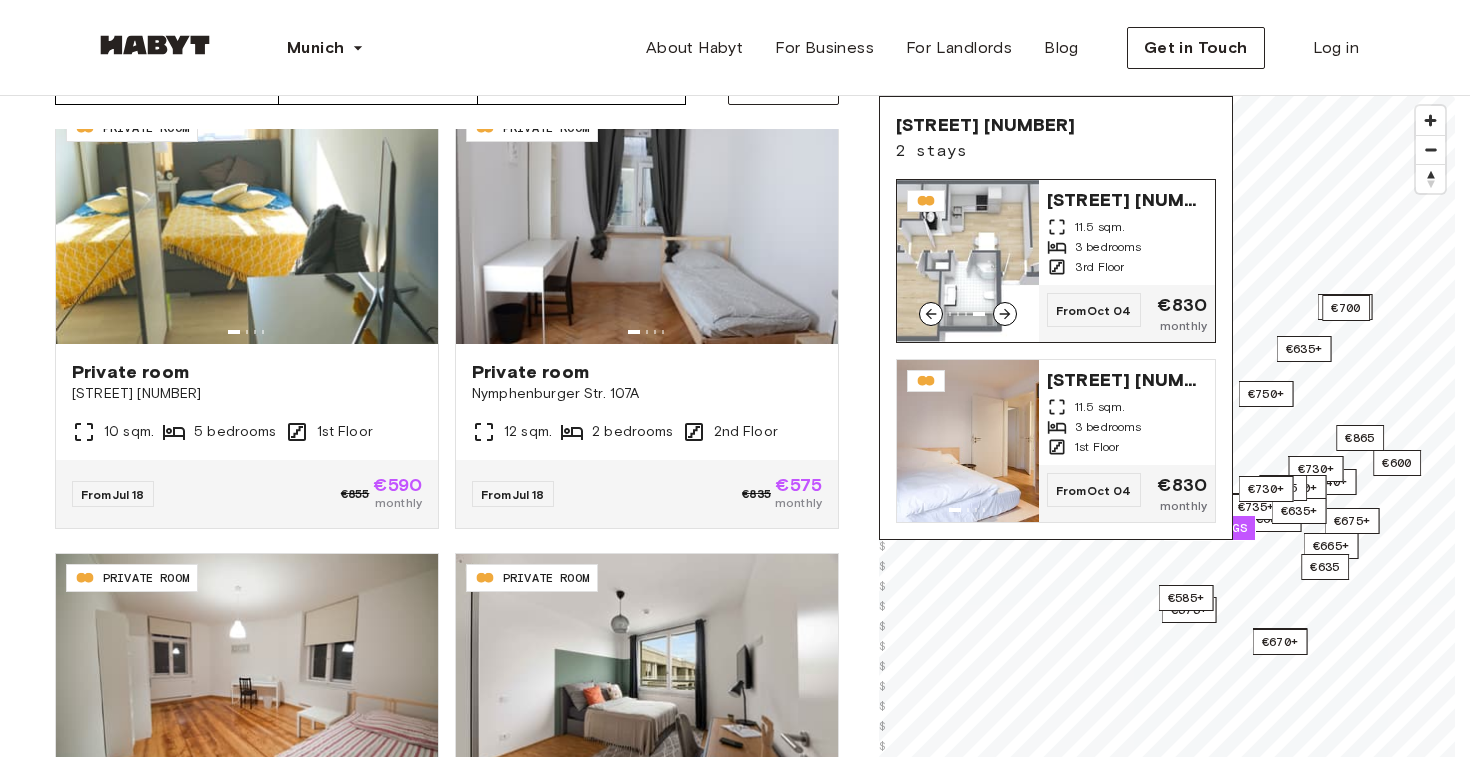 click 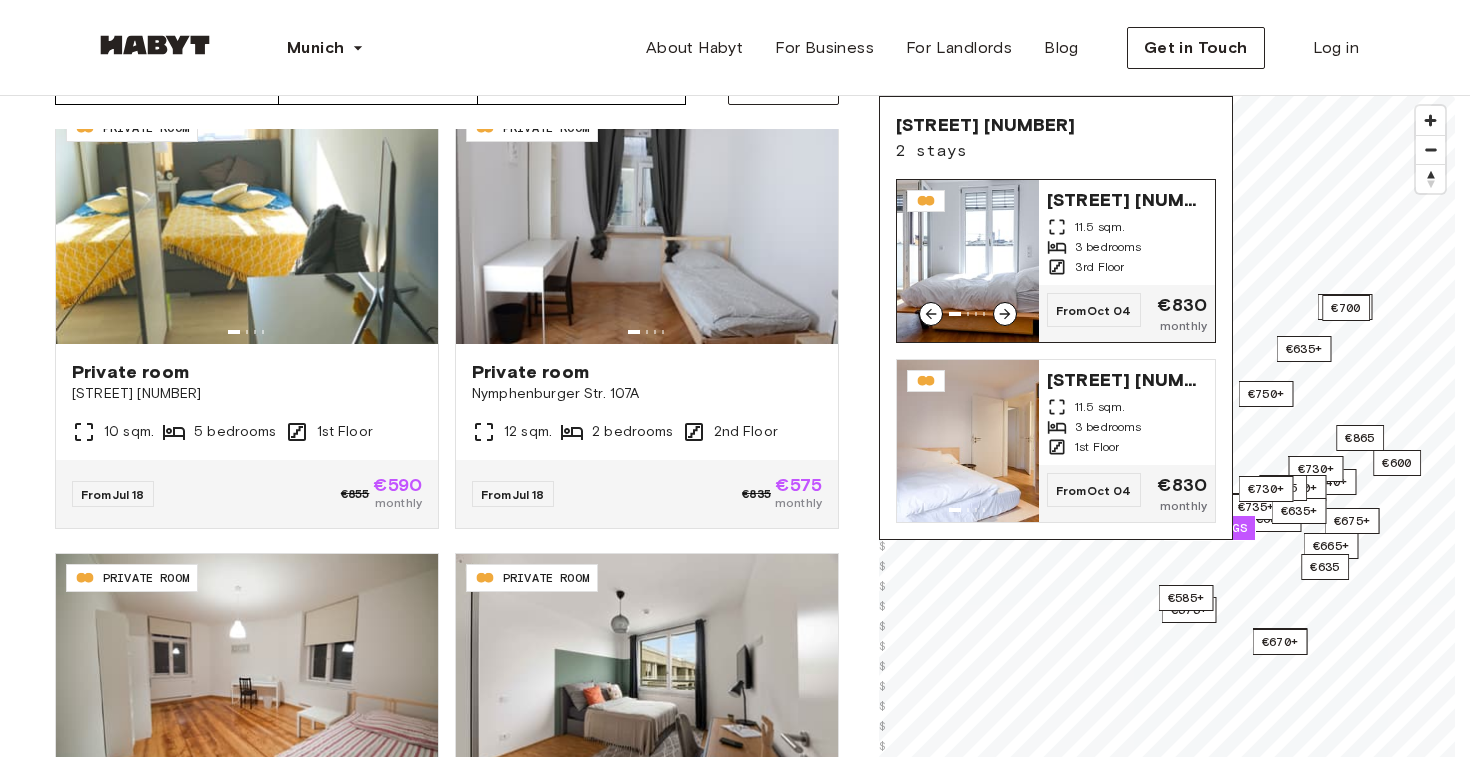 click 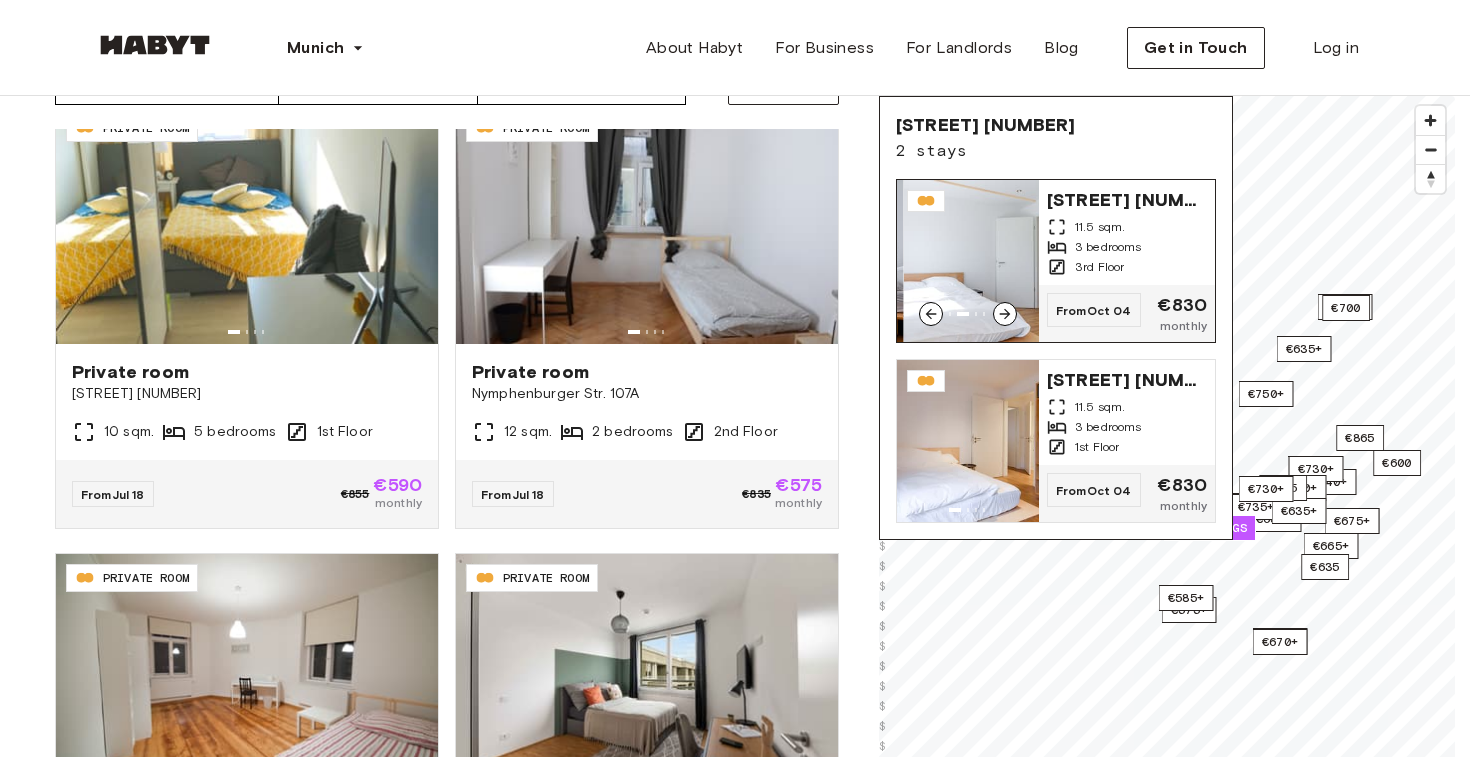 click 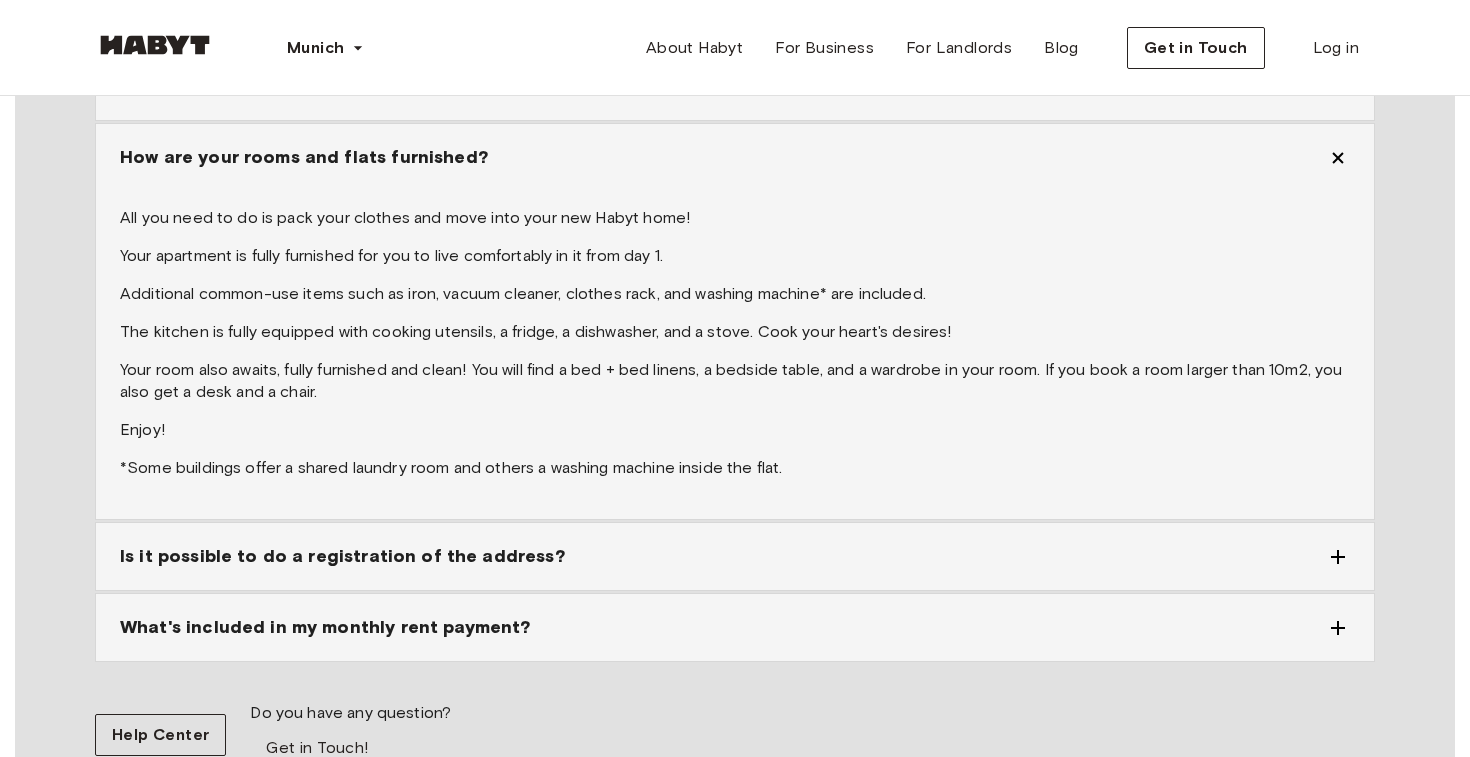 scroll, scrollTop: 2514, scrollLeft: 0, axis: vertical 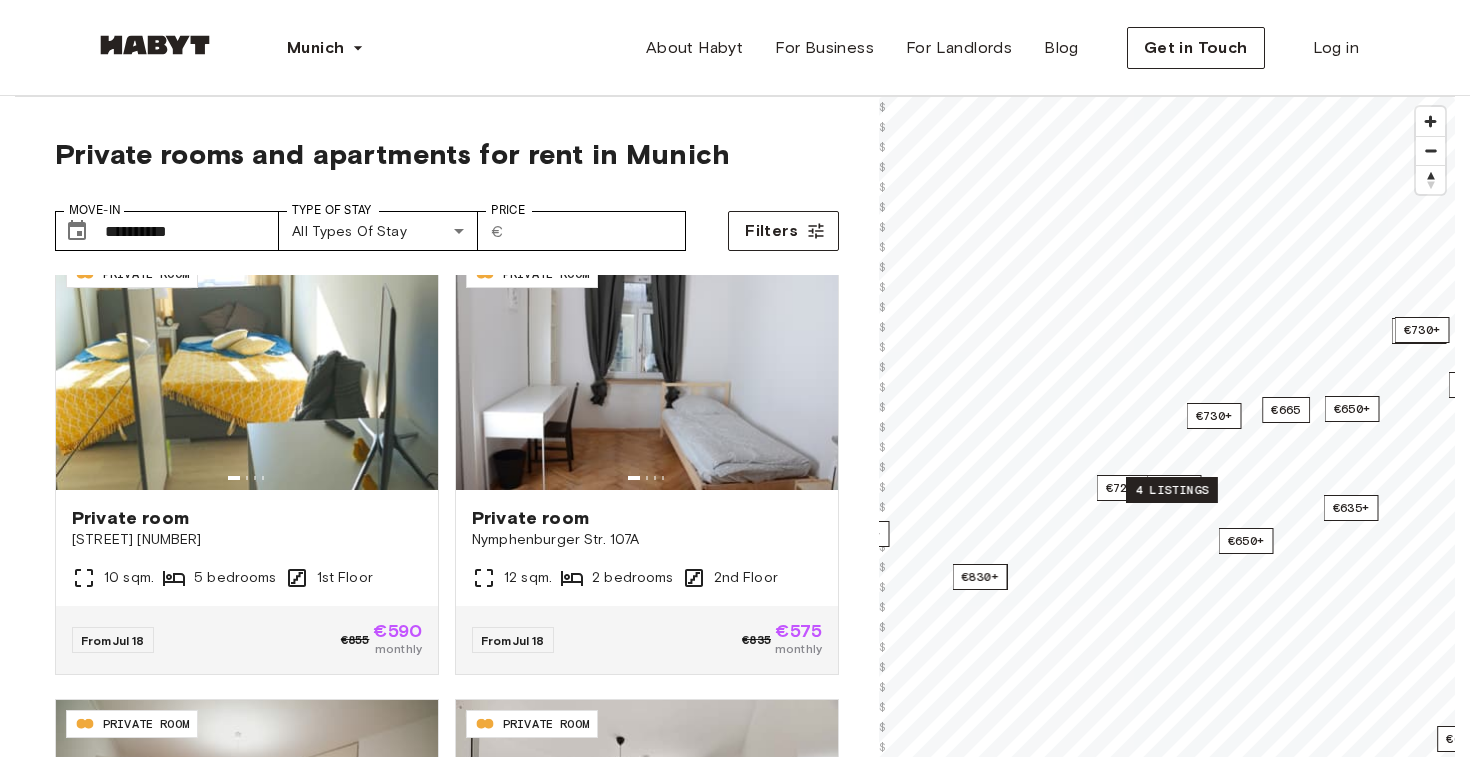 click on "4 listings" at bounding box center (1172, 490) 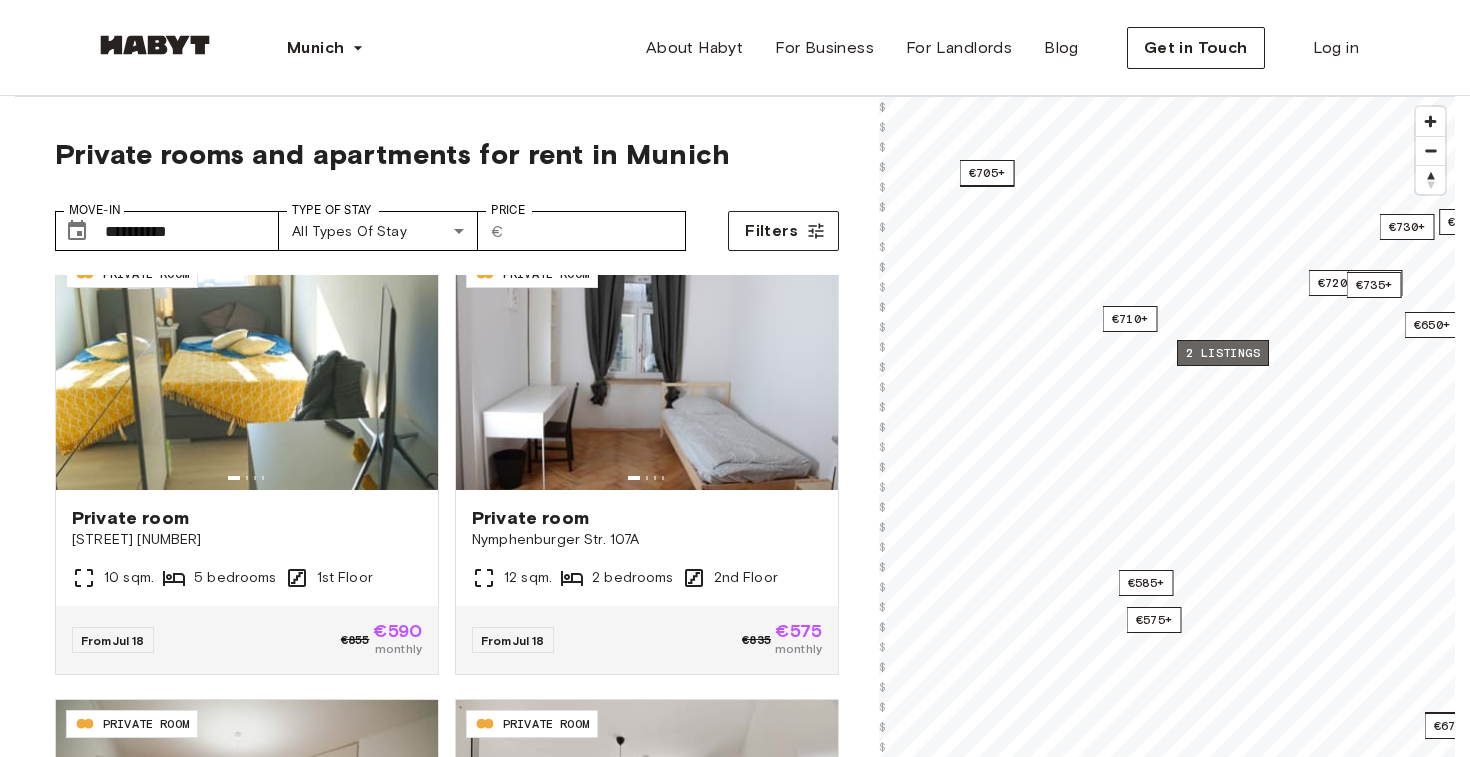 click on "2 listings" at bounding box center (1223, 353) 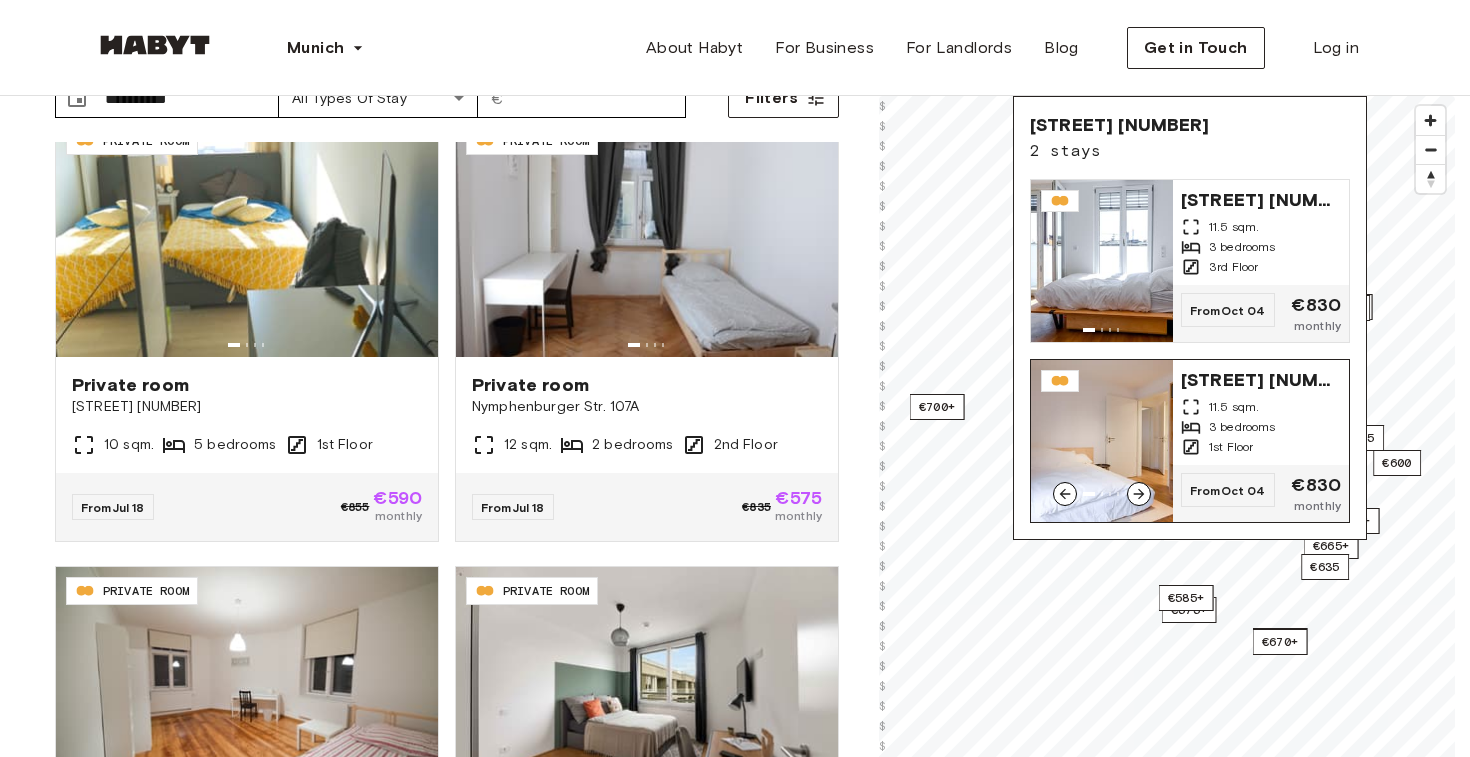 scroll, scrollTop: 128, scrollLeft: 0, axis: vertical 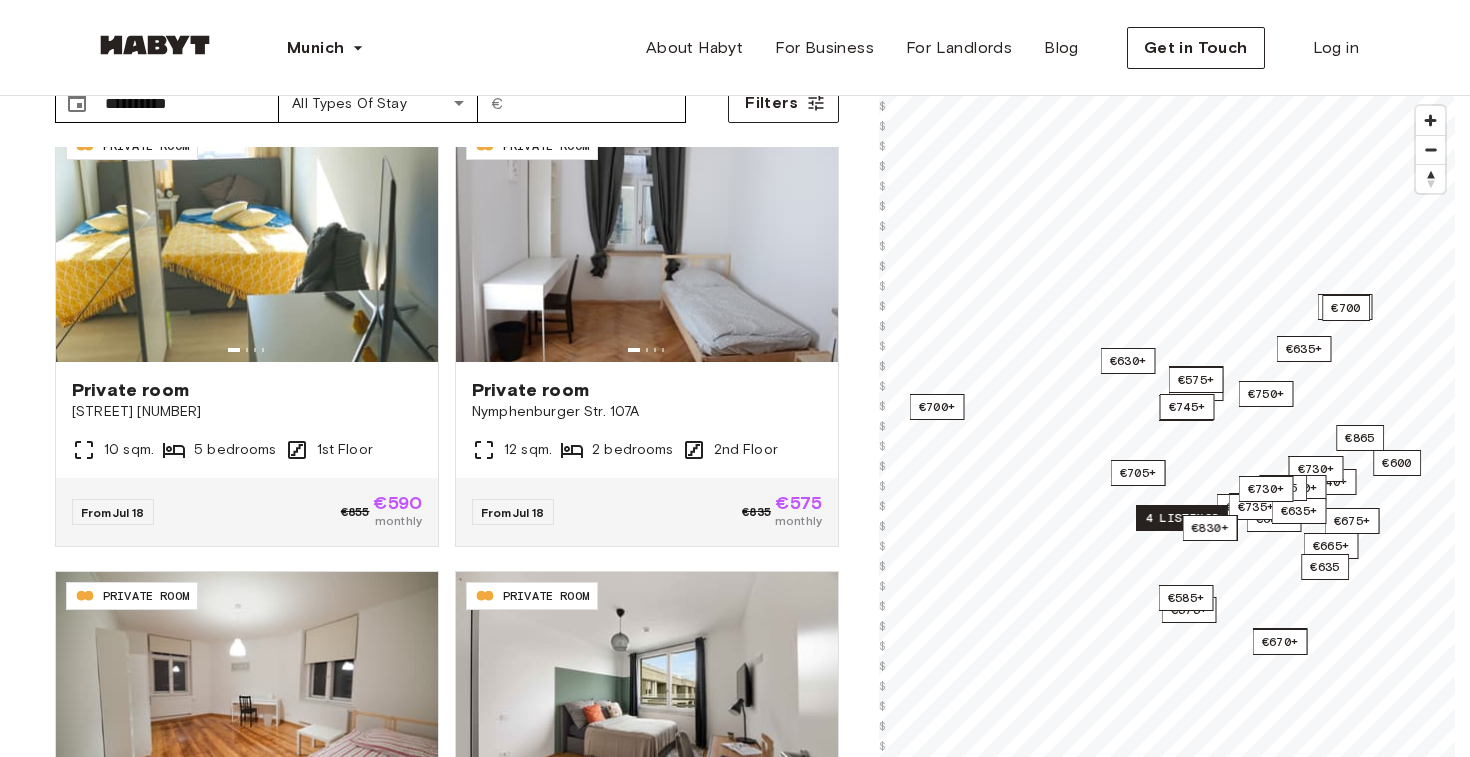 click on "4 listings" at bounding box center [1182, 518] 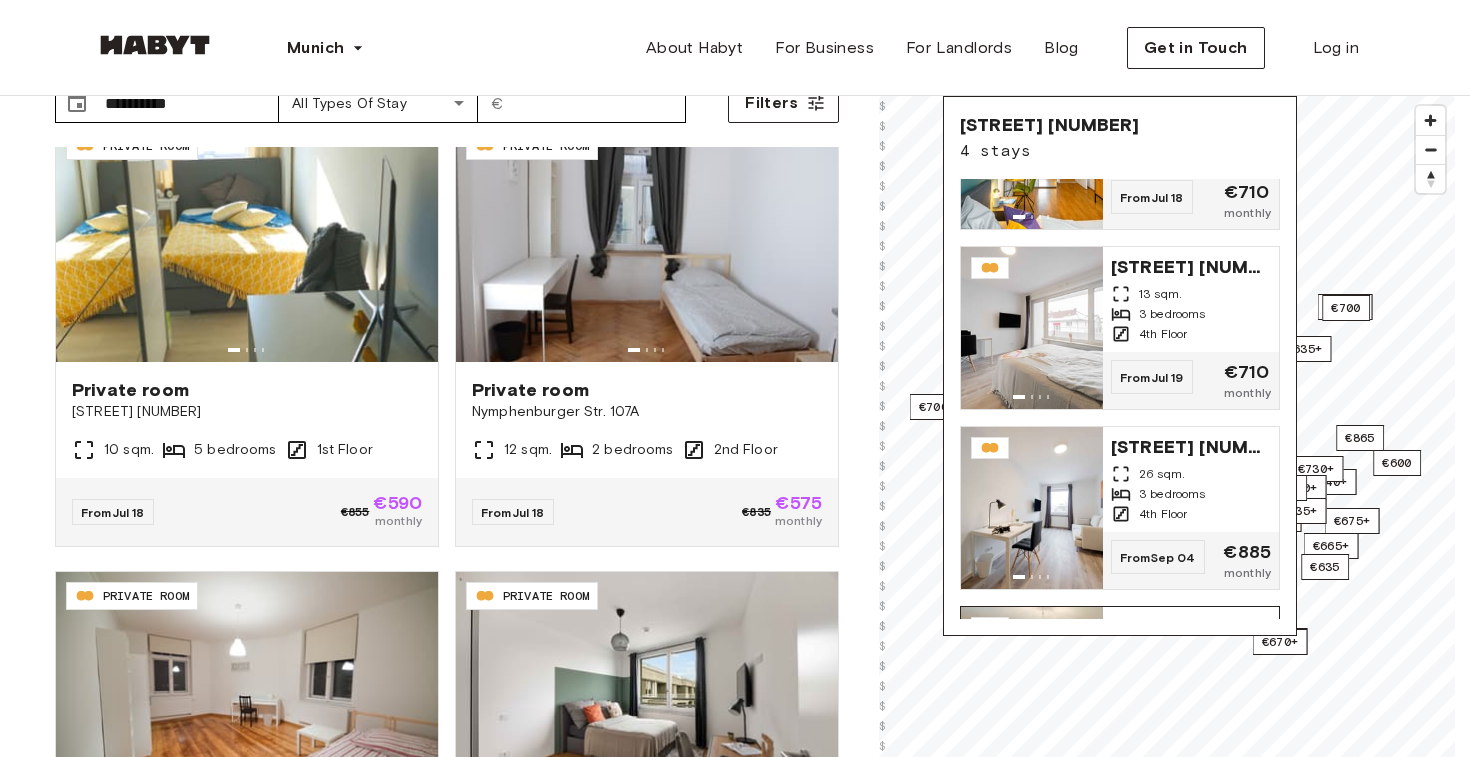 scroll, scrollTop: 102, scrollLeft: 0, axis: vertical 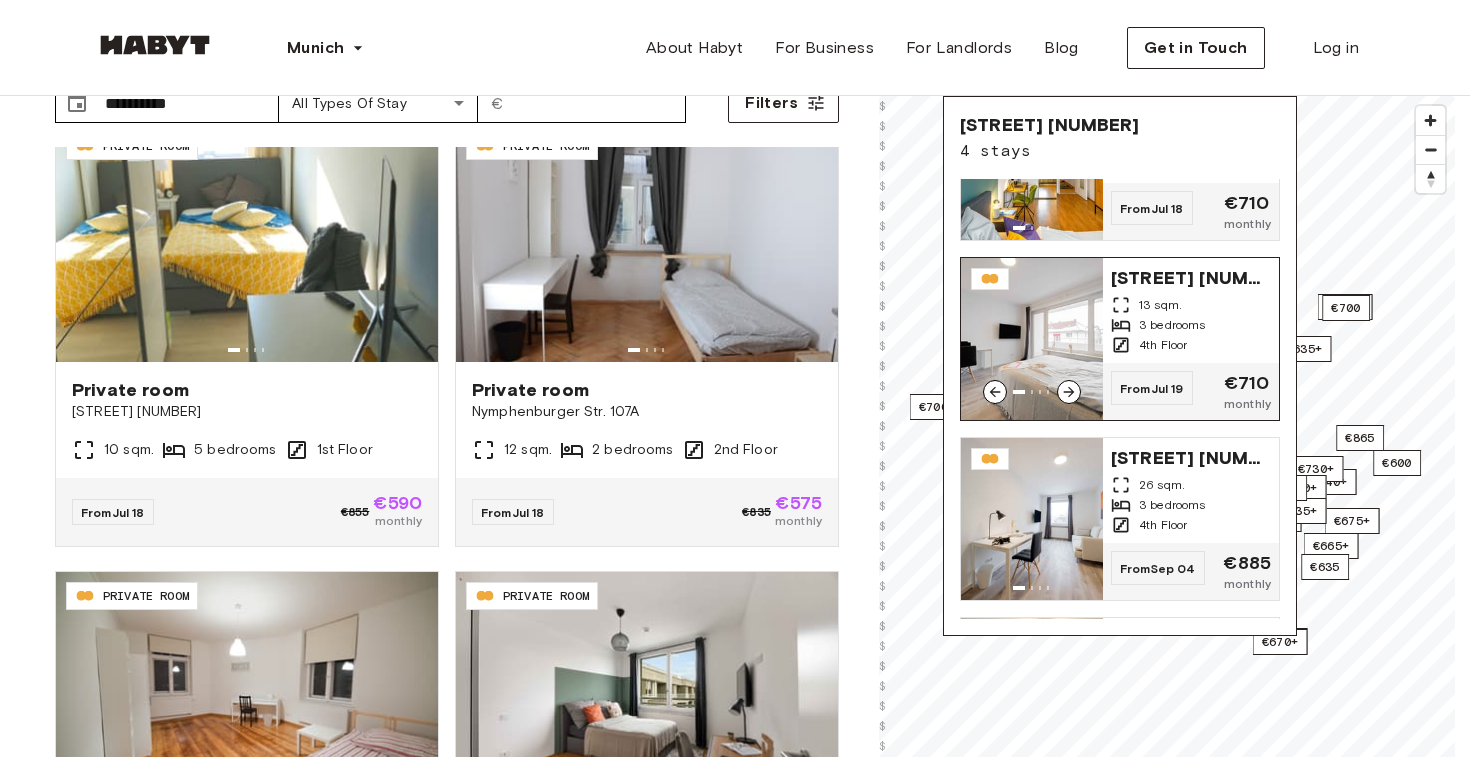 click on "13 sqm." at bounding box center [1191, 305] 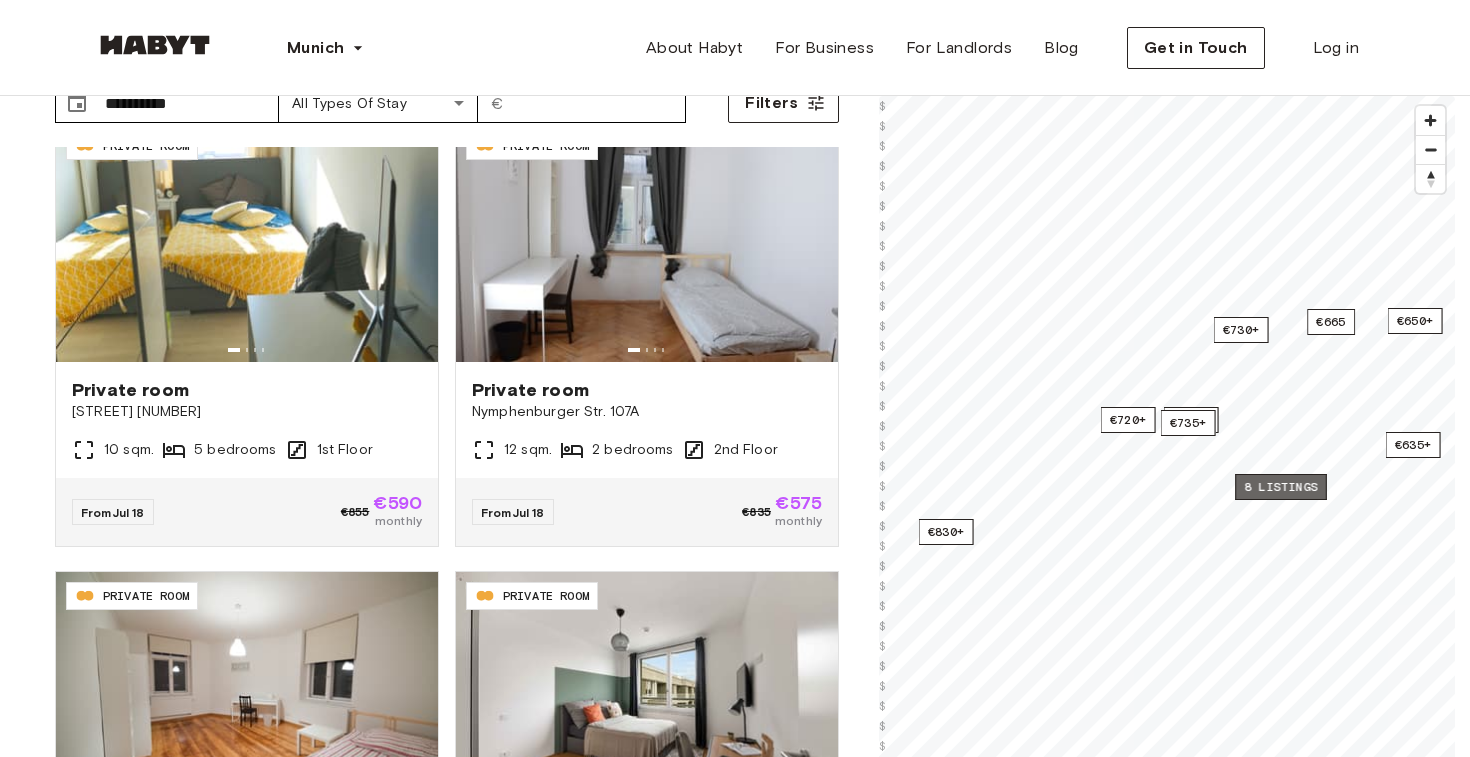 click on "8 listings" at bounding box center [1281, 487] 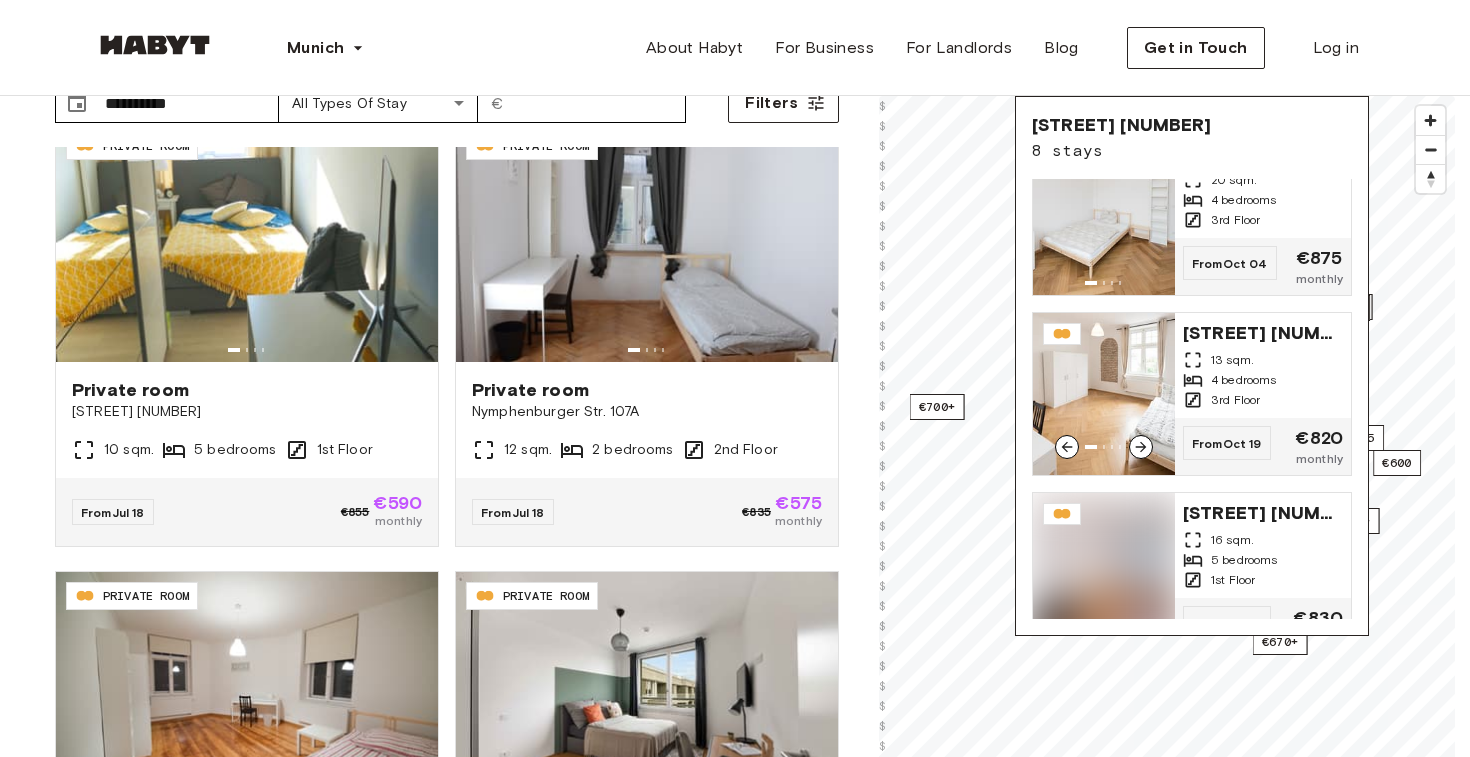 scroll, scrollTop: 983, scrollLeft: 0, axis: vertical 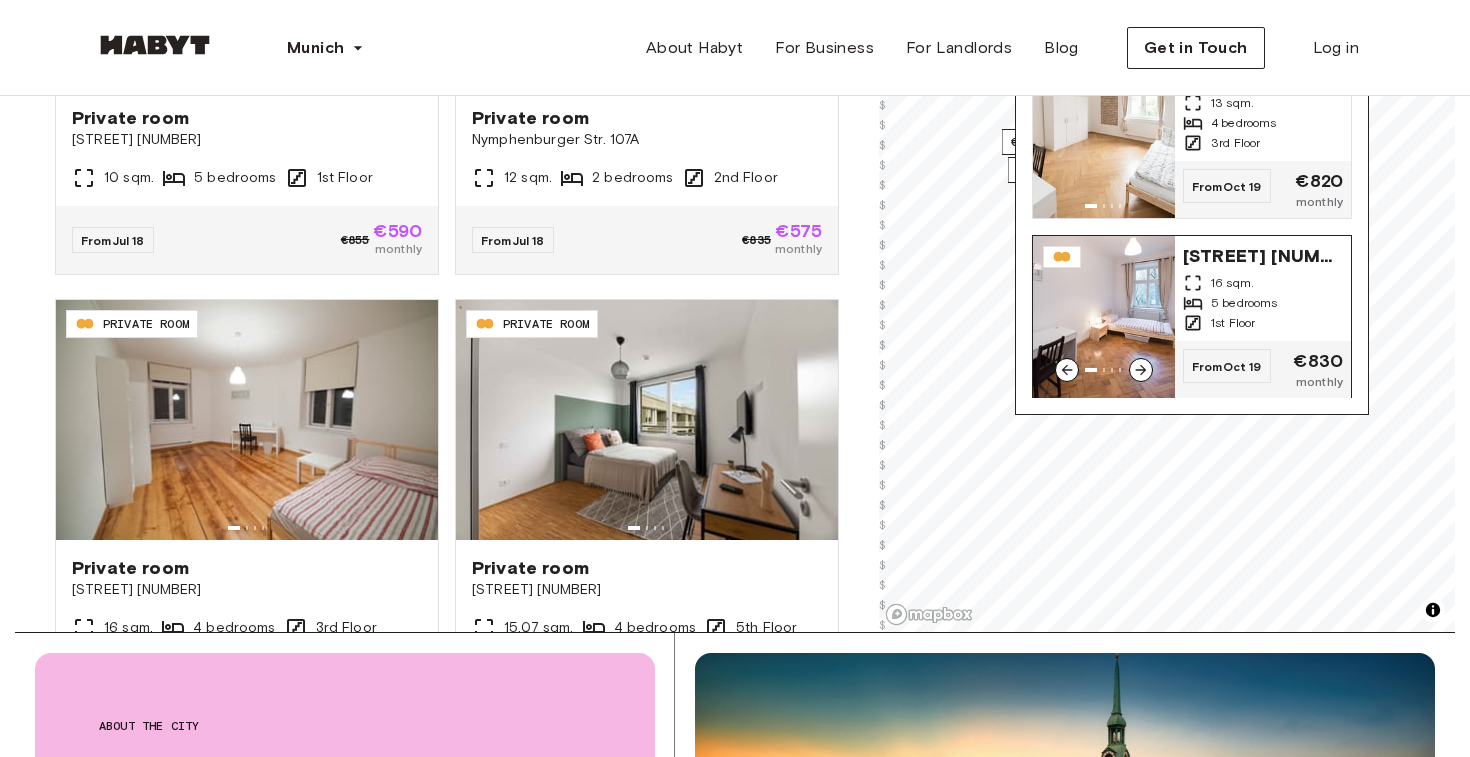 click at bounding box center (1104, 317) 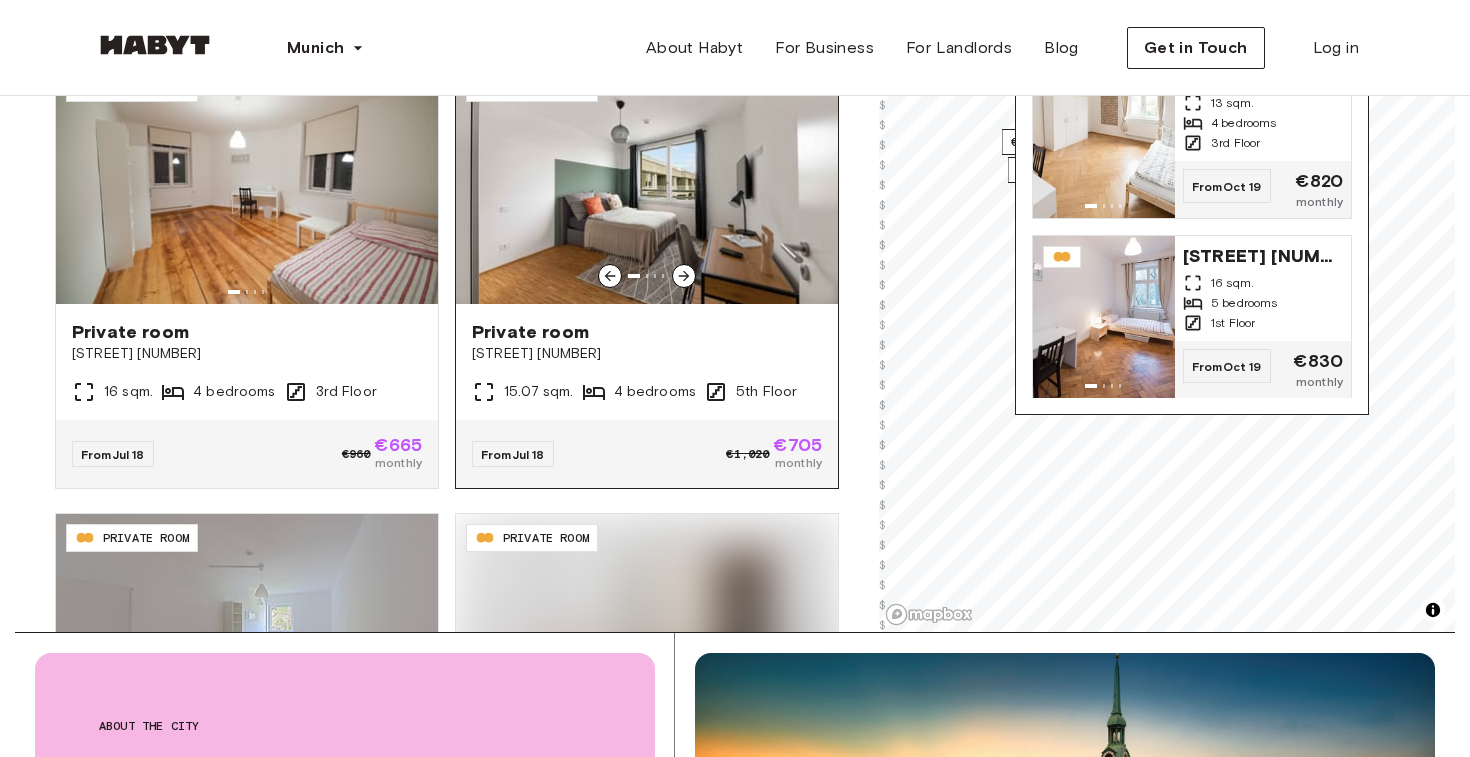 scroll, scrollTop: 1623, scrollLeft: 0, axis: vertical 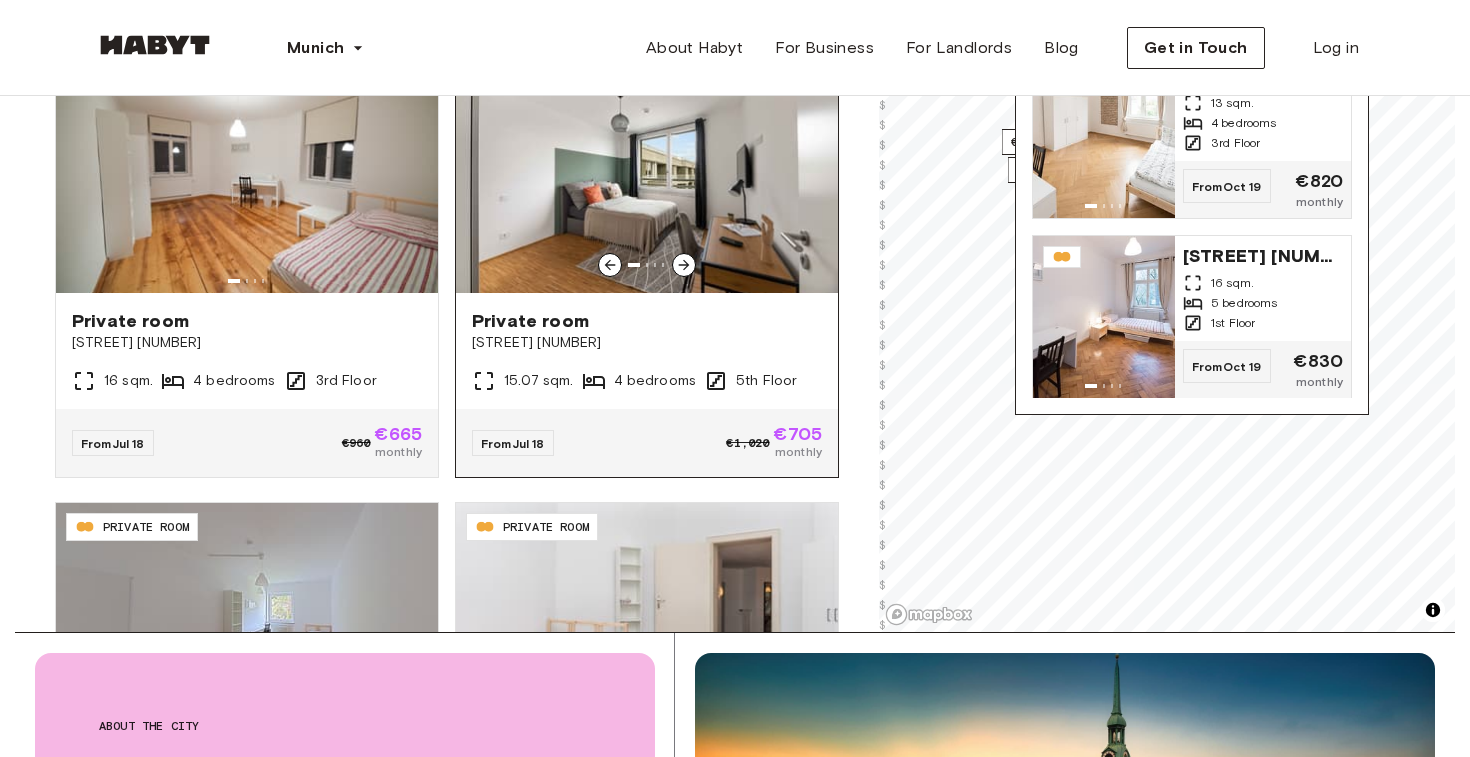 click on "monthly" at bounding box center [797, 452] 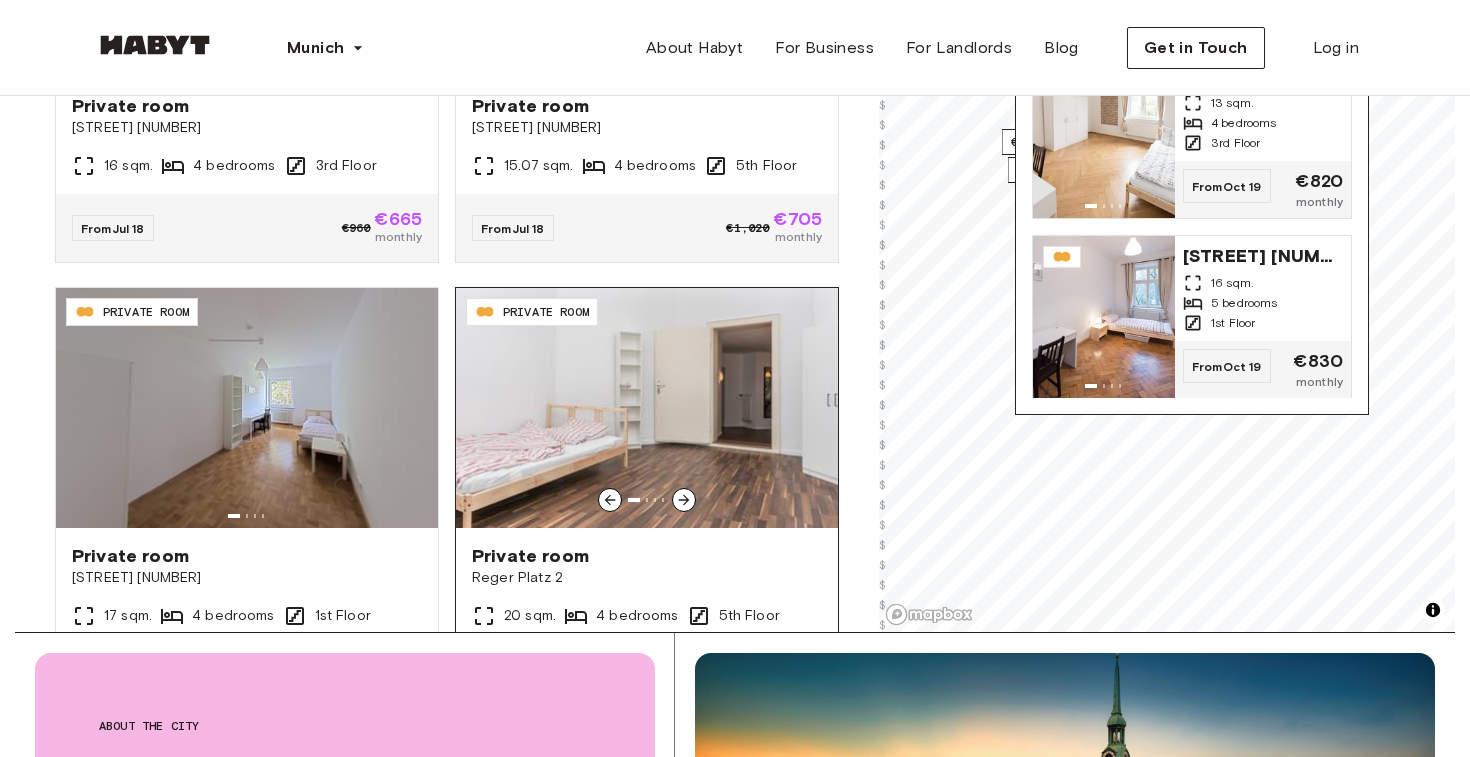 scroll, scrollTop: 1839, scrollLeft: 0, axis: vertical 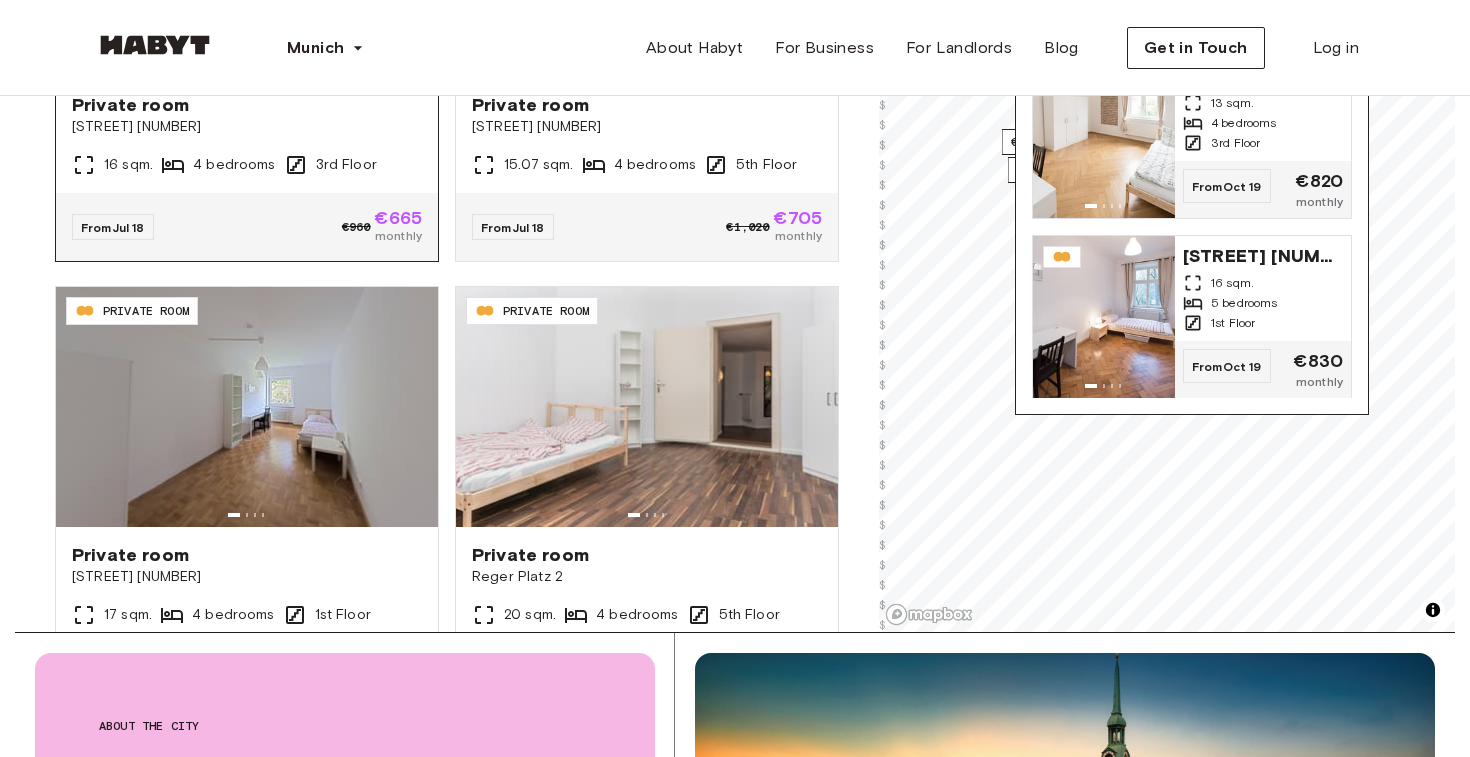 click on "From  Jul 18 €960 €665 monthly" at bounding box center (247, 227) 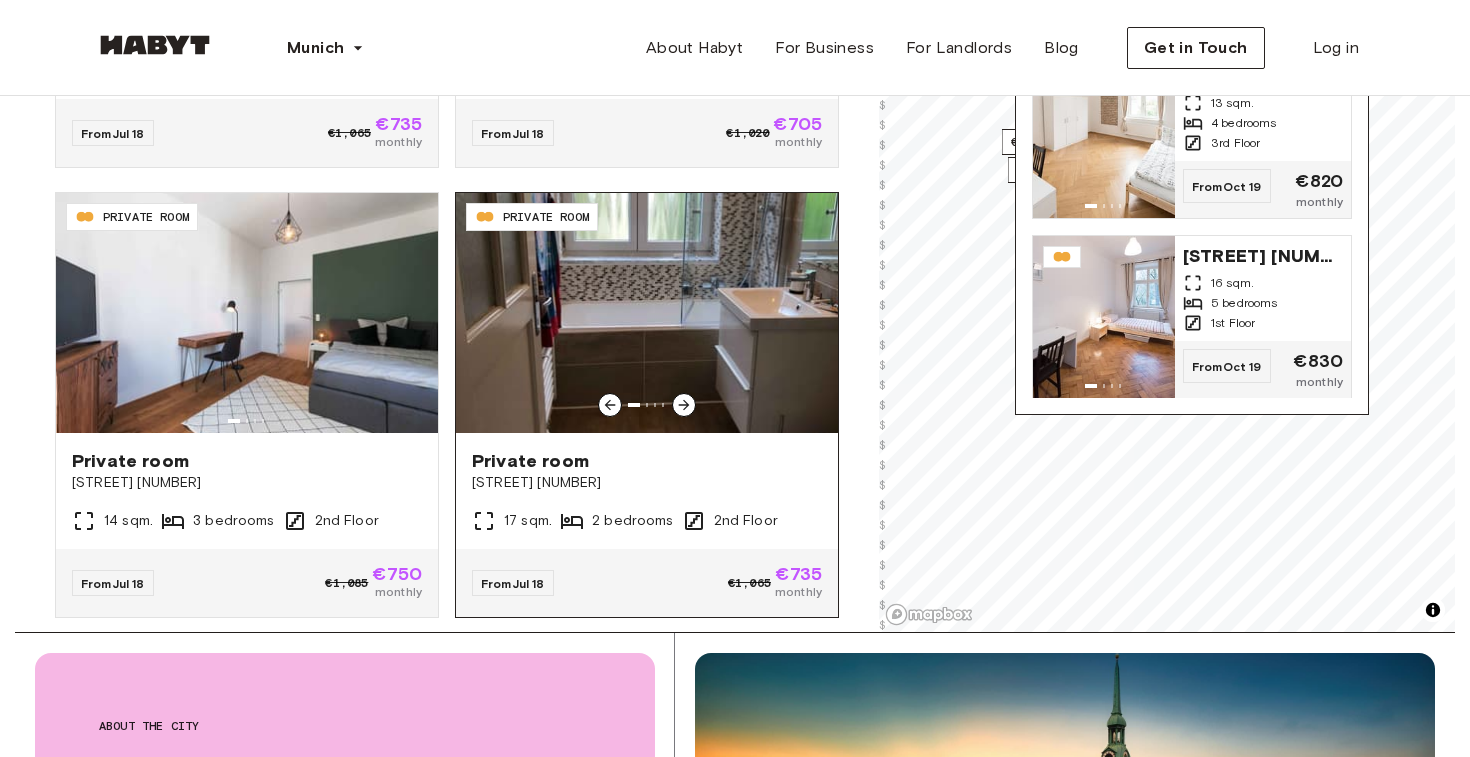 scroll, scrollTop: 2830, scrollLeft: 0, axis: vertical 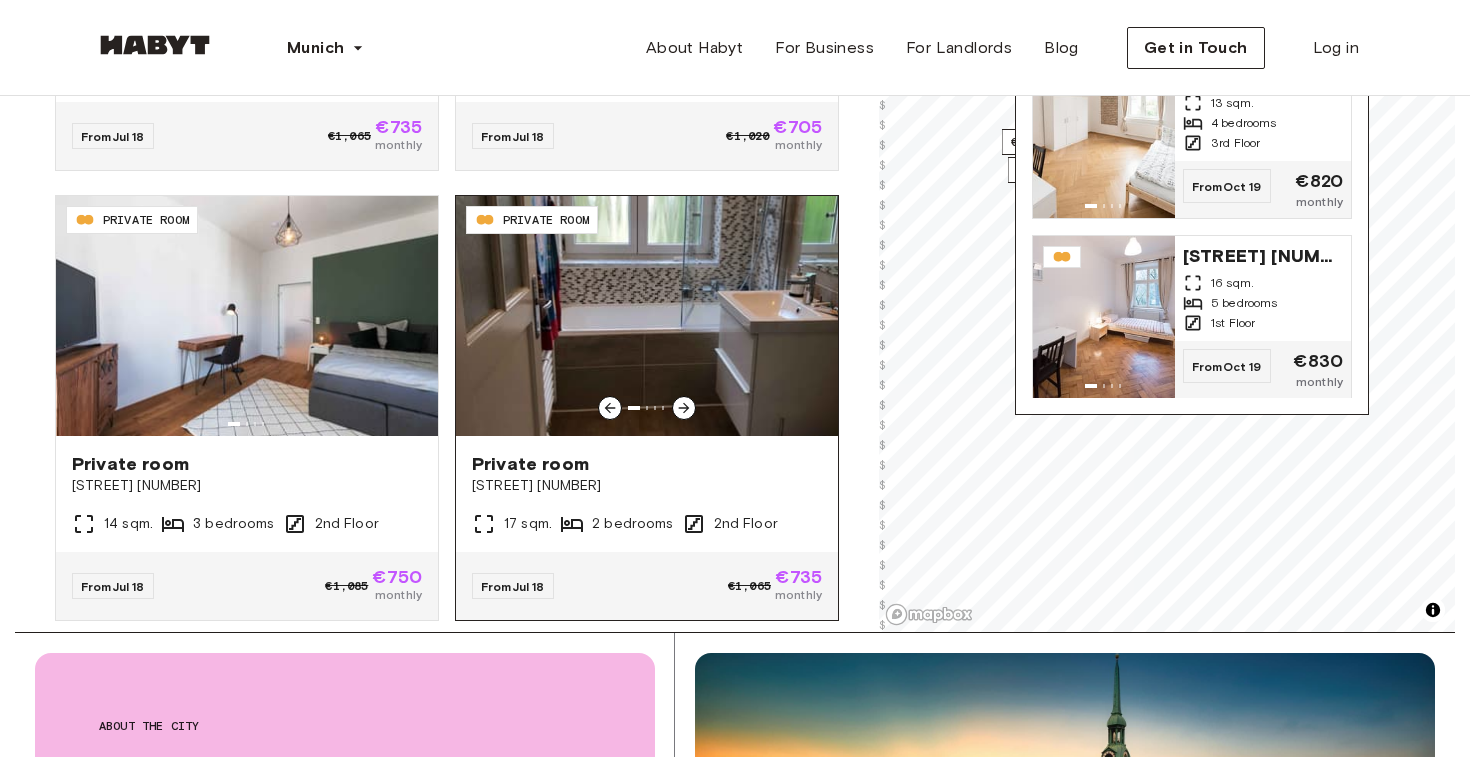 click 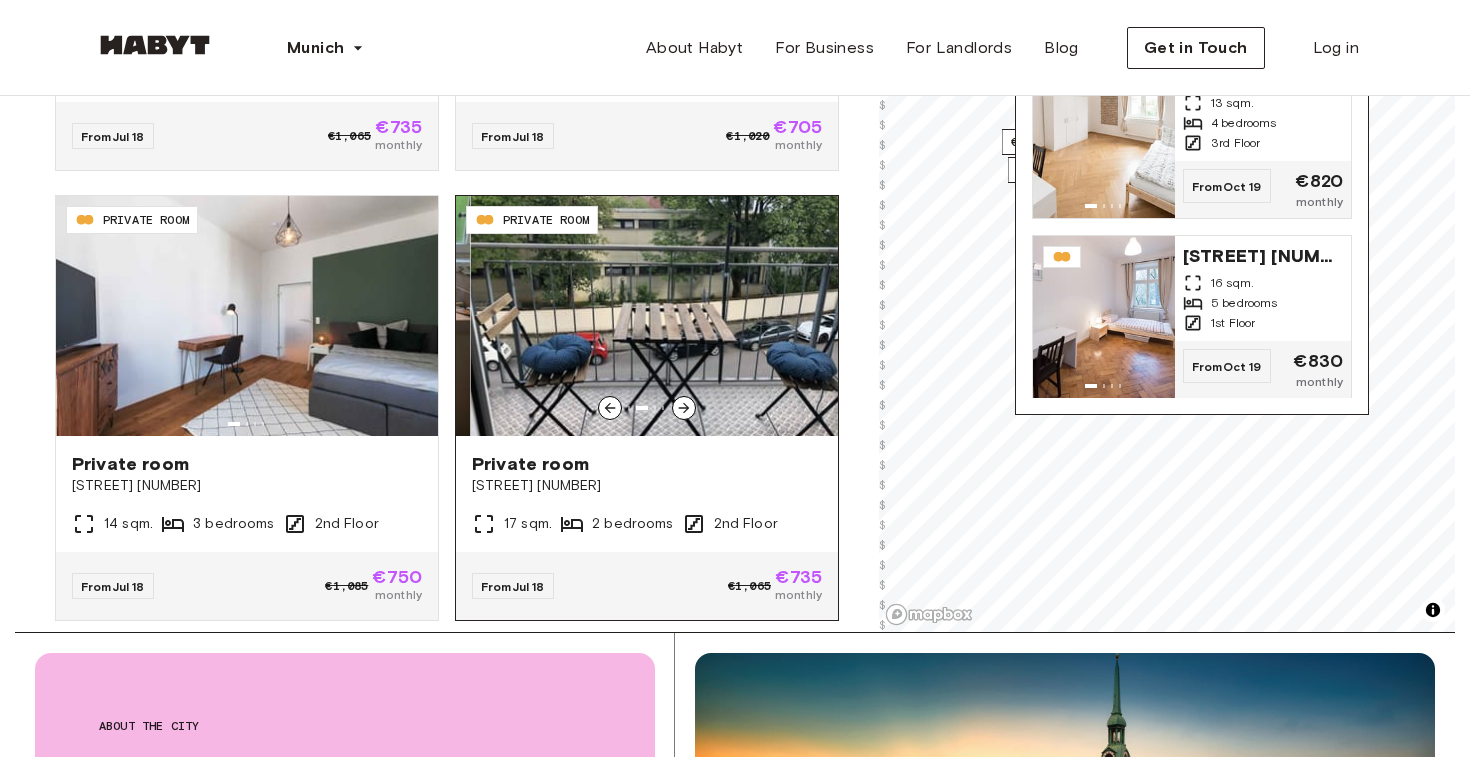click 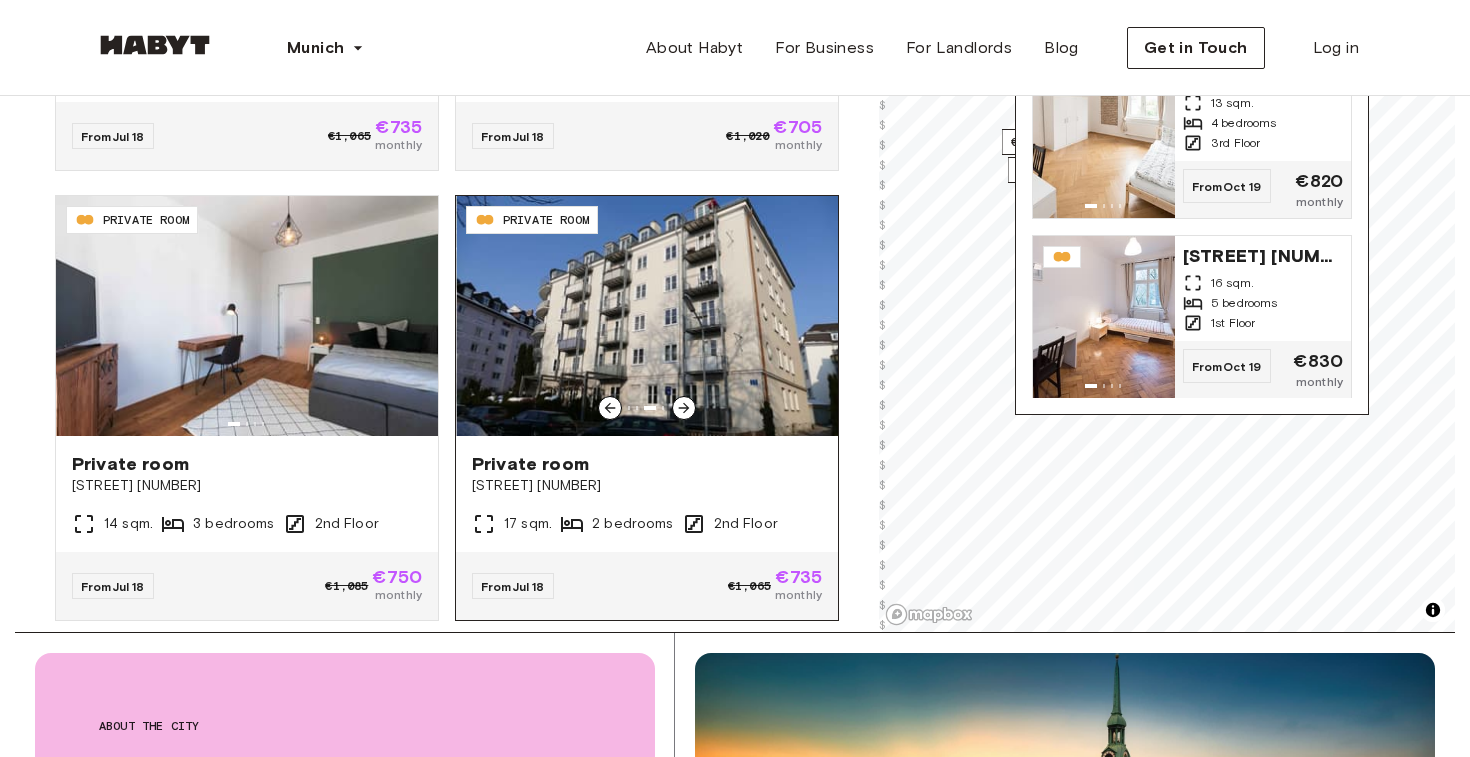 click 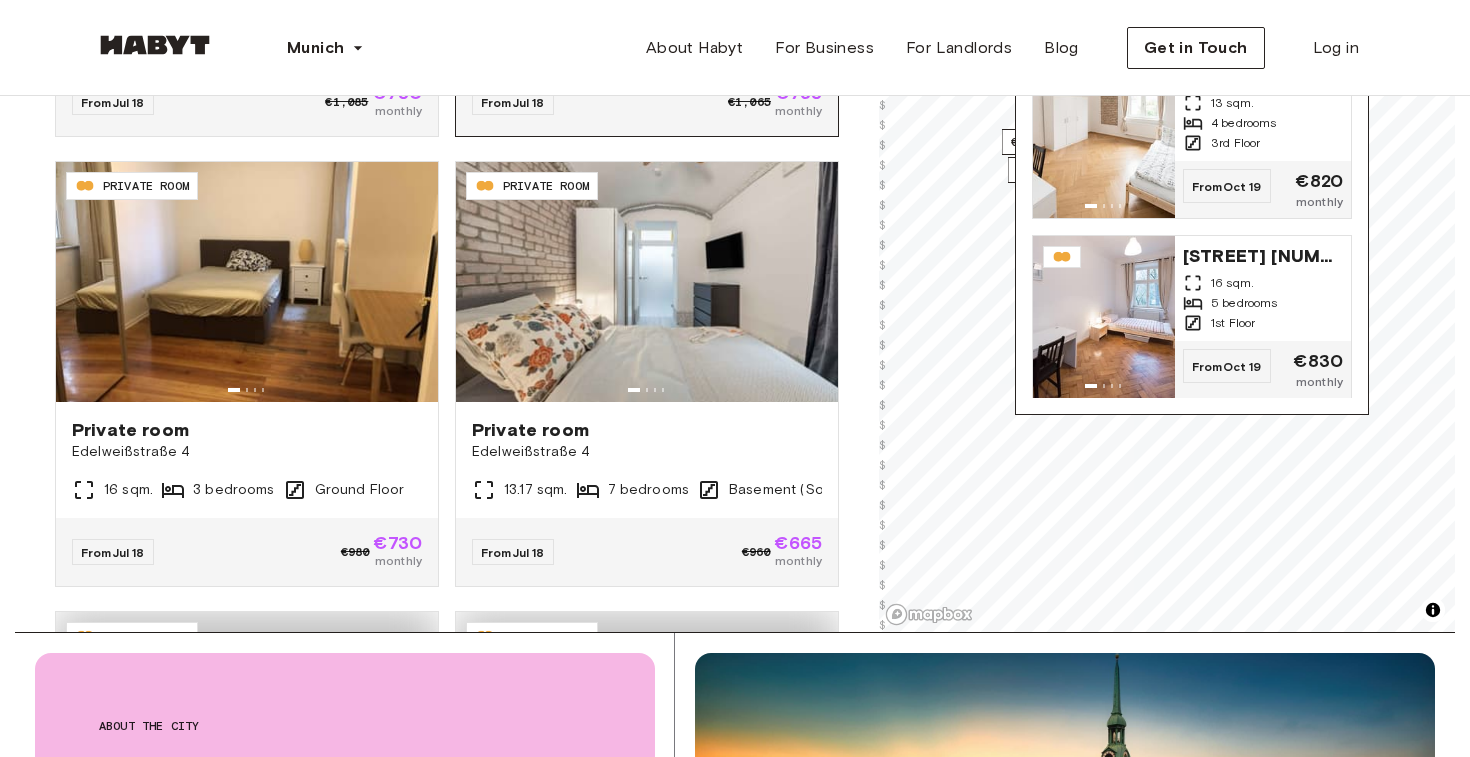 scroll, scrollTop: 3353, scrollLeft: 0, axis: vertical 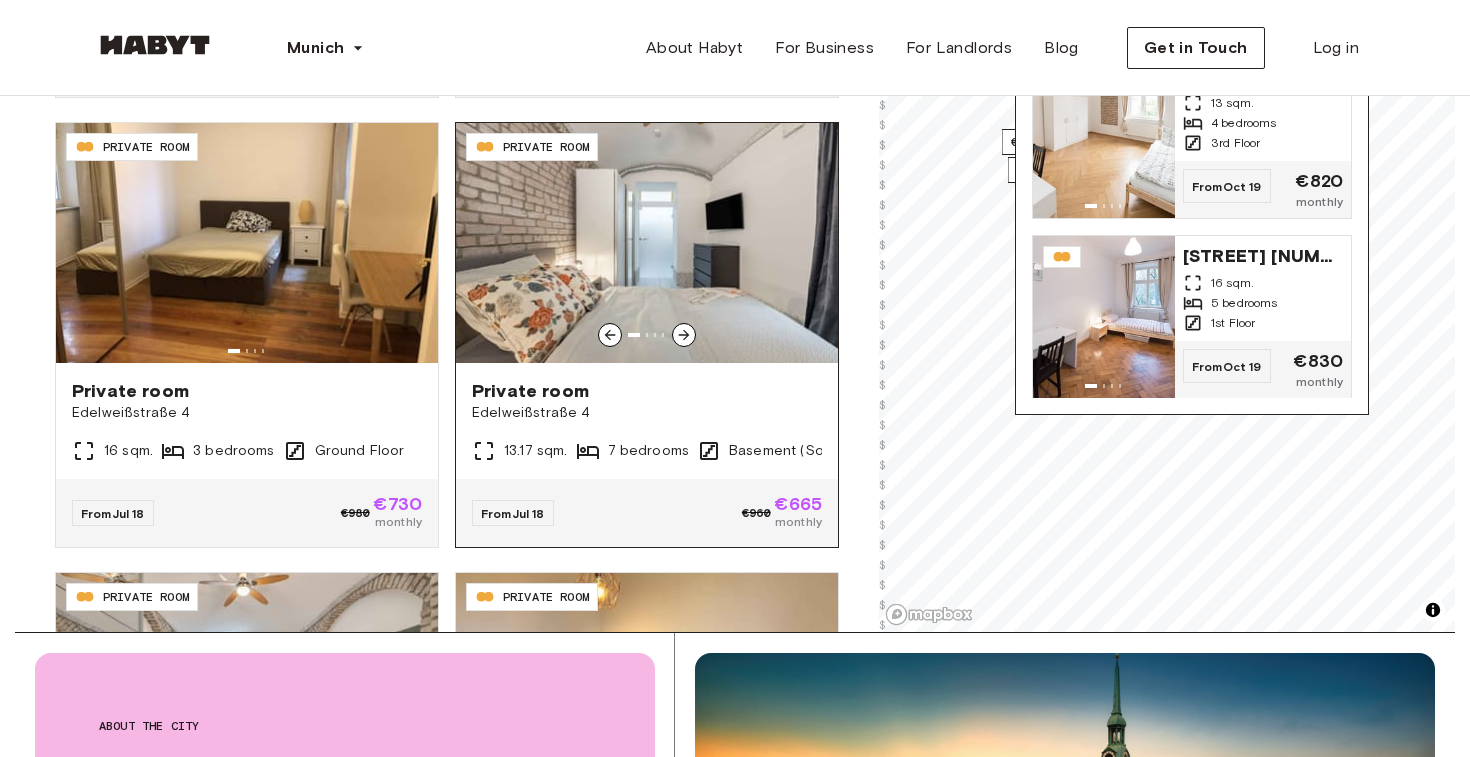 click at bounding box center [684, 335] 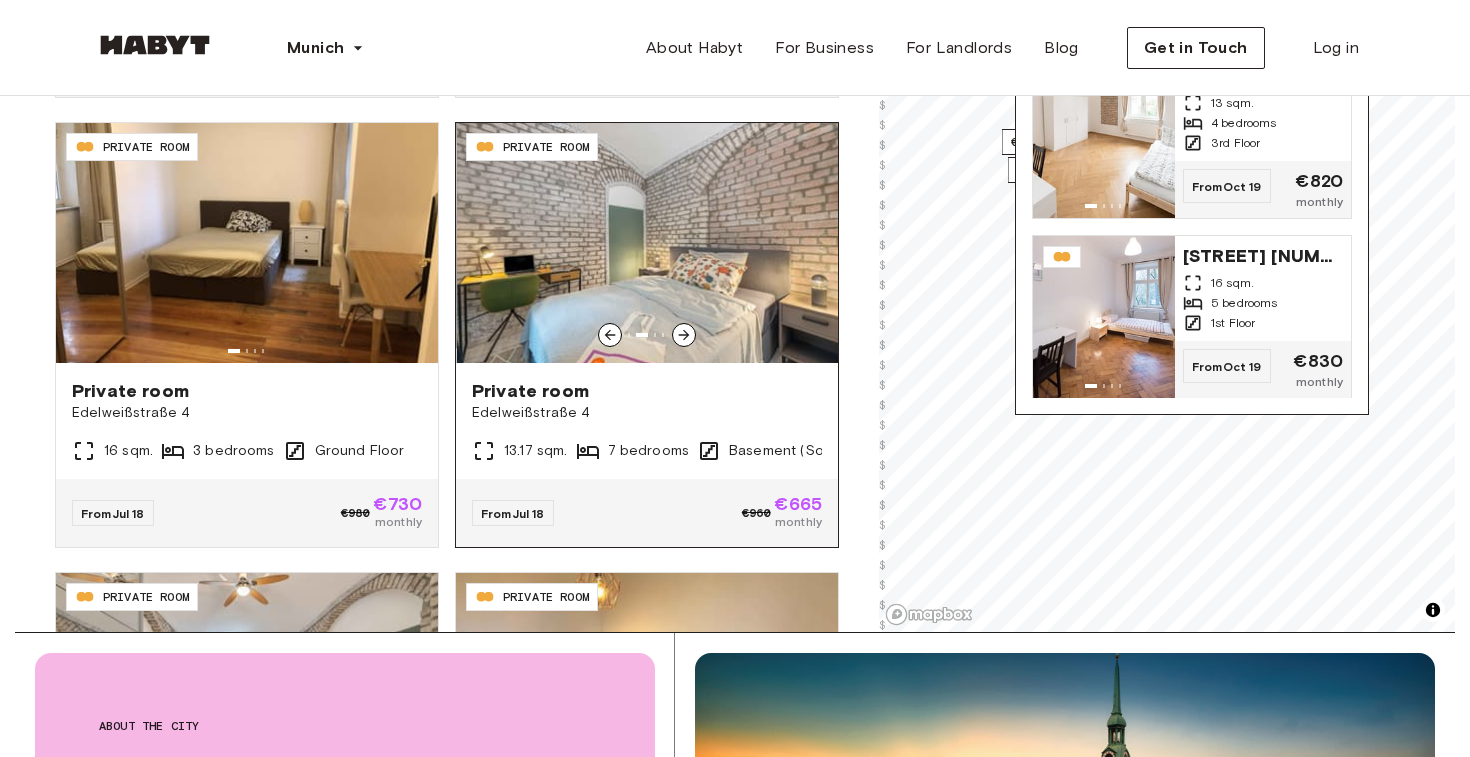 click at bounding box center (684, 335) 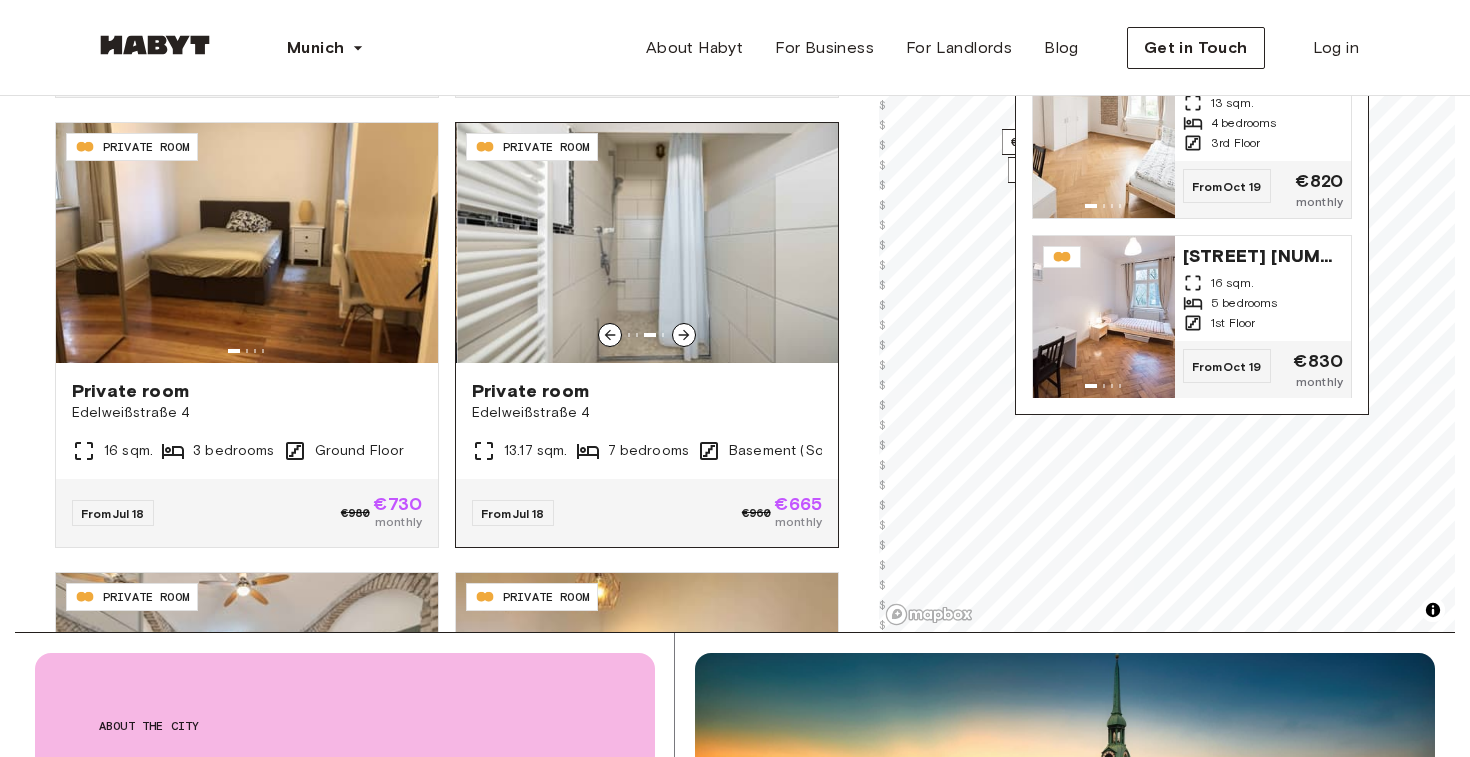 click at bounding box center [684, 335] 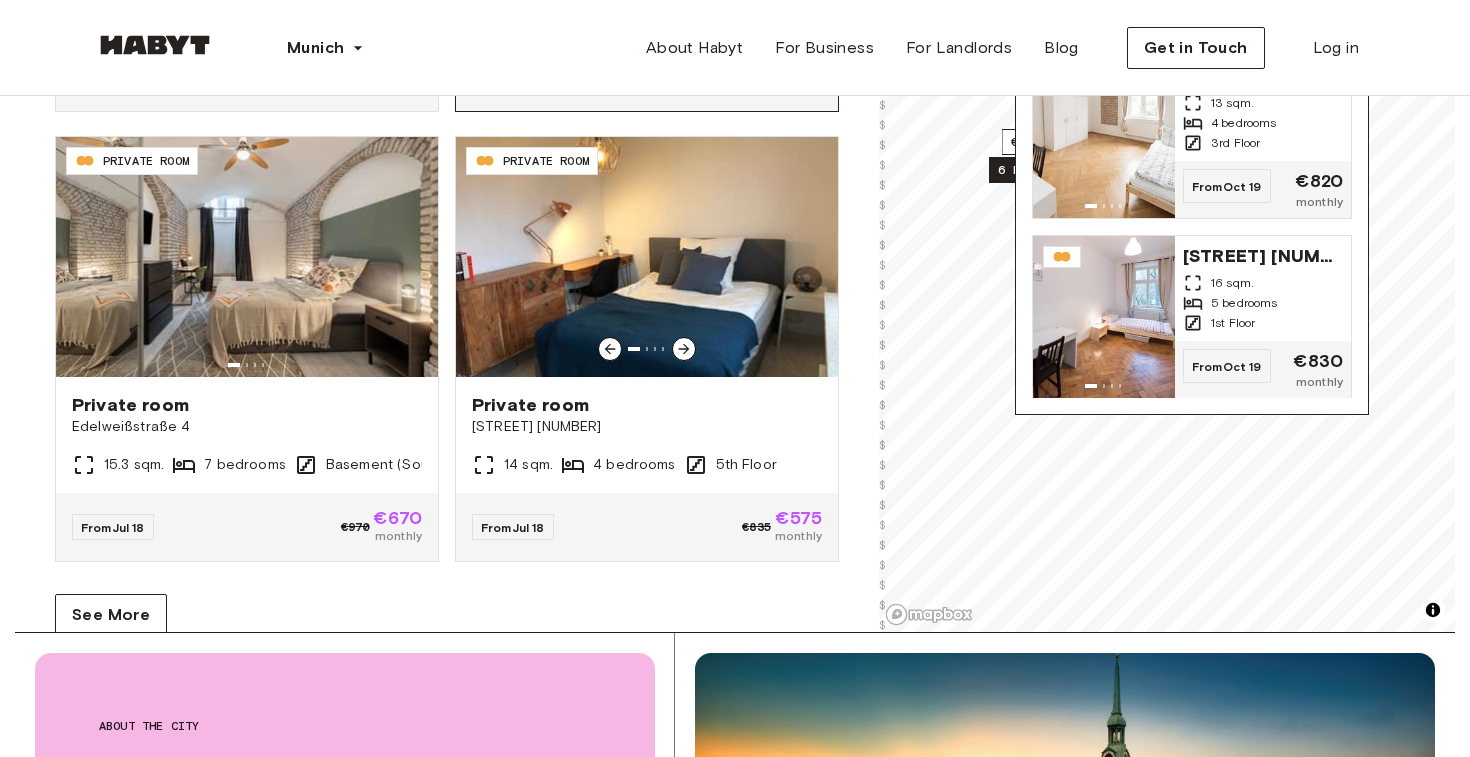 scroll, scrollTop: 3833, scrollLeft: 0, axis: vertical 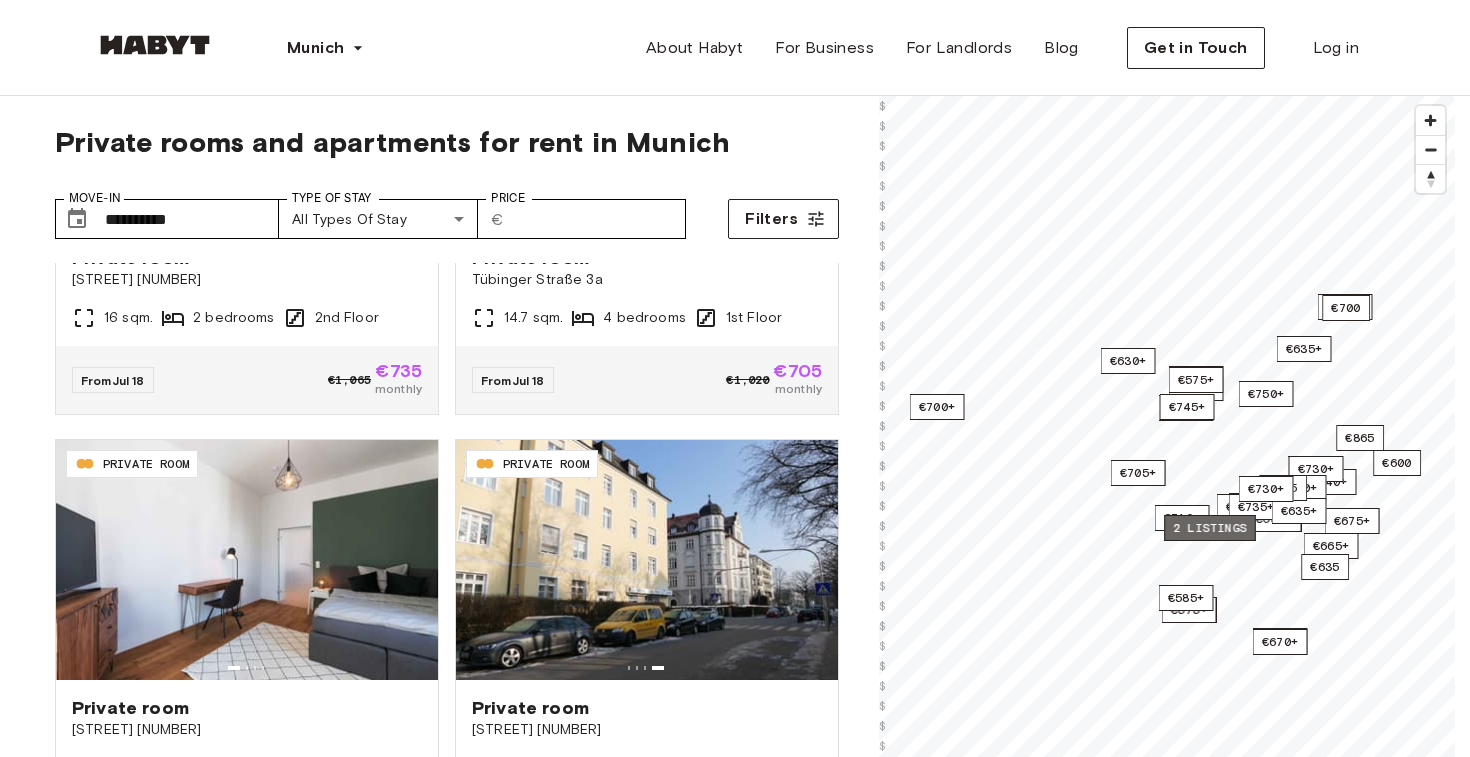 click on "2 listings" at bounding box center [1210, 528] 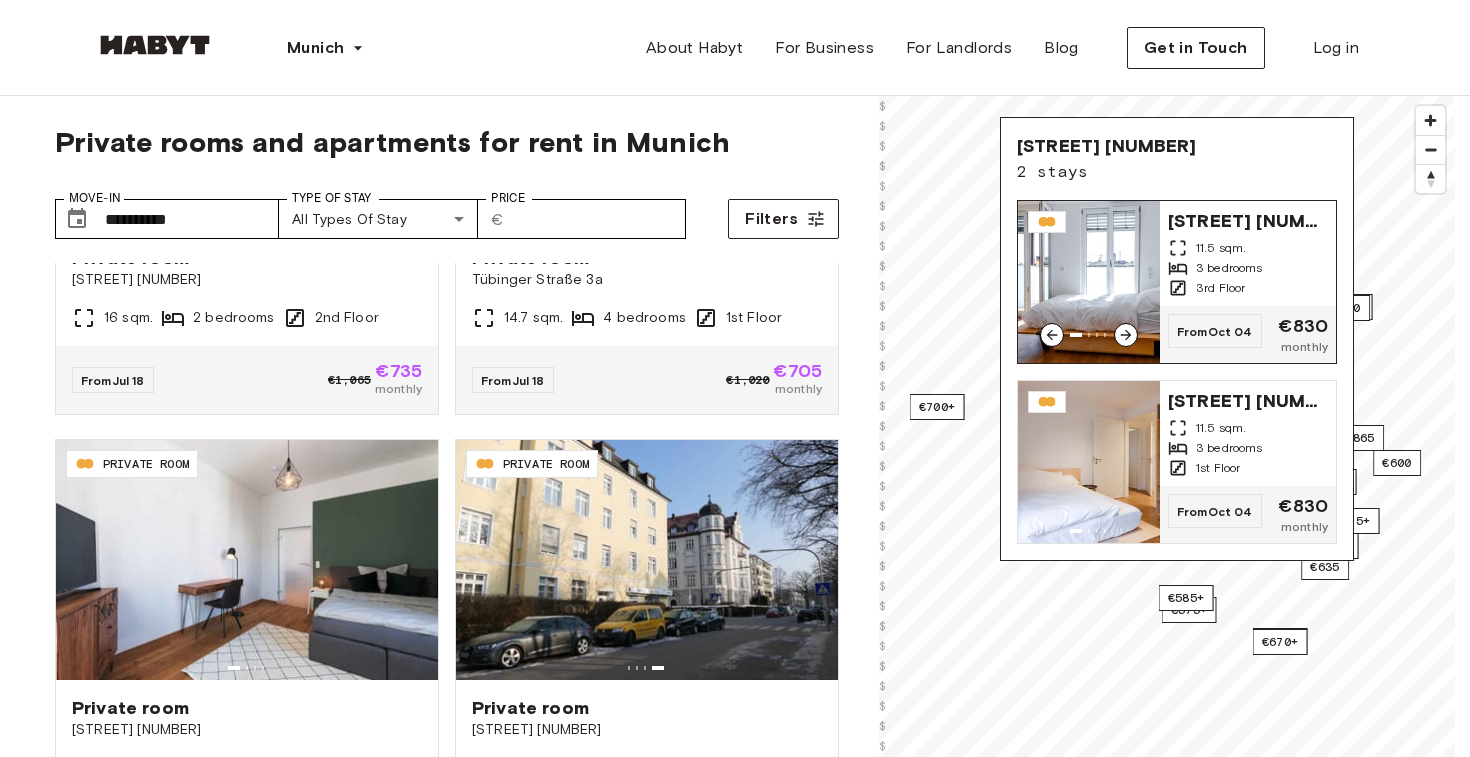 click on "3 bedrooms" at bounding box center (1229, 268) 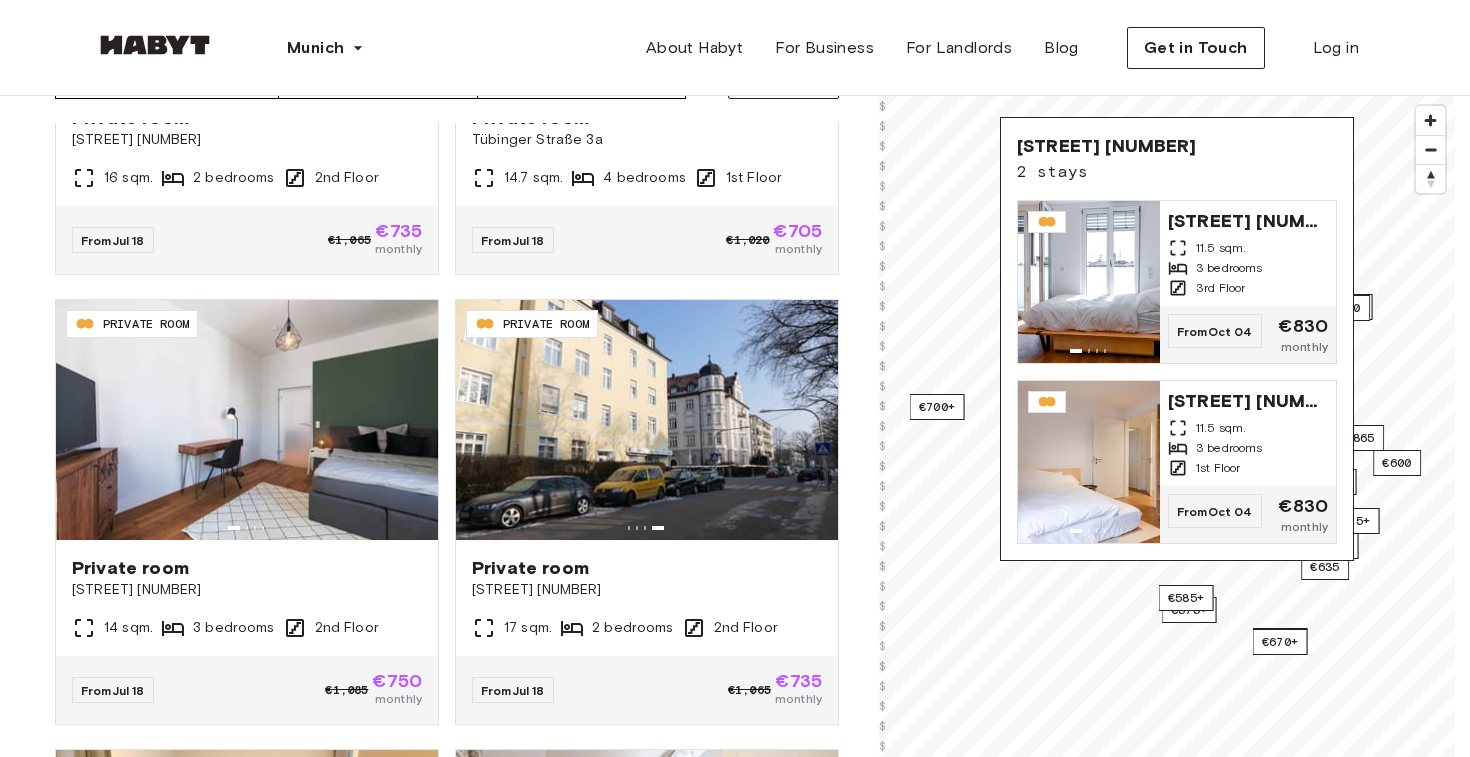 scroll, scrollTop: 175, scrollLeft: 0, axis: vertical 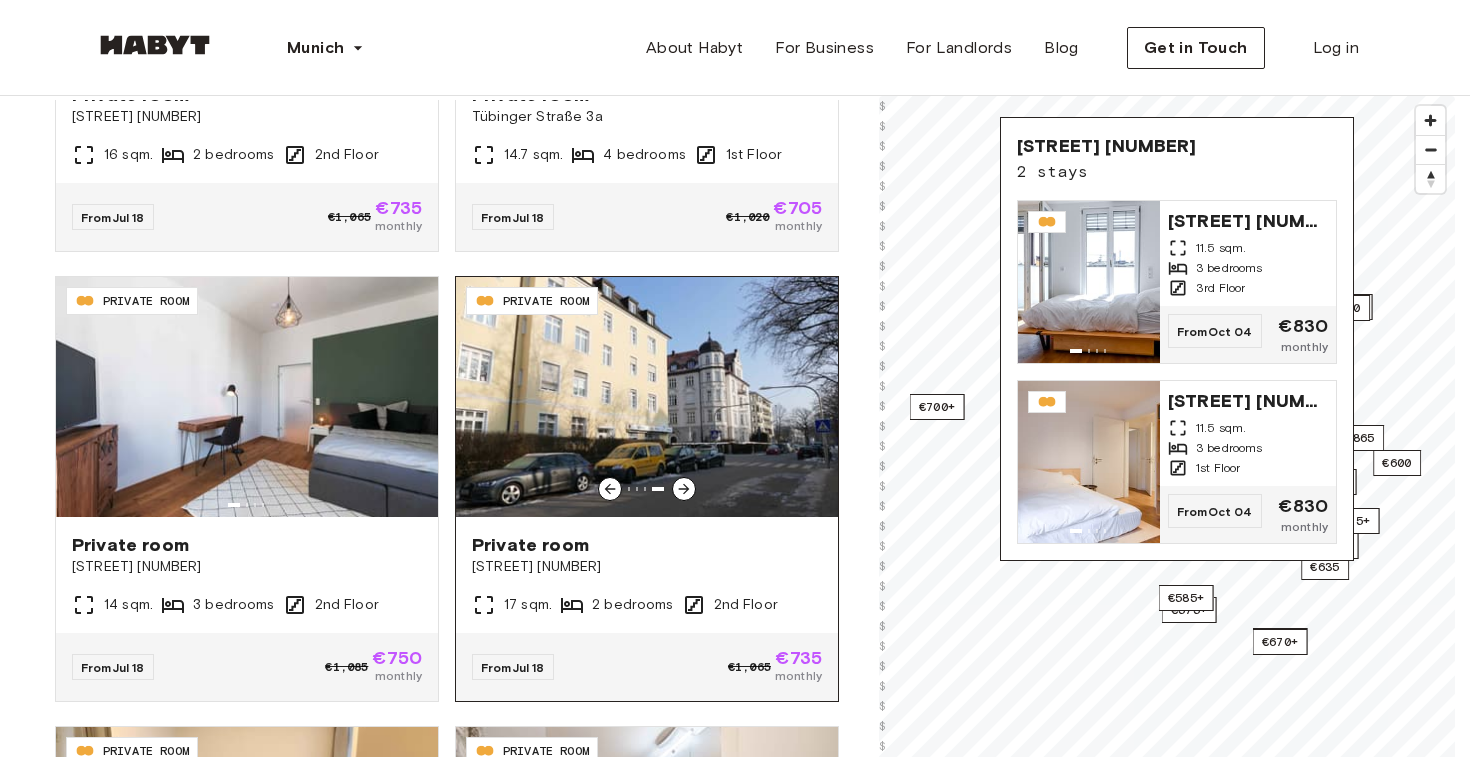 click on "Private room Alfonsstraße 7 17 sqm. 2 bedrooms 2nd Floor" at bounding box center [647, 575] 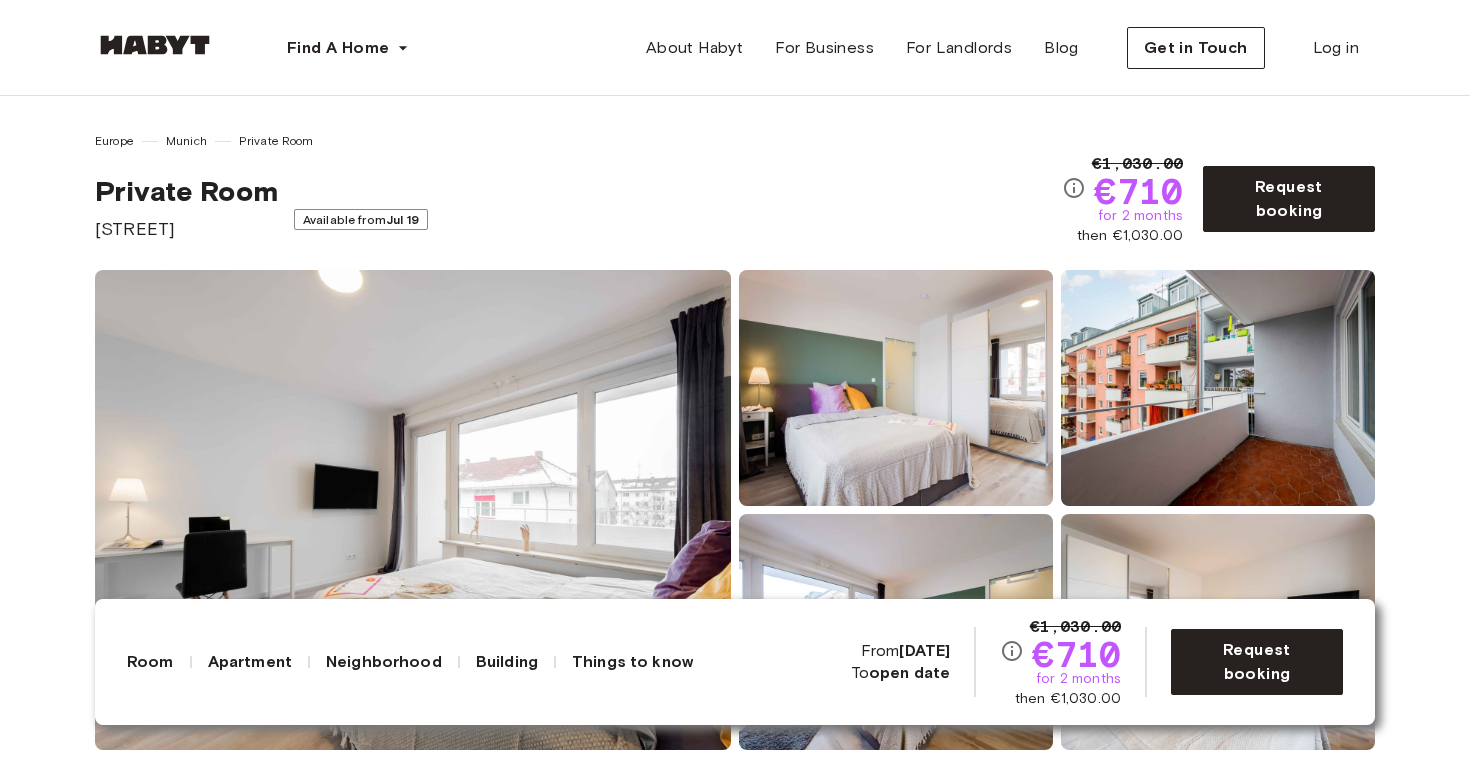 scroll, scrollTop: 74, scrollLeft: 0, axis: vertical 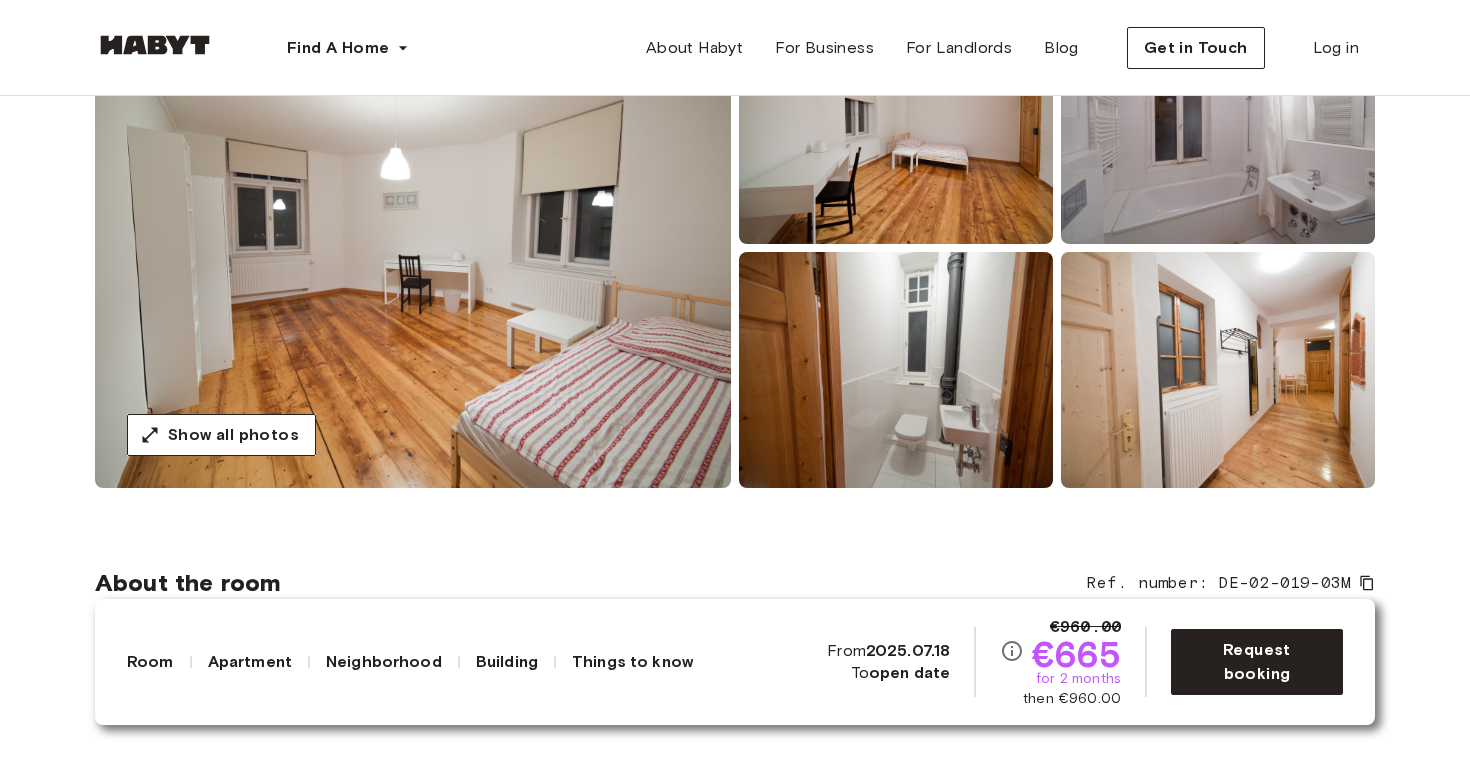 click at bounding box center [896, 370] 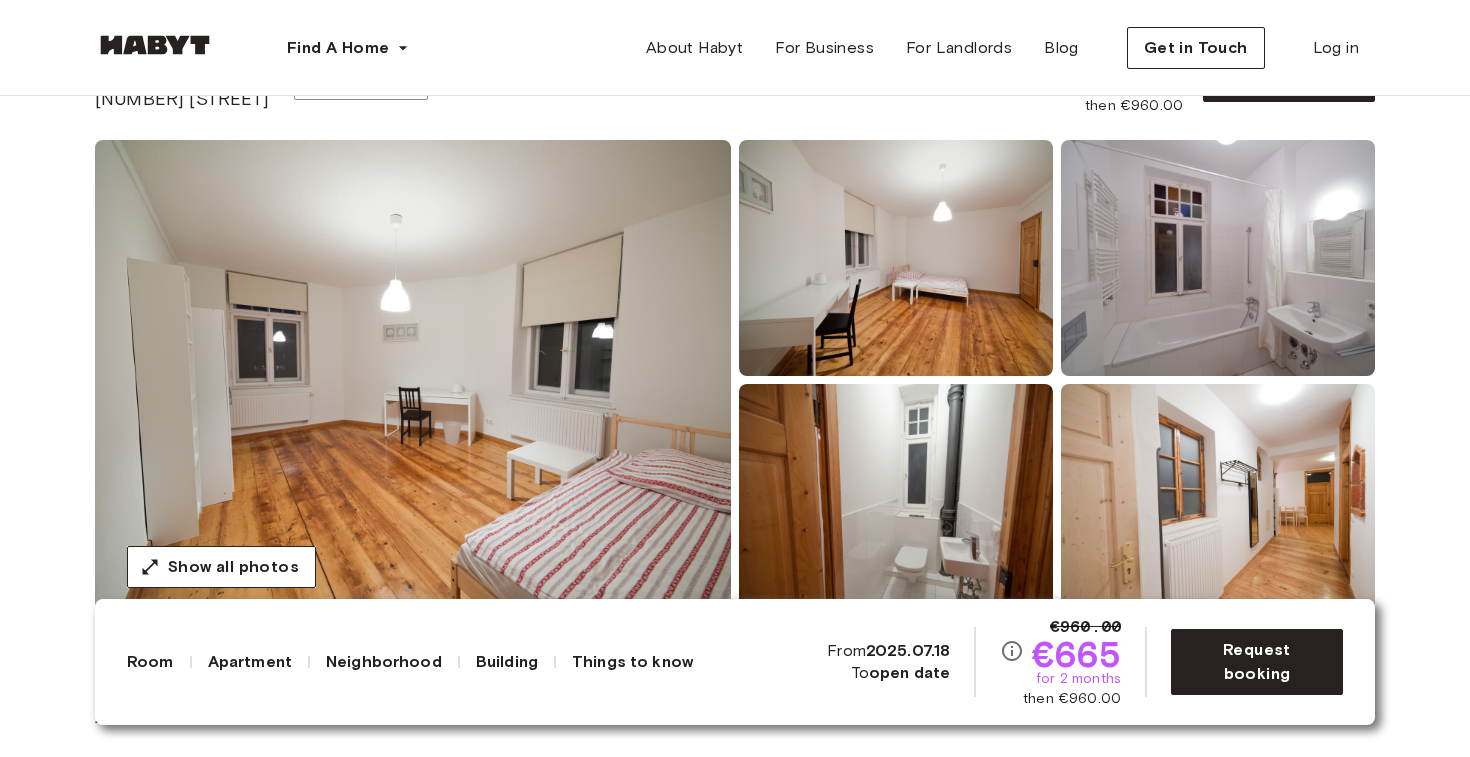 scroll, scrollTop: 127, scrollLeft: 0, axis: vertical 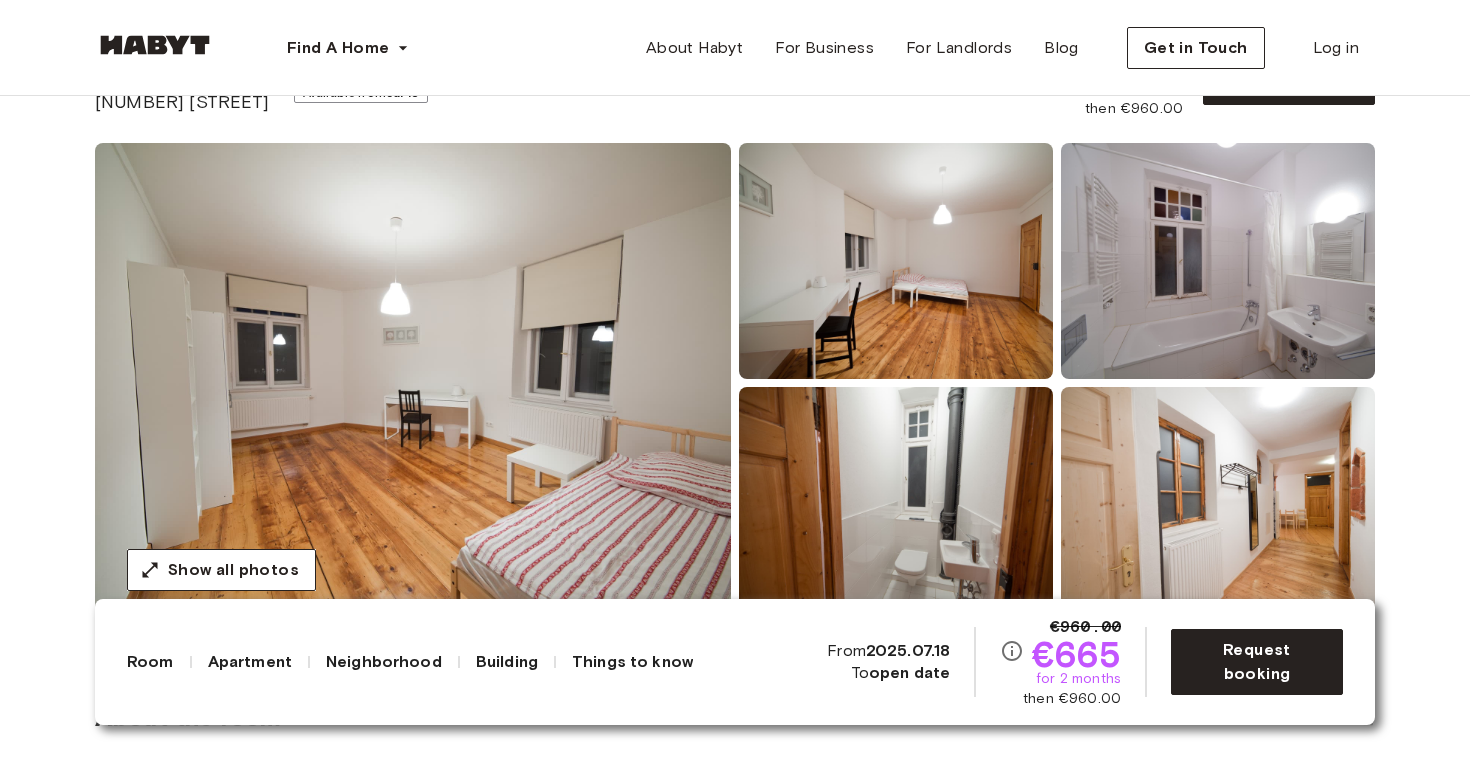 click at bounding box center (1218, 261) 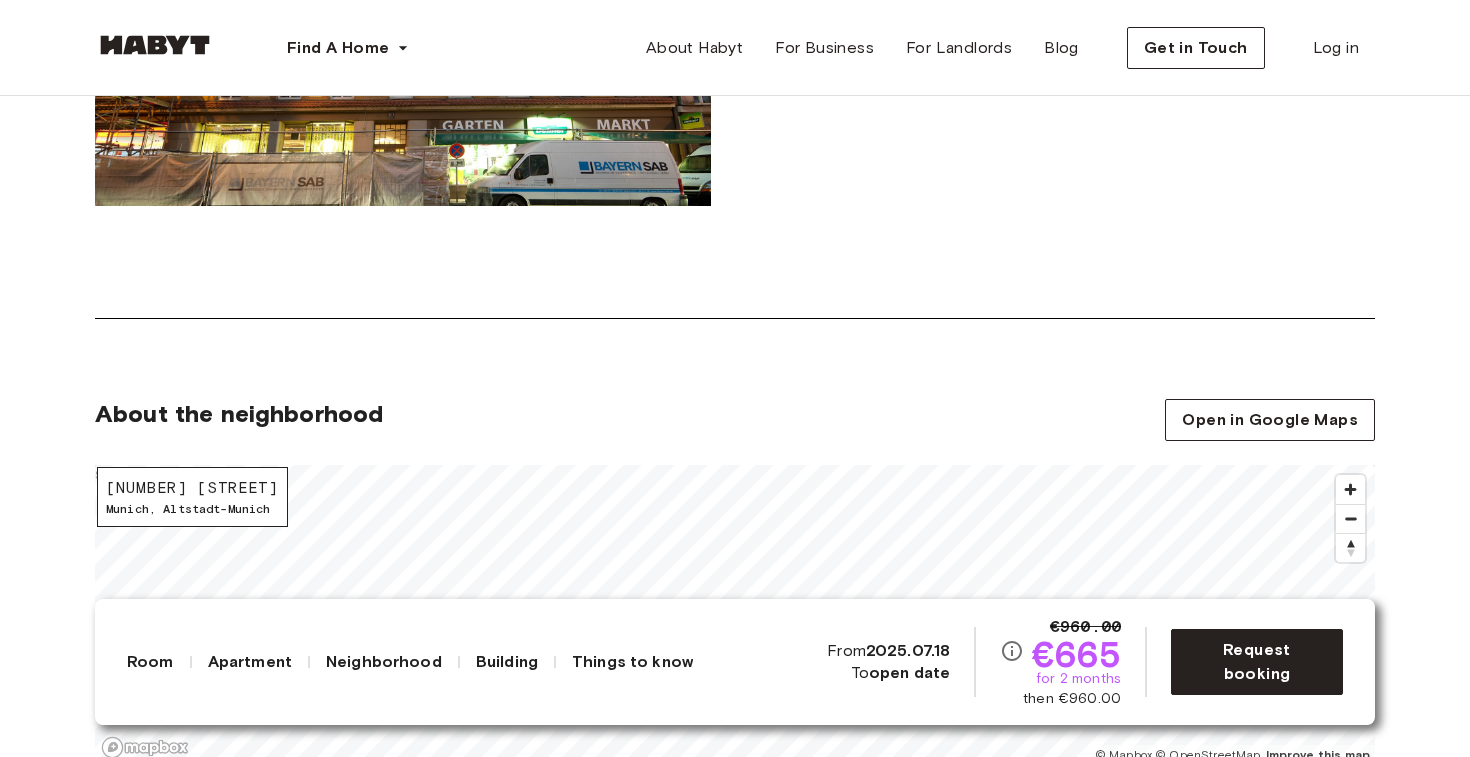 scroll, scrollTop: 2173, scrollLeft: 0, axis: vertical 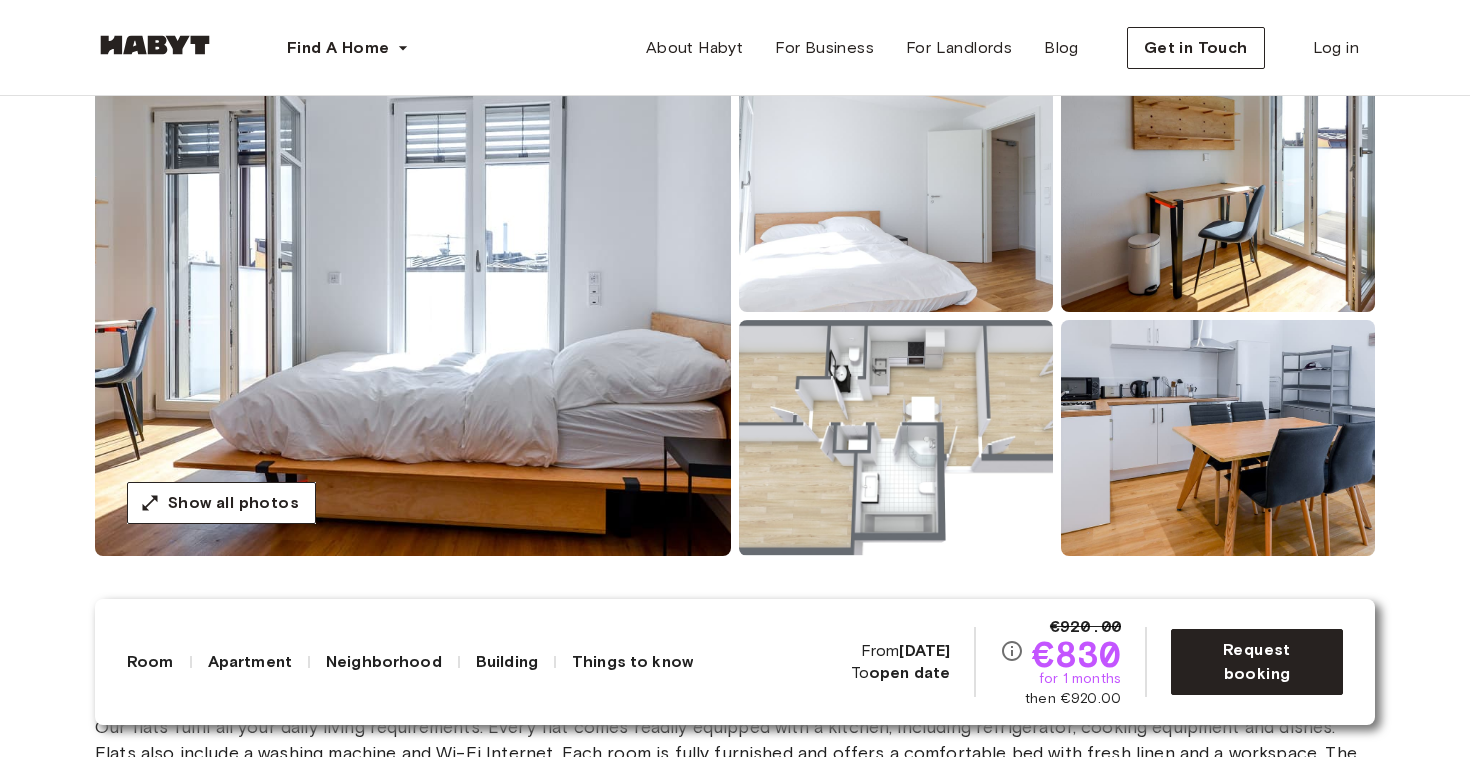 click at bounding box center [896, 438] 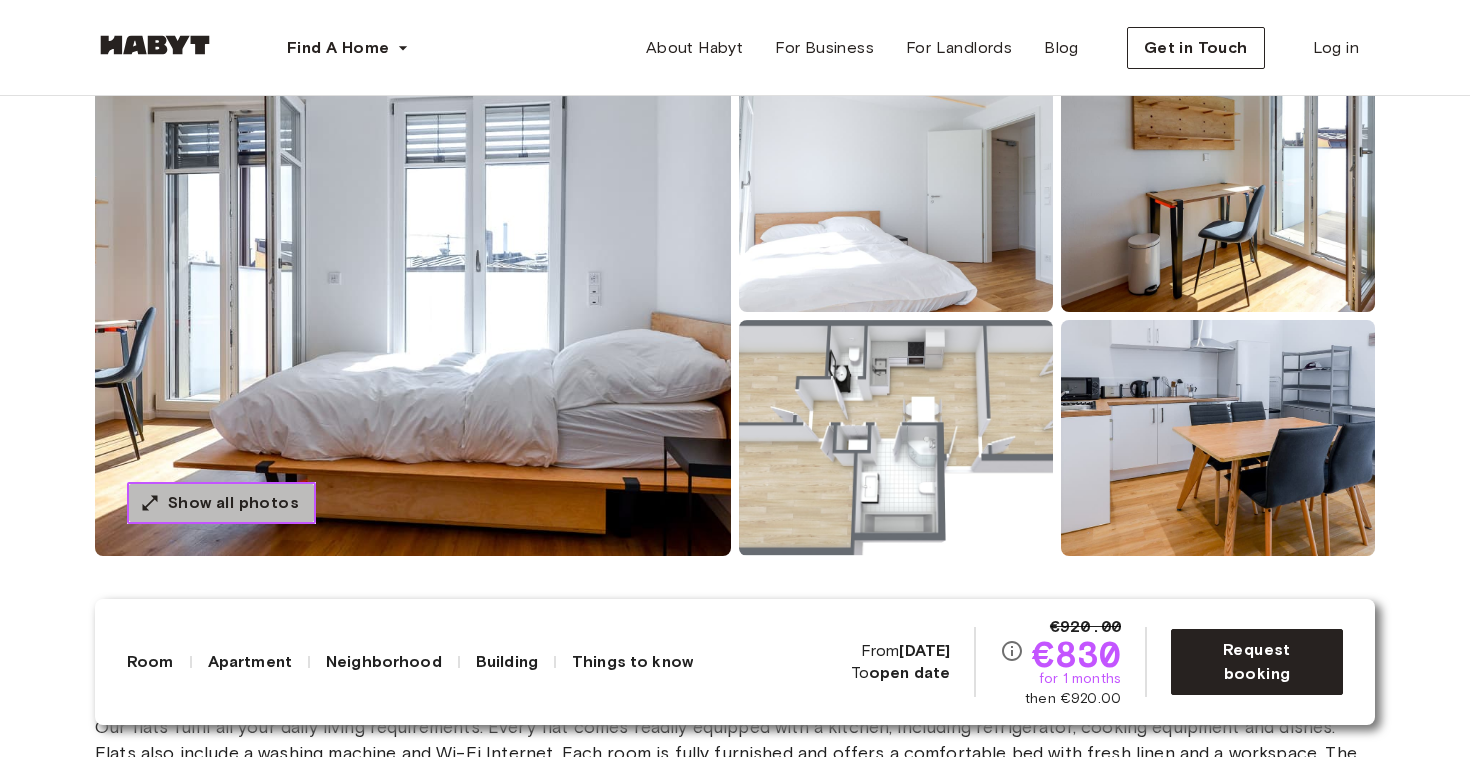 click on "Show all photos" at bounding box center [233, 503] 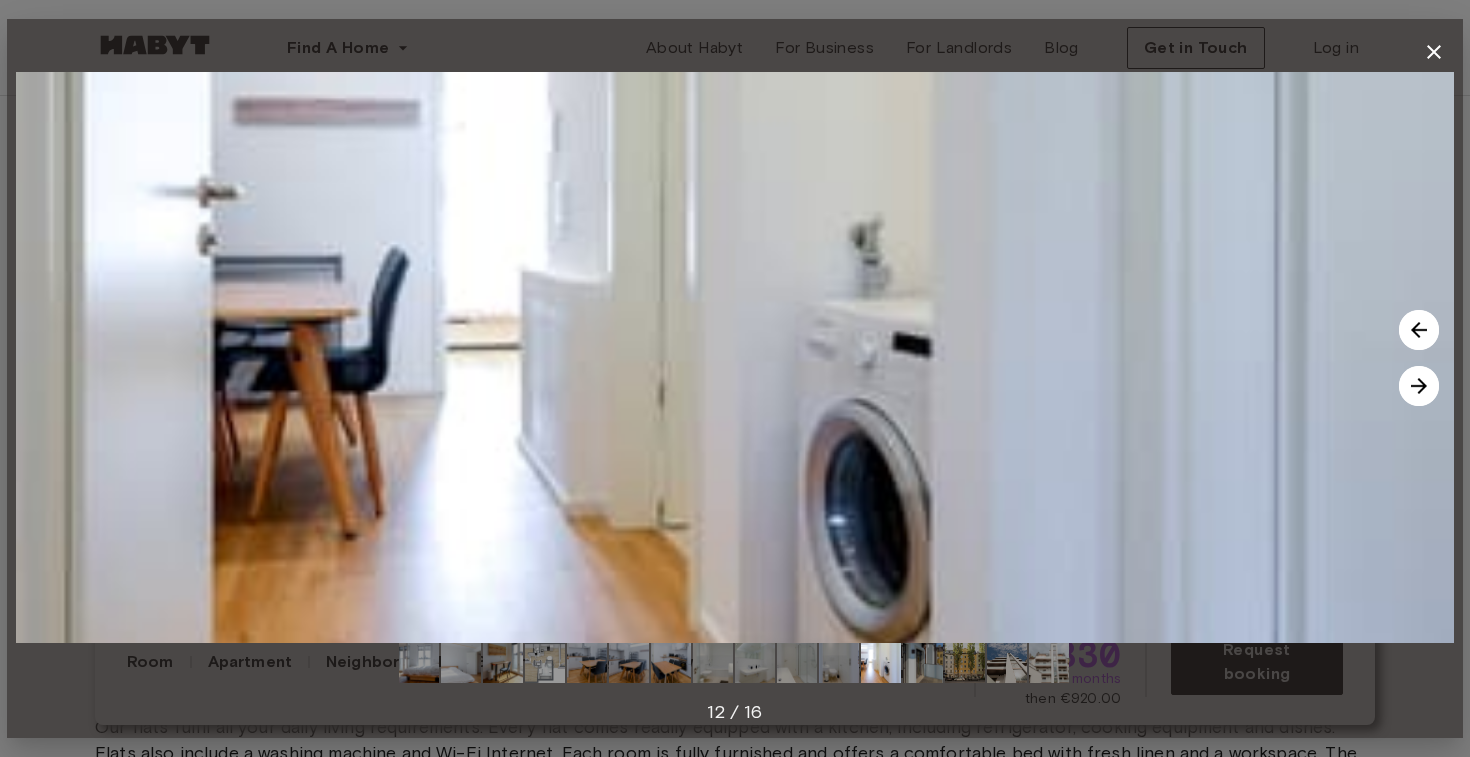 click 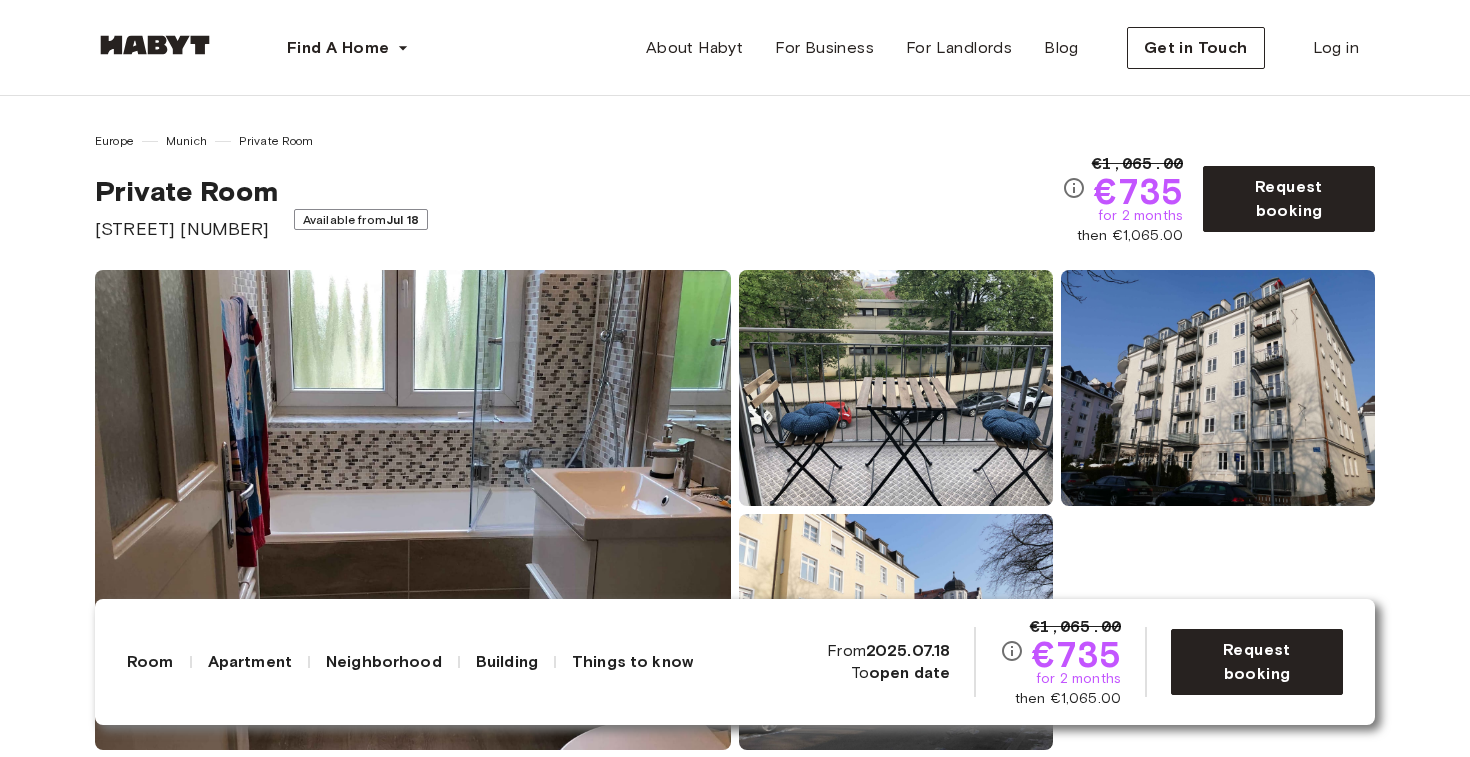 scroll, scrollTop: 273, scrollLeft: 0, axis: vertical 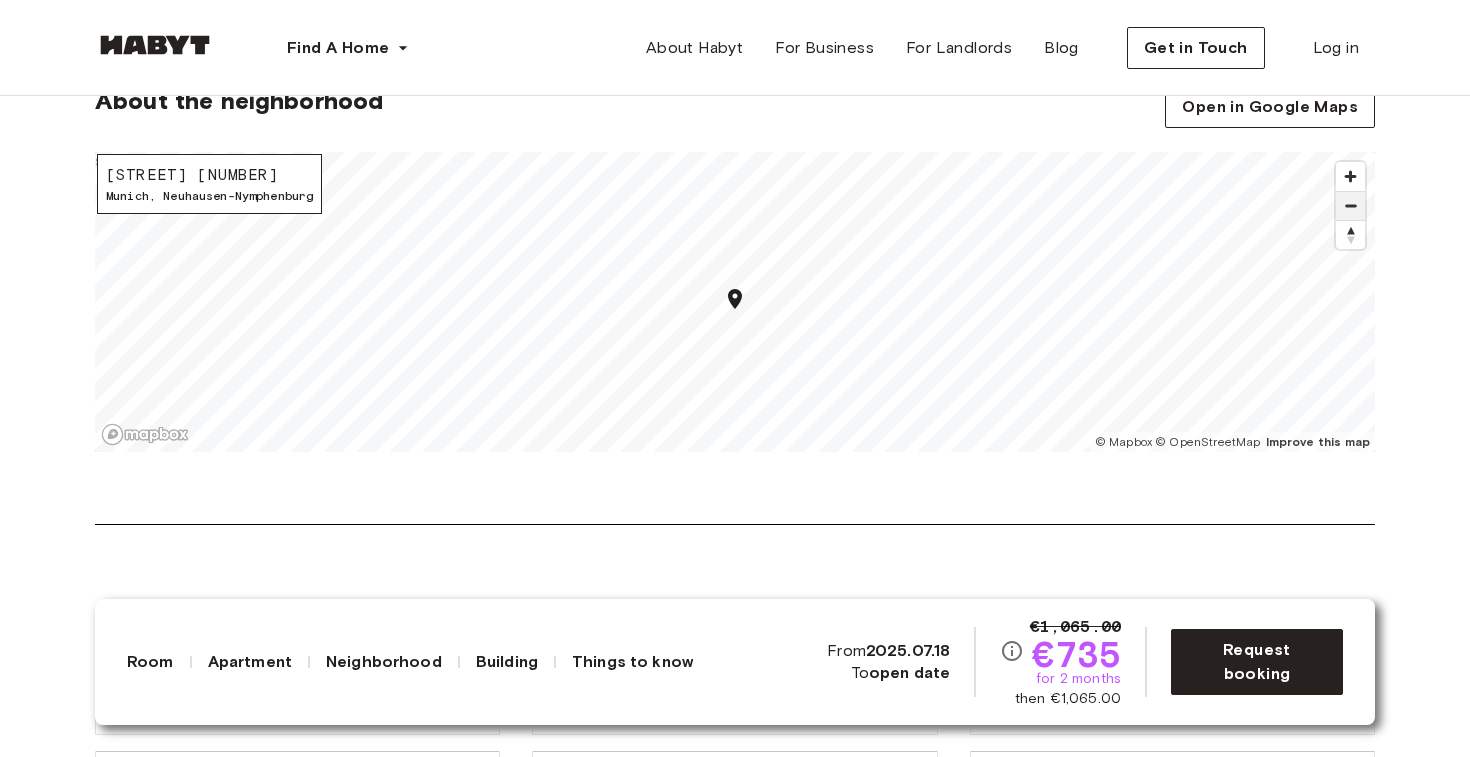 click at bounding box center (1350, 206) 